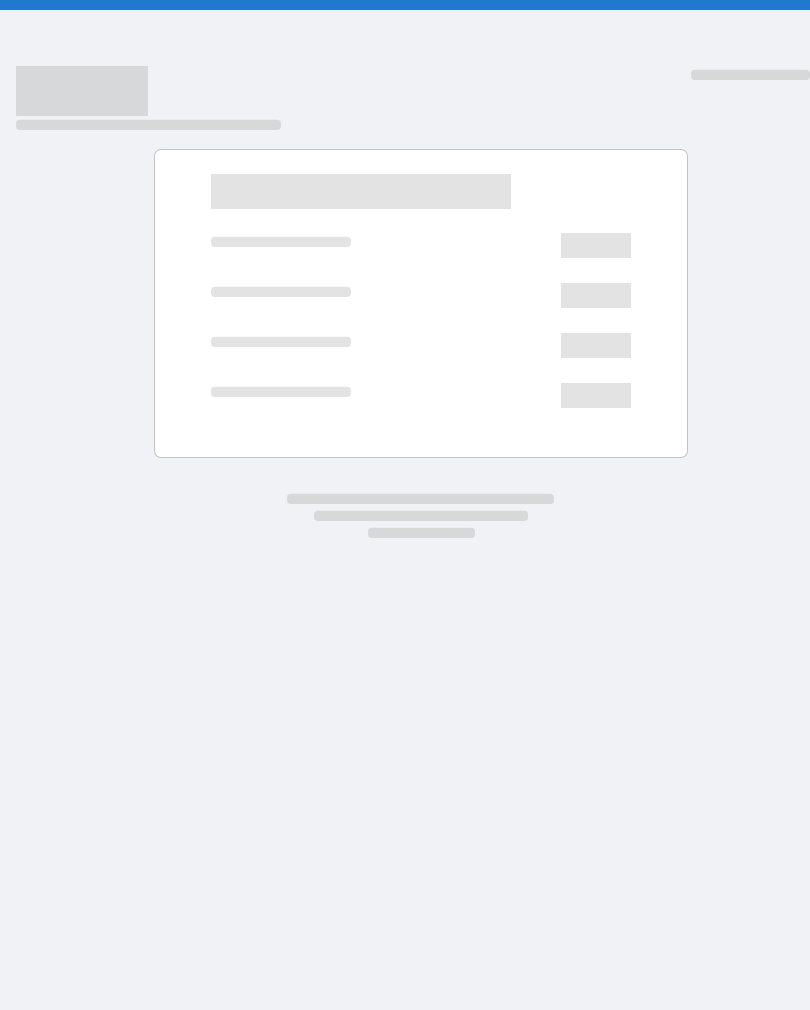 scroll, scrollTop: 0, scrollLeft: 0, axis: both 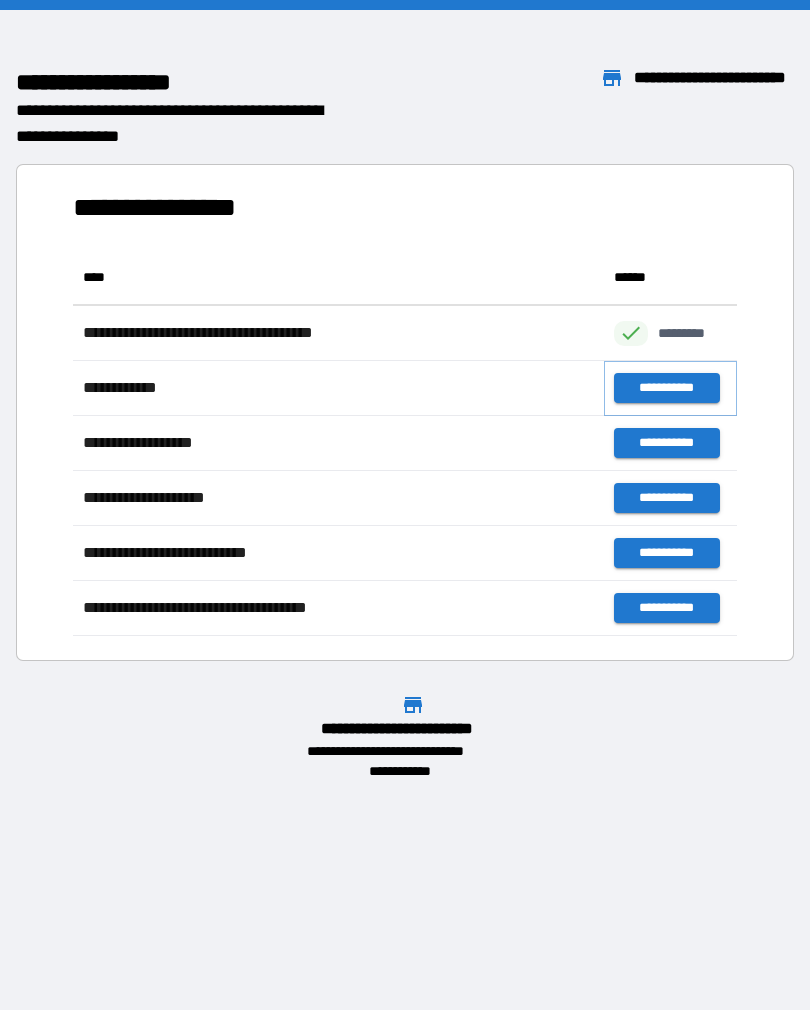 click on "**********" at bounding box center [666, 388] 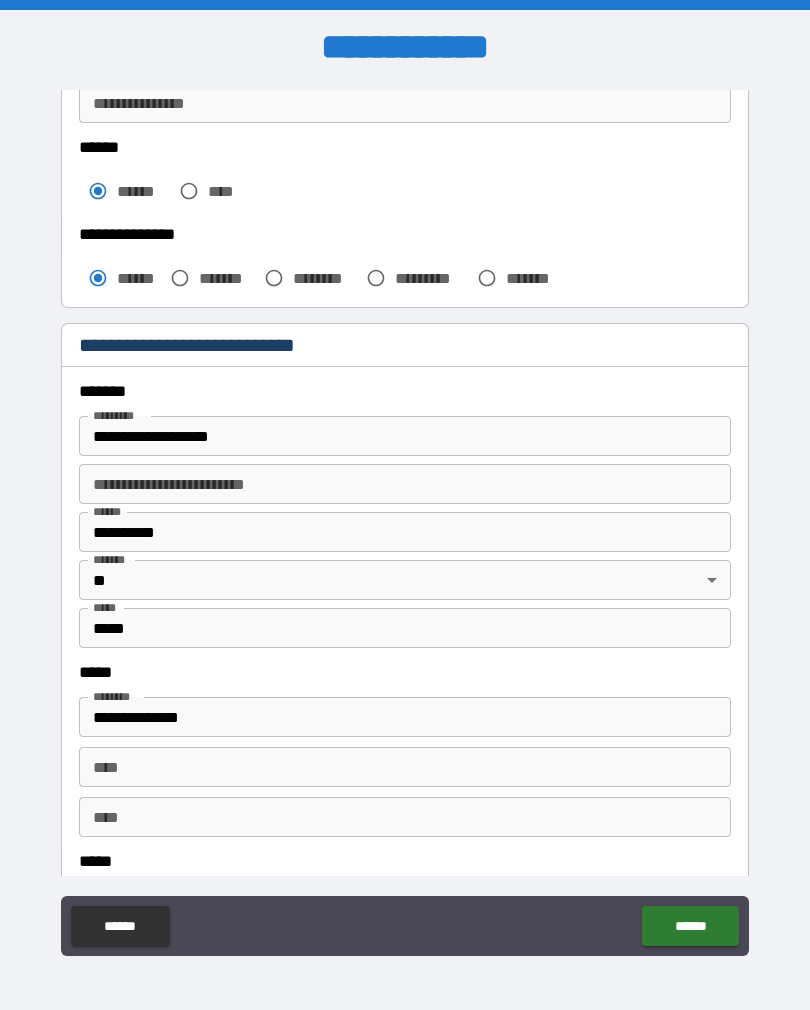 scroll, scrollTop: 507, scrollLeft: 0, axis: vertical 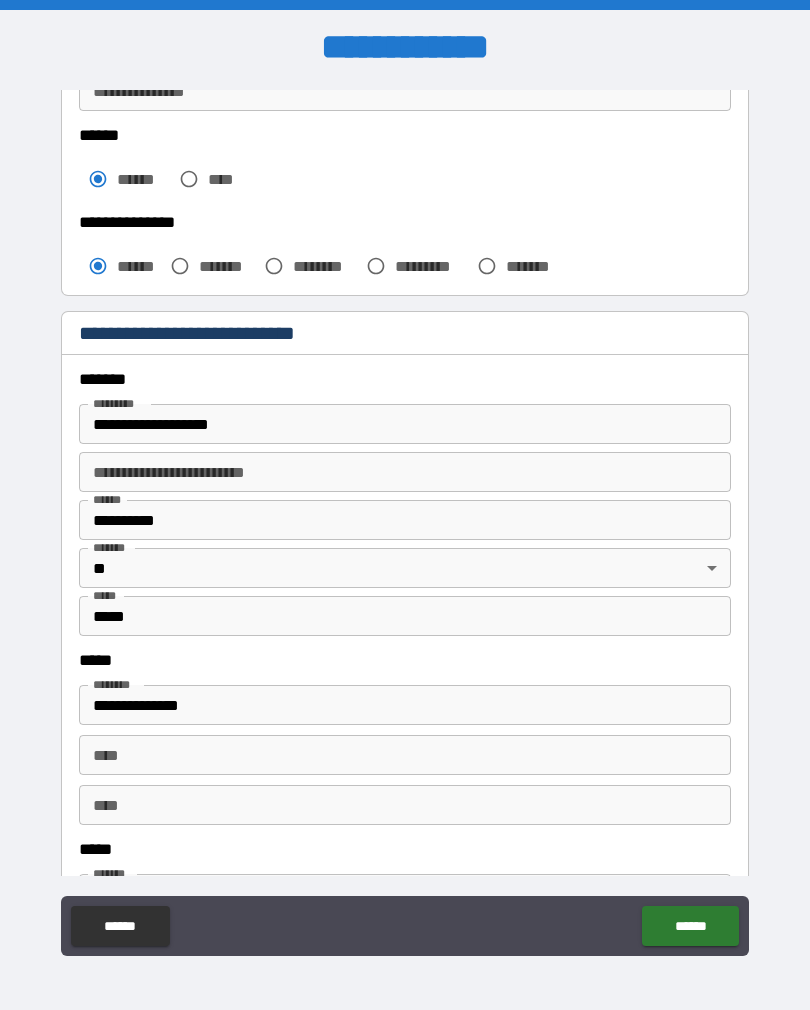 click on "**********" at bounding box center (405, 424) 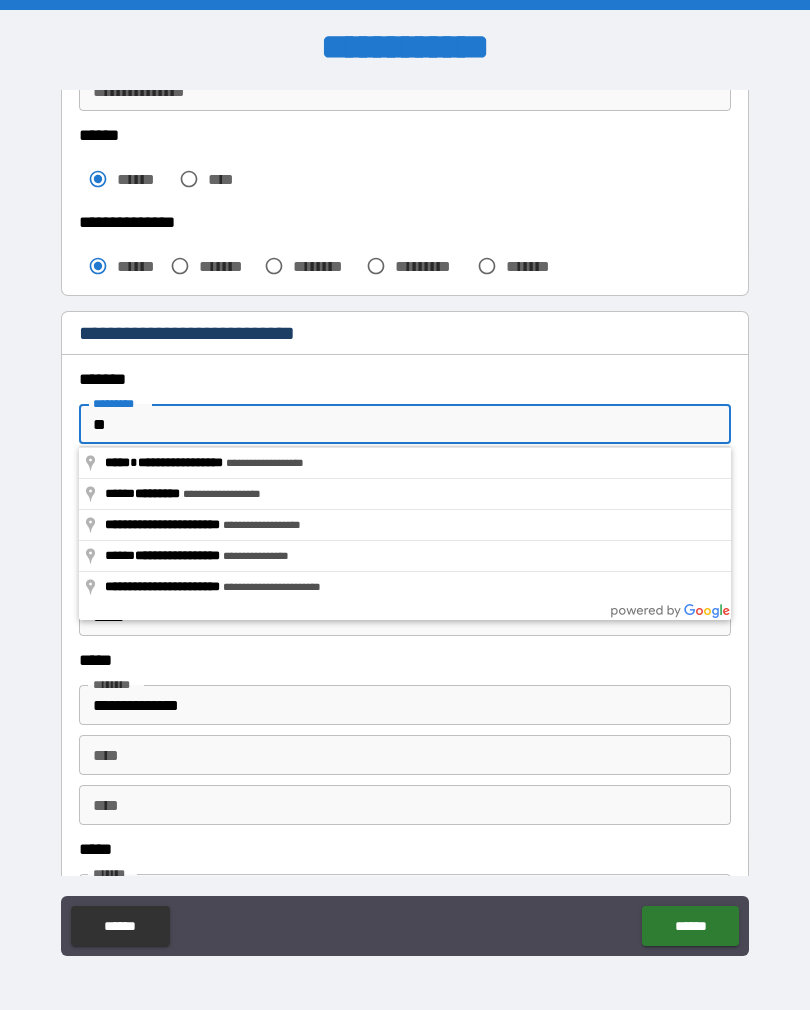 type on "*" 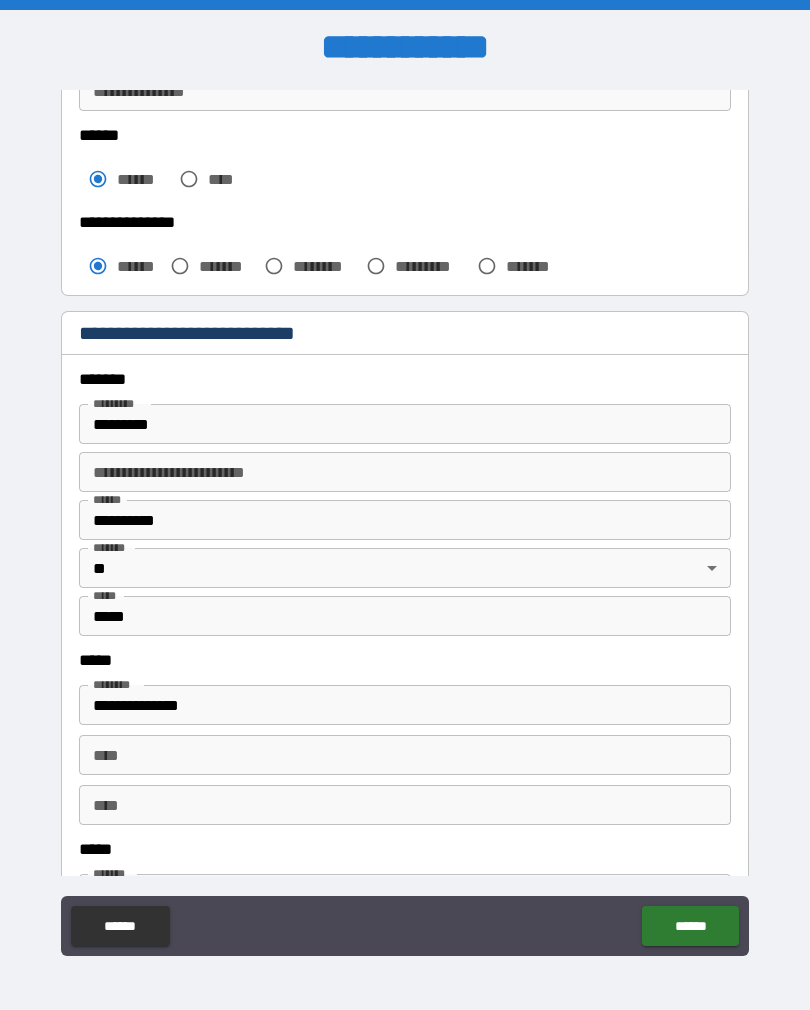 type on "**********" 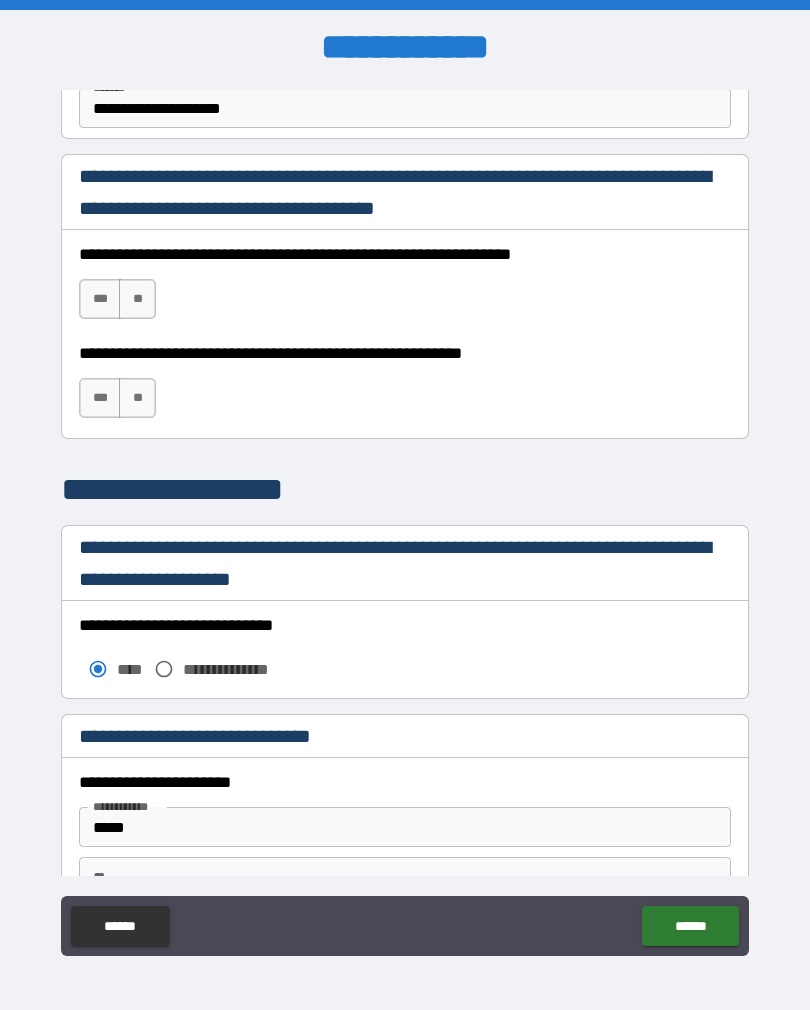 scroll, scrollTop: 1292, scrollLeft: 0, axis: vertical 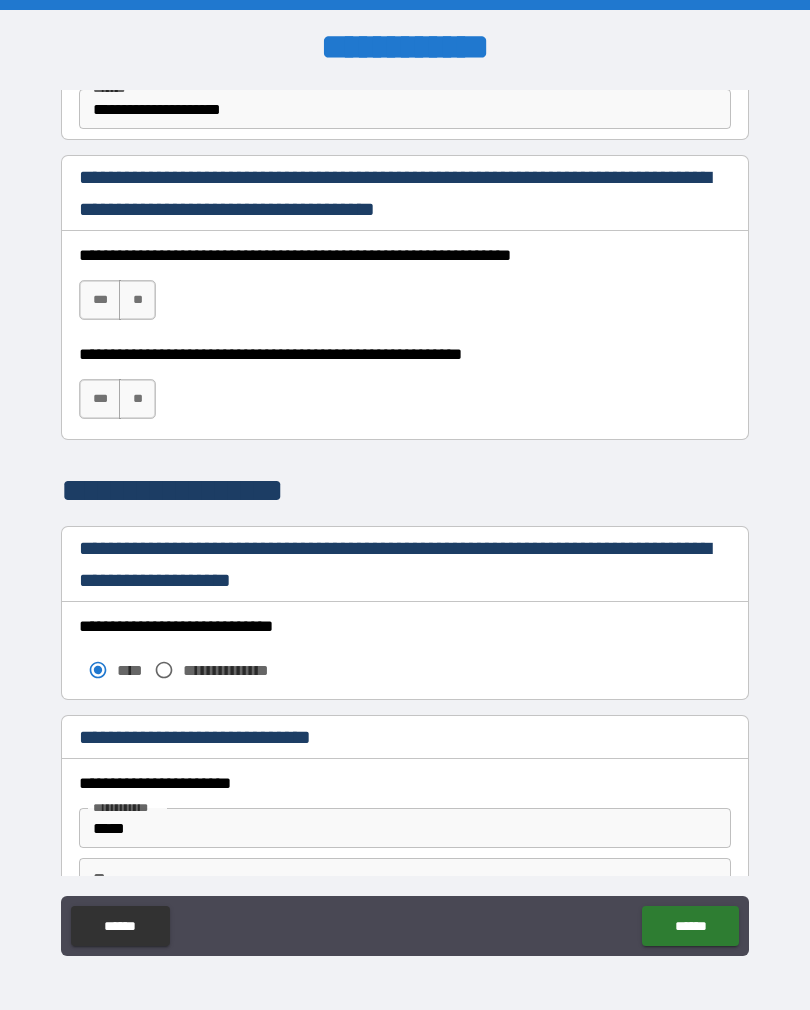 click on "***" at bounding box center [100, 300] 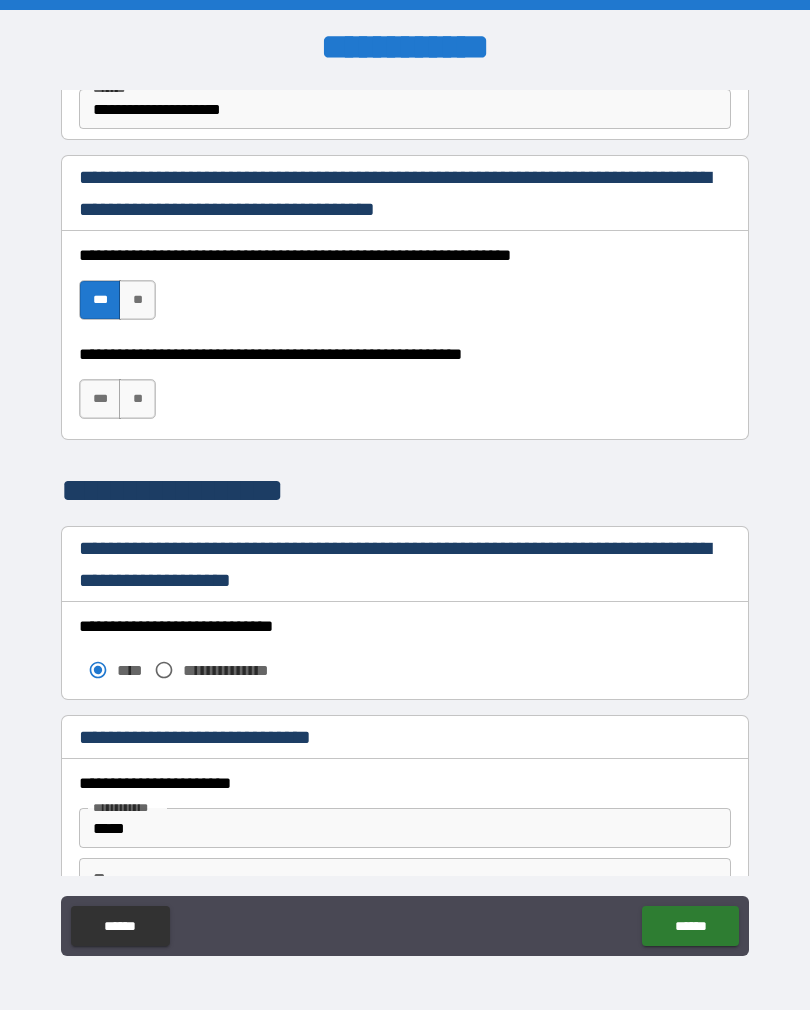 click on "**" at bounding box center [137, 399] 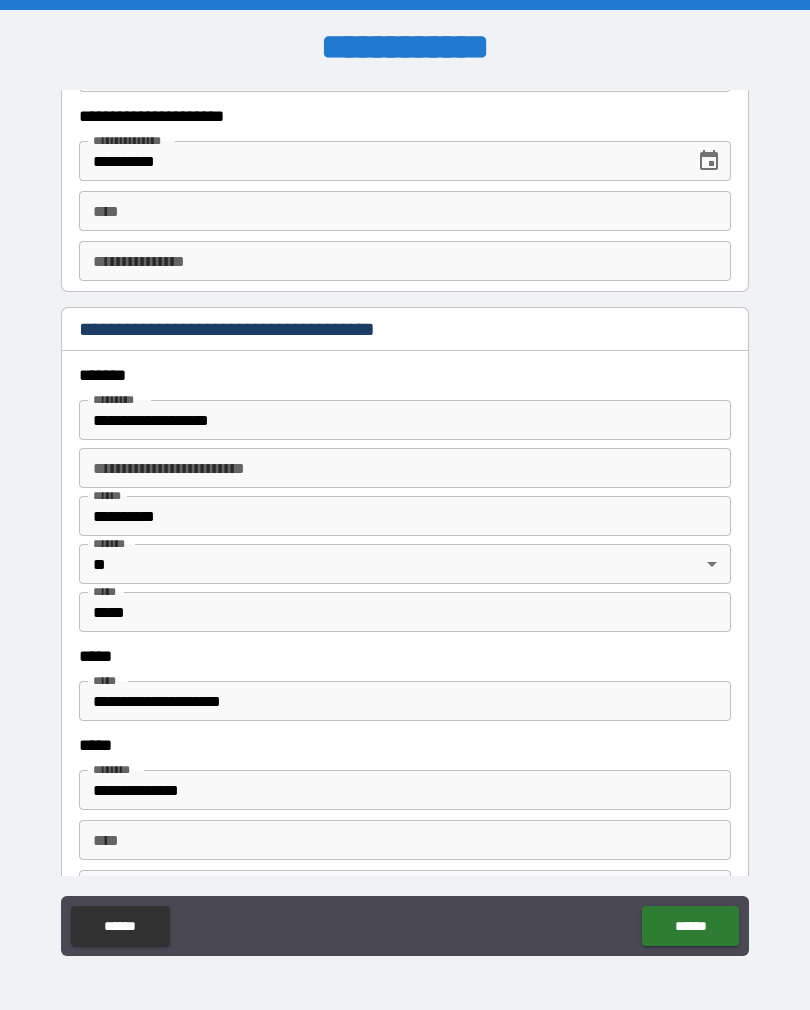 scroll, scrollTop: 2163, scrollLeft: 0, axis: vertical 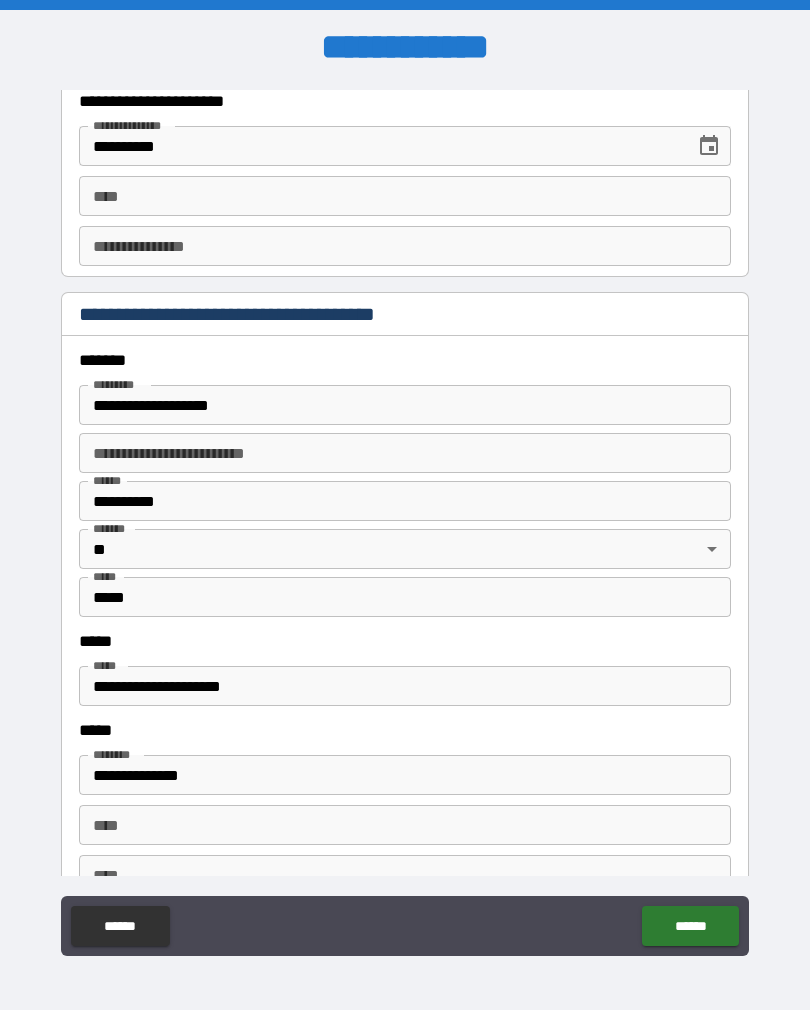 click on "**********" at bounding box center (405, 405) 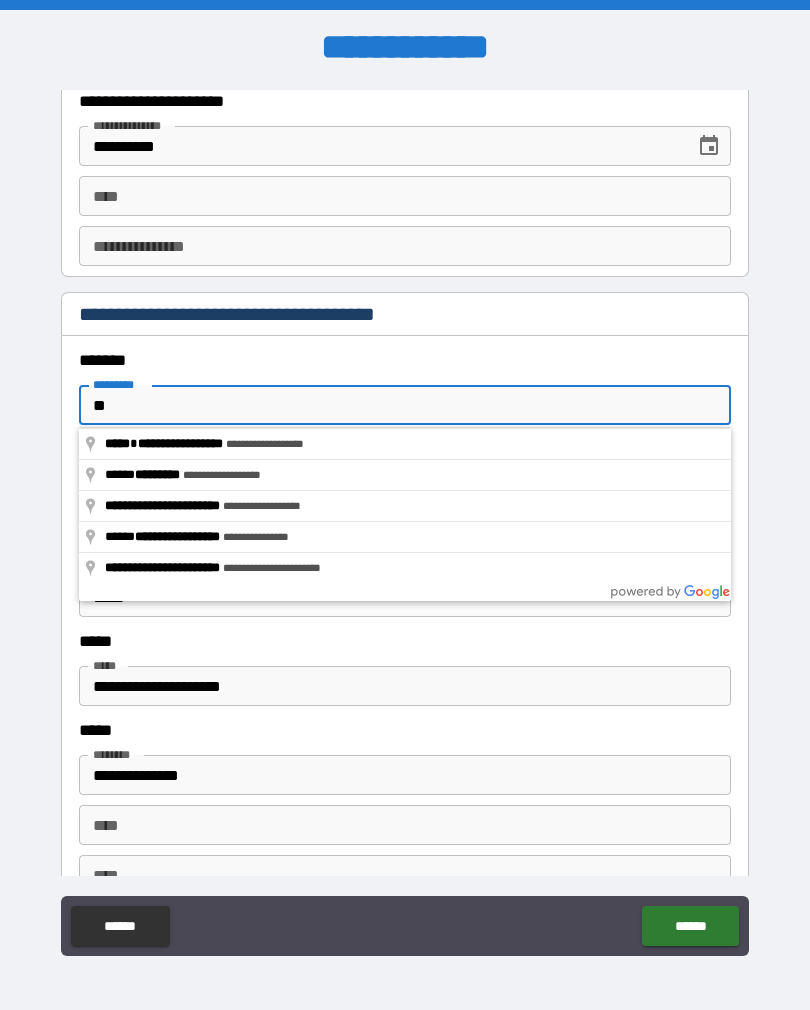 type on "*" 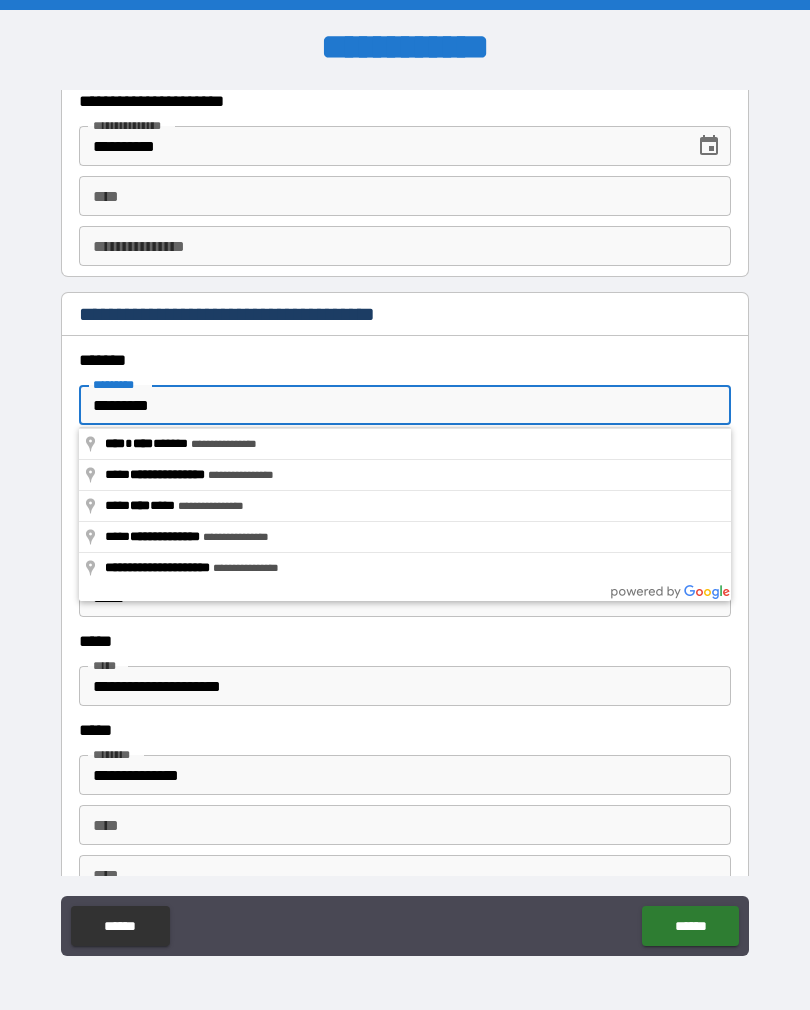 type on "**********" 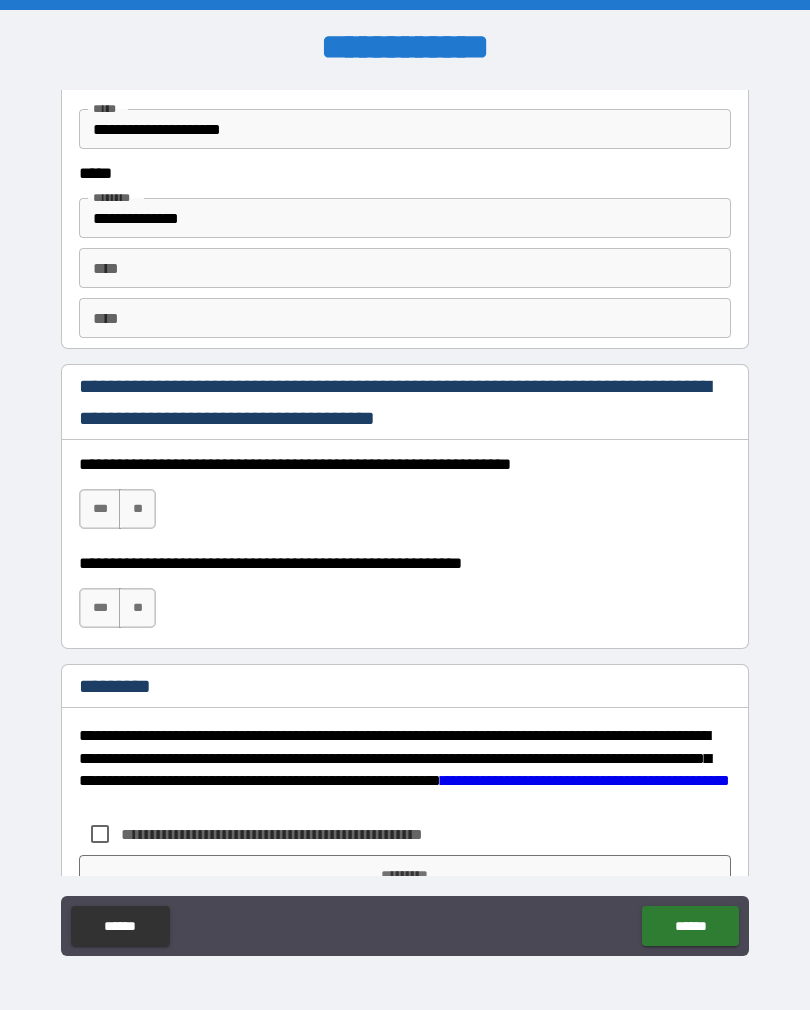 scroll, scrollTop: 2722, scrollLeft: 0, axis: vertical 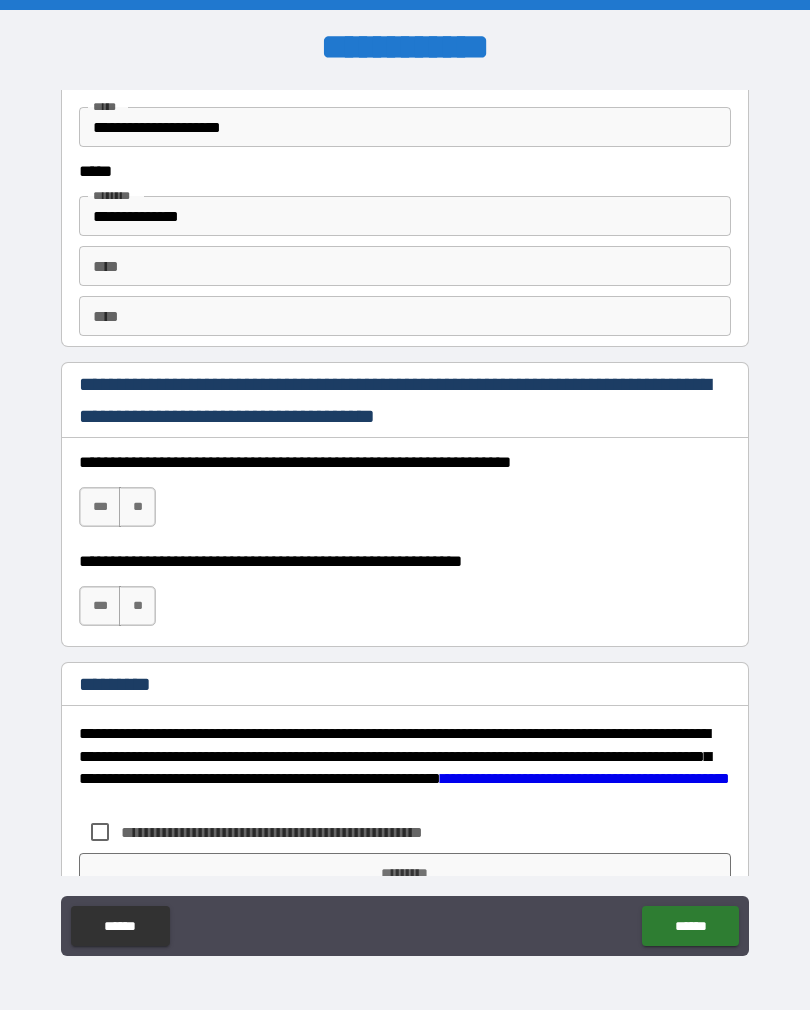 click on "***" at bounding box center [100, 507] 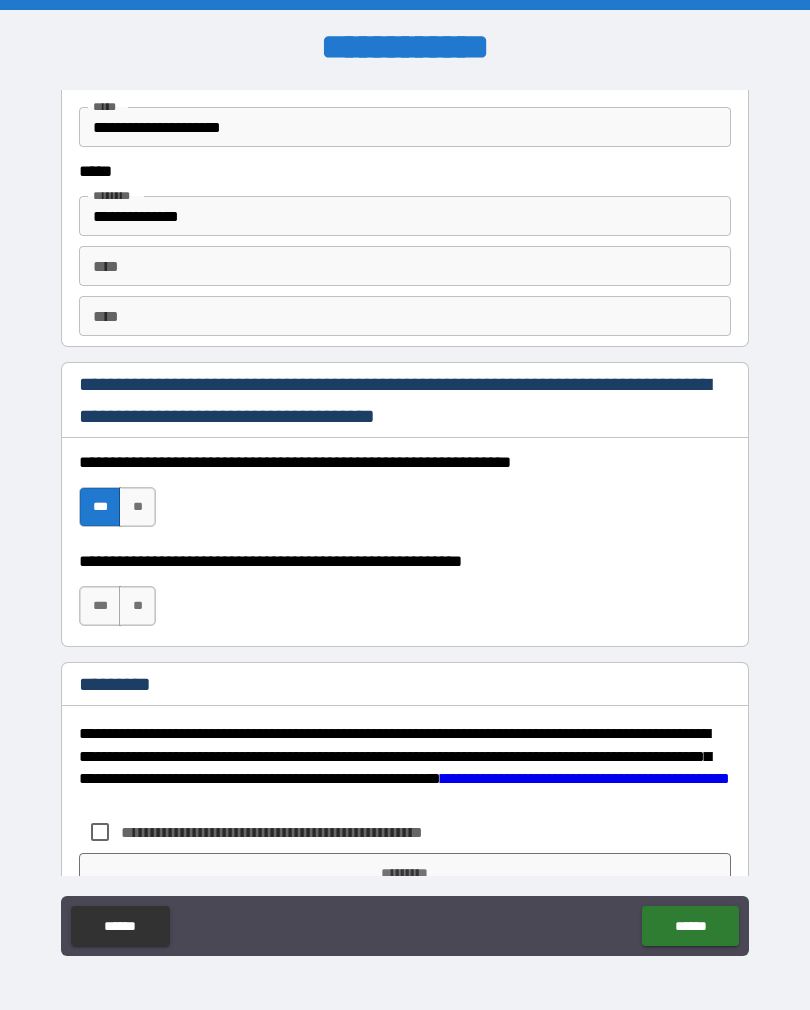 click on "**" at bounding box center [137, 606] 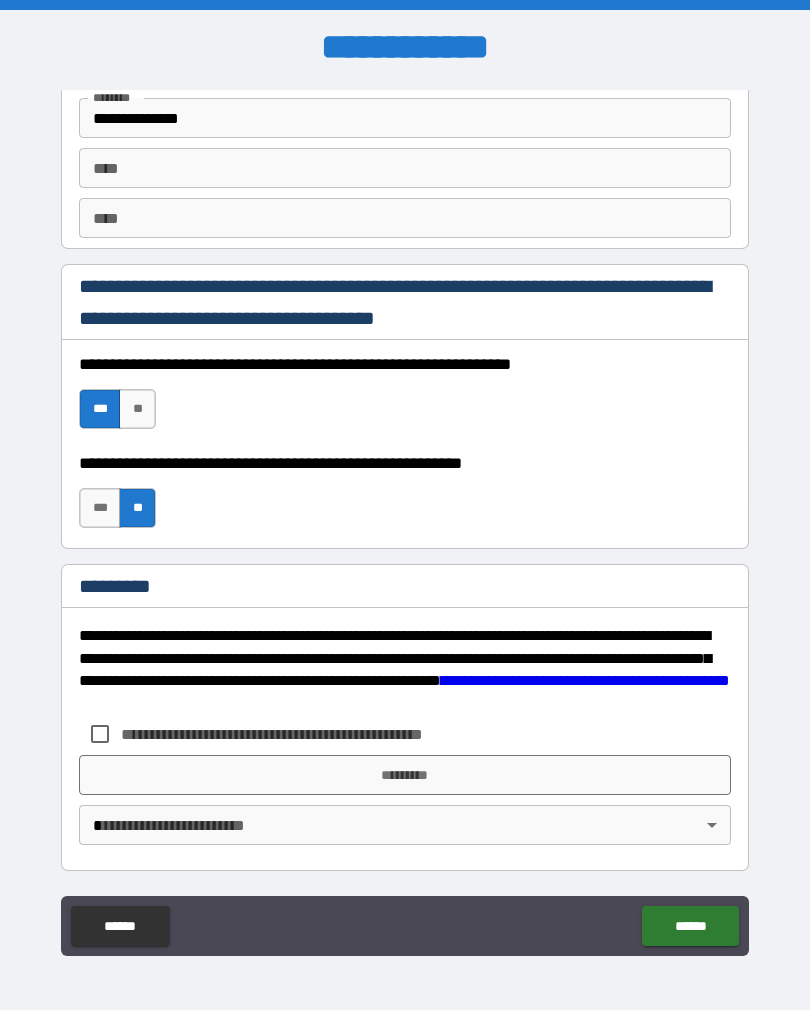 scroll, scrollTop: 2820, scrollLeft: 0, axis: vertical 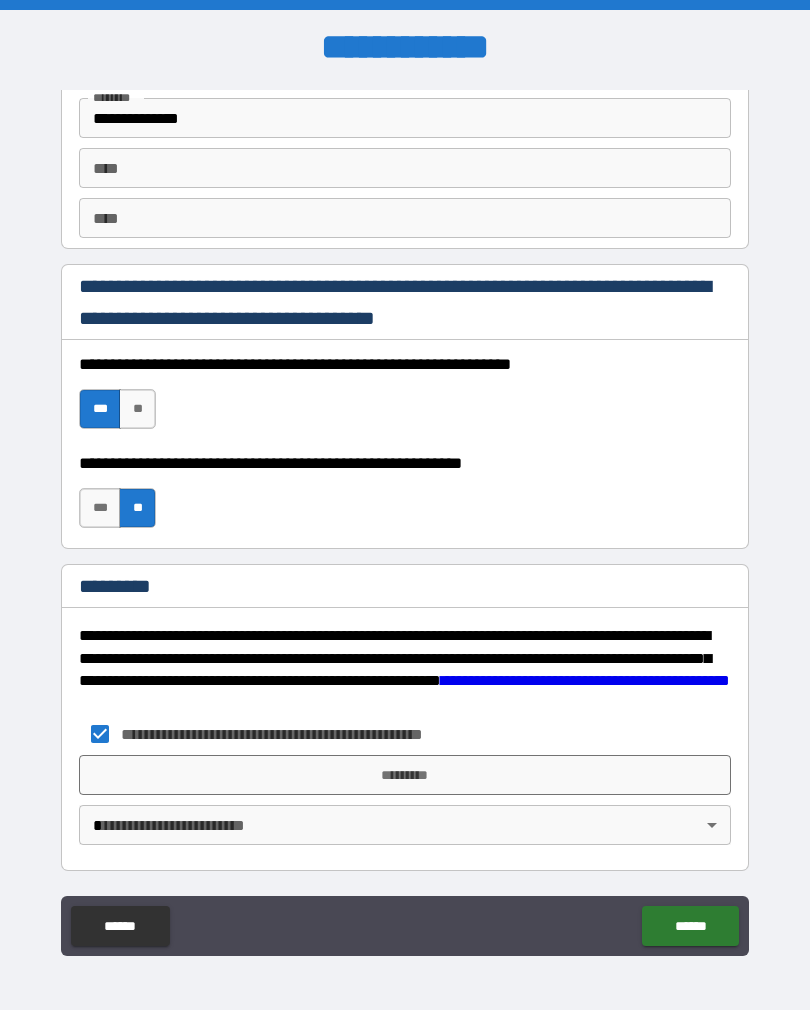 click on "*********" at bounding box center [405, 775] 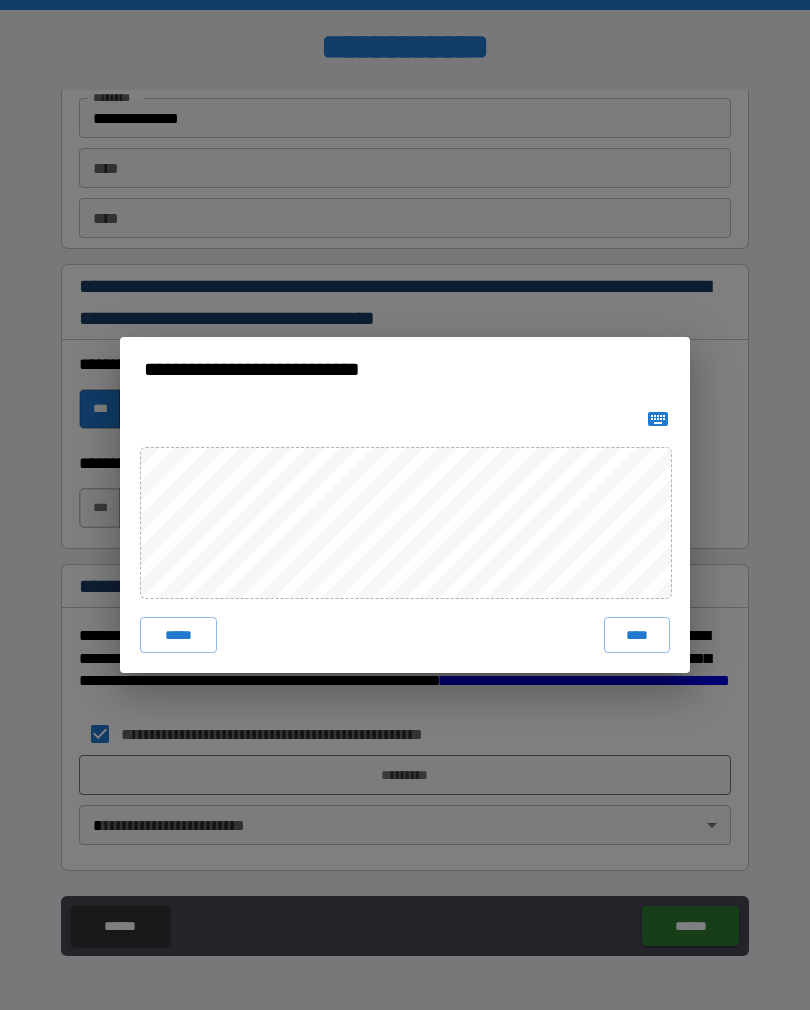 click on "****" at bounding box center (637, 635) 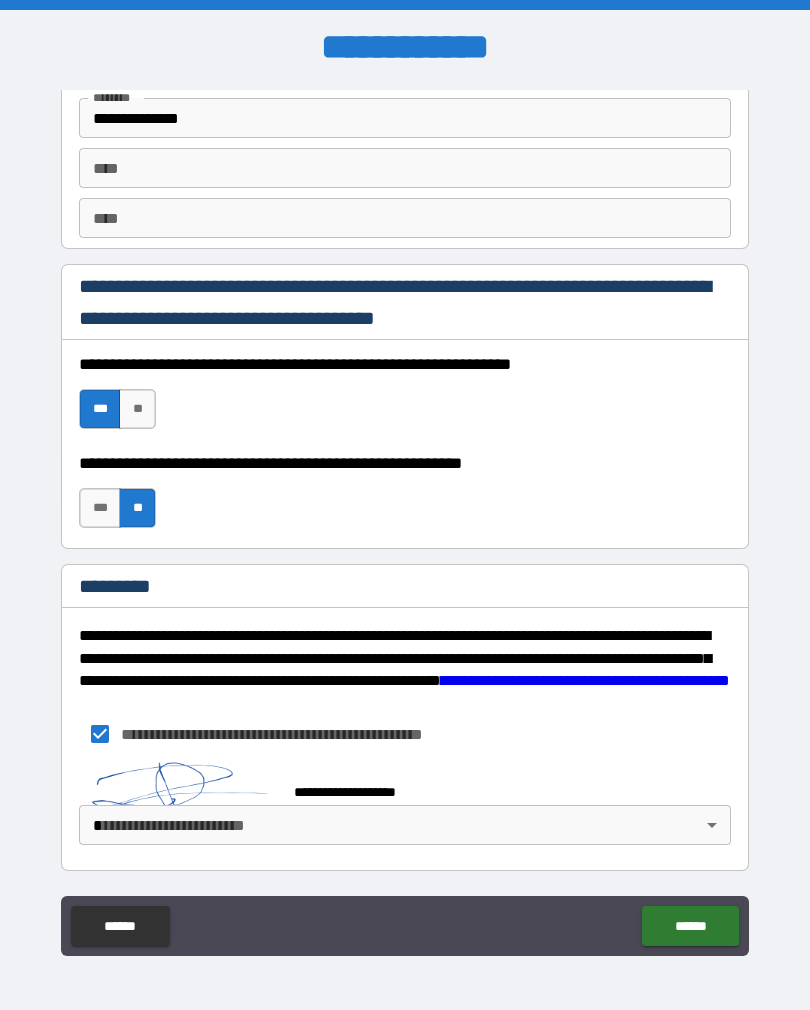 scroll, scrollTop: 2810, scrollLeft: 0, axis: vertical 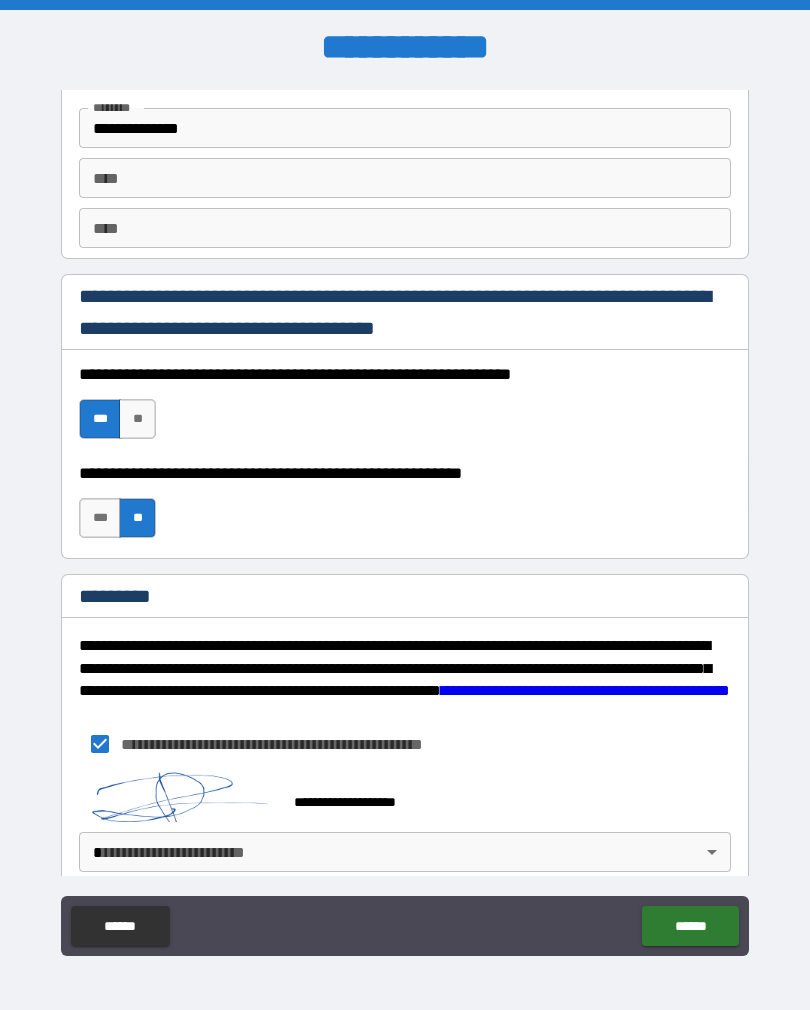 click on "******" at bounding box center (690, 926) 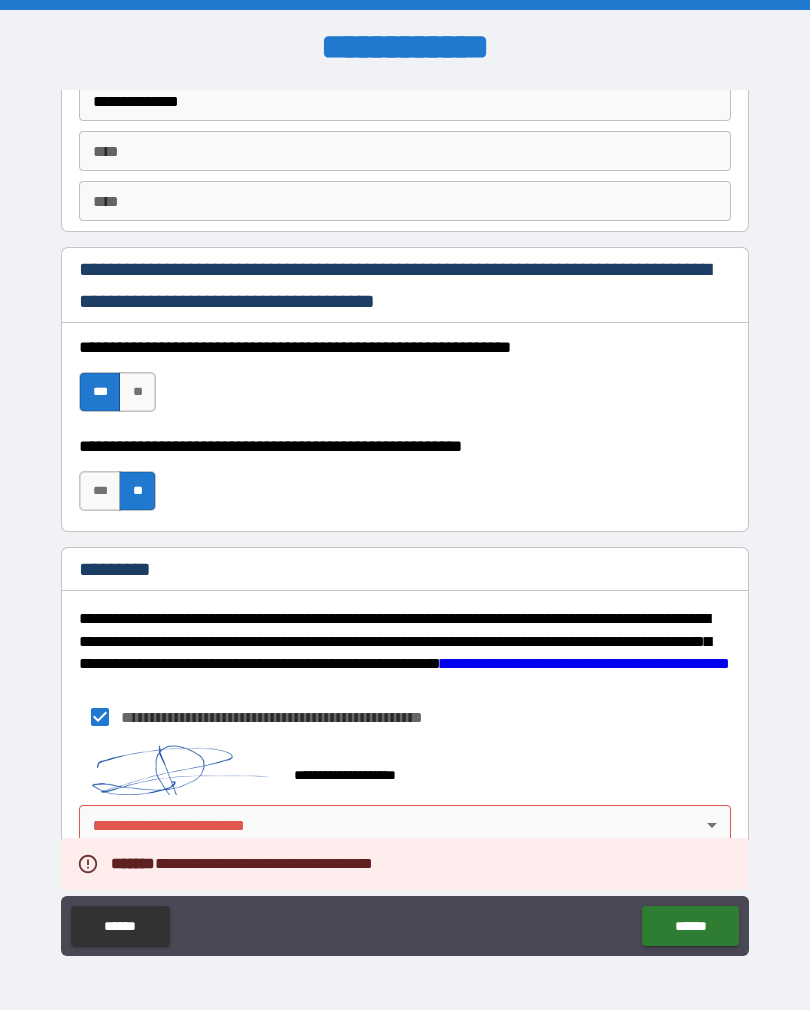 scroll, scrollTop: 2837, scrollLeft: 0, axis: vertical 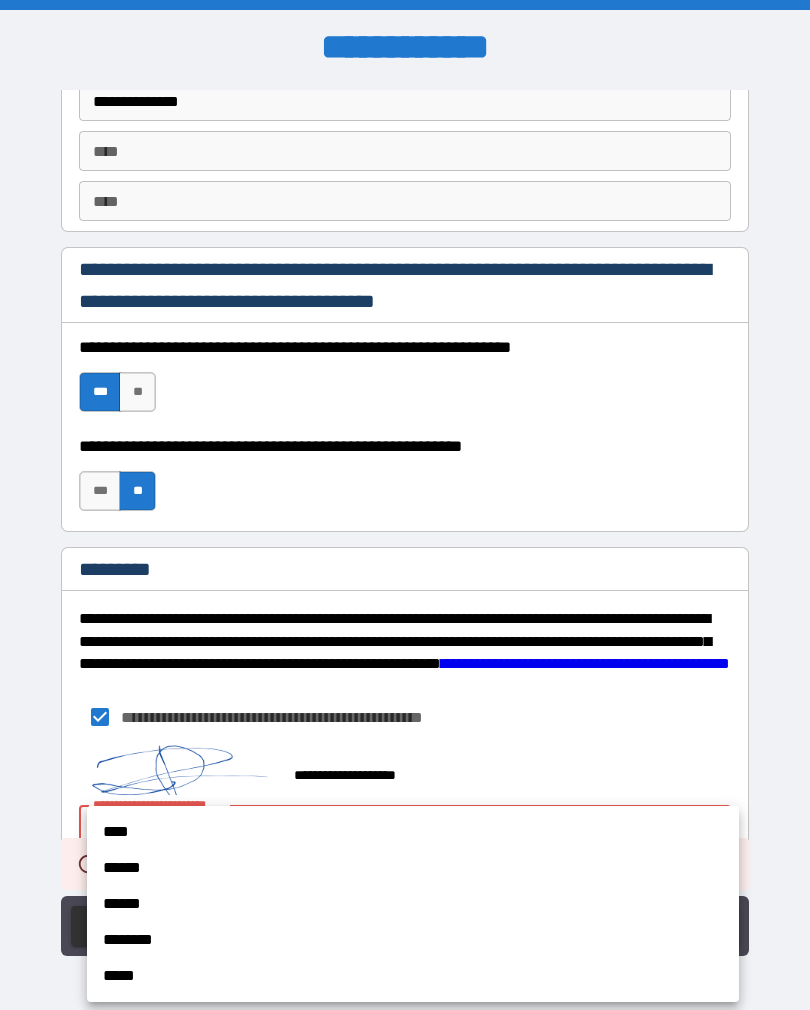 click on "****" at bounding box center [413, 832] 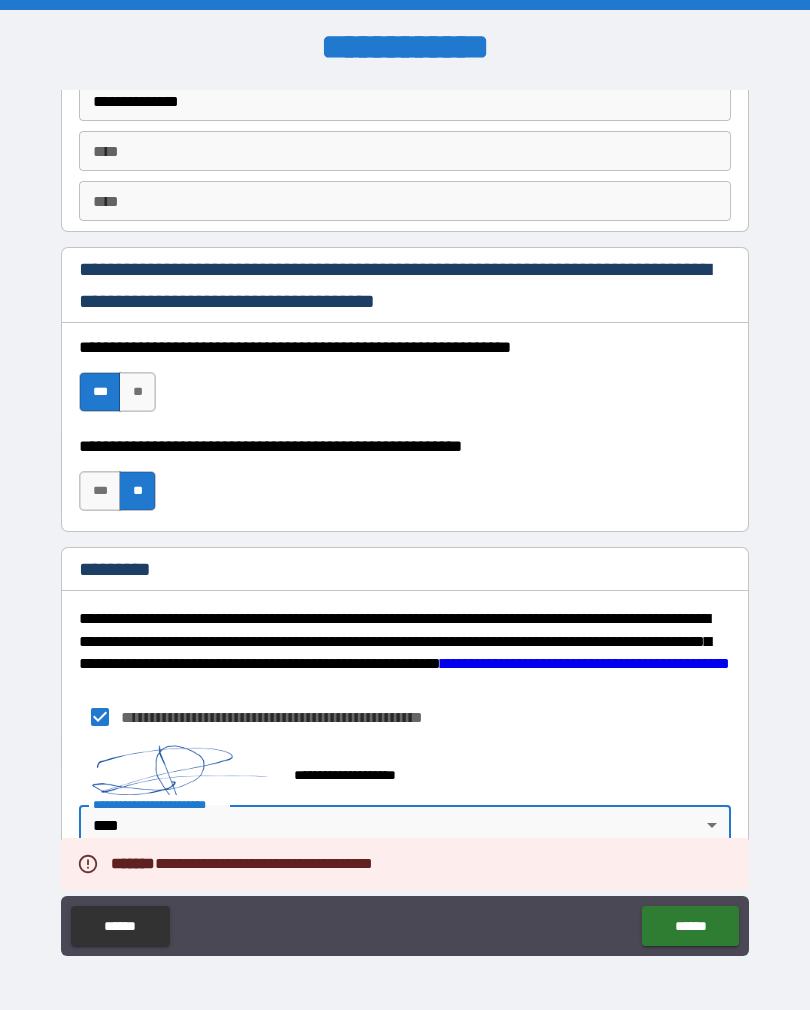 click on "******" at bounding box center [690, 926] 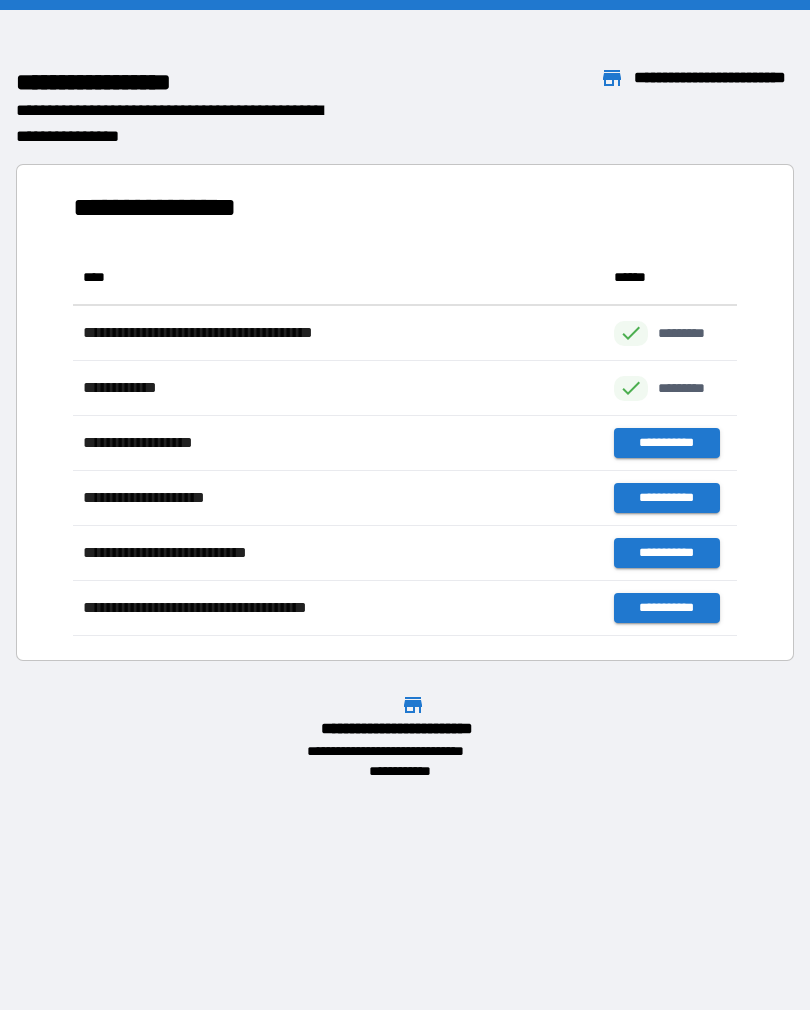 scroll, scrollTop: 1, scrollLeft: 1, axis: both 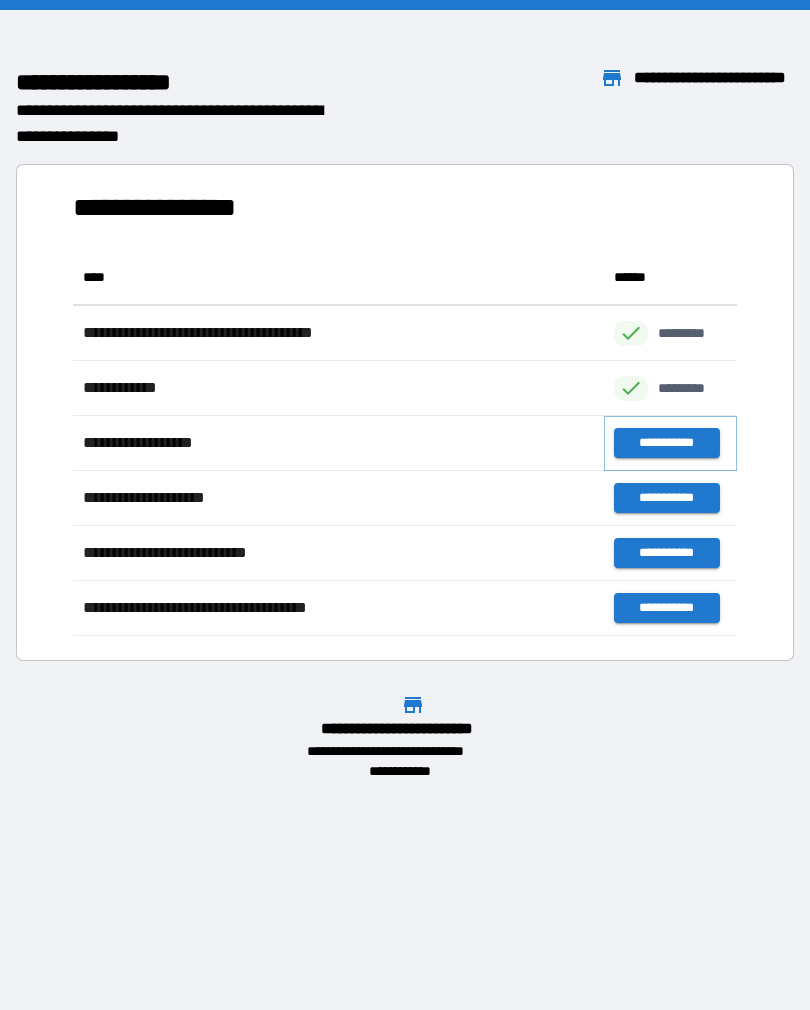 click on "**********" at bounding box center [666, 443] 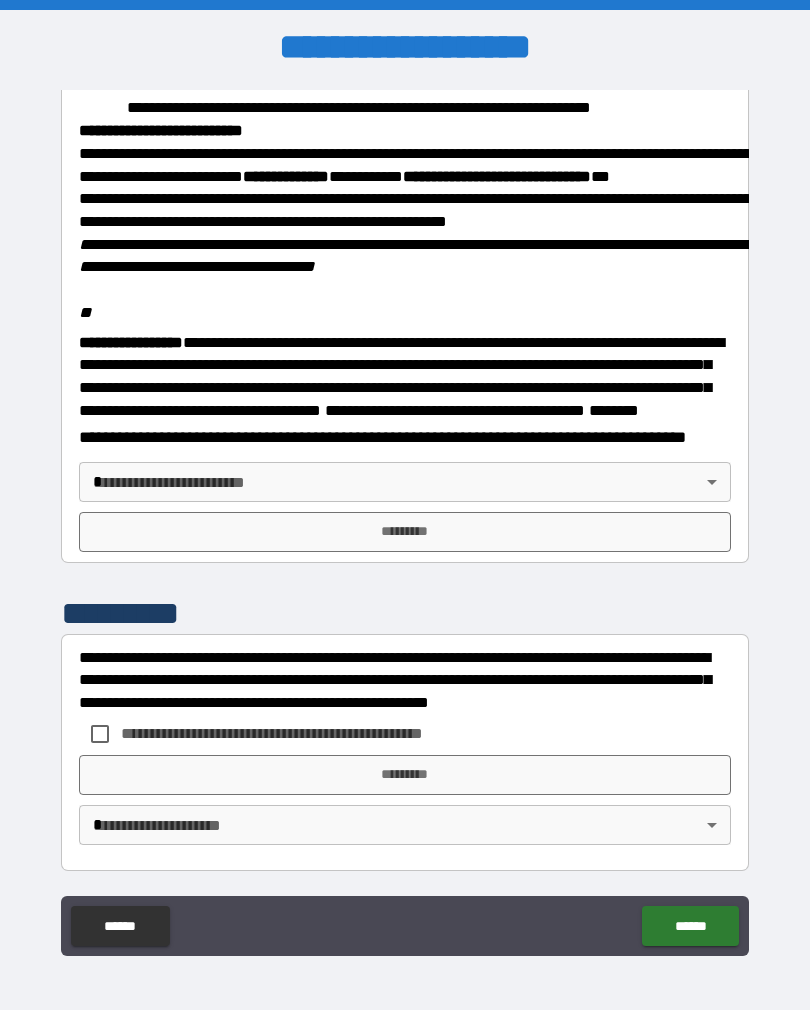scroll, scrollTop: 2345, scrollLeft: 0, axis: vertical 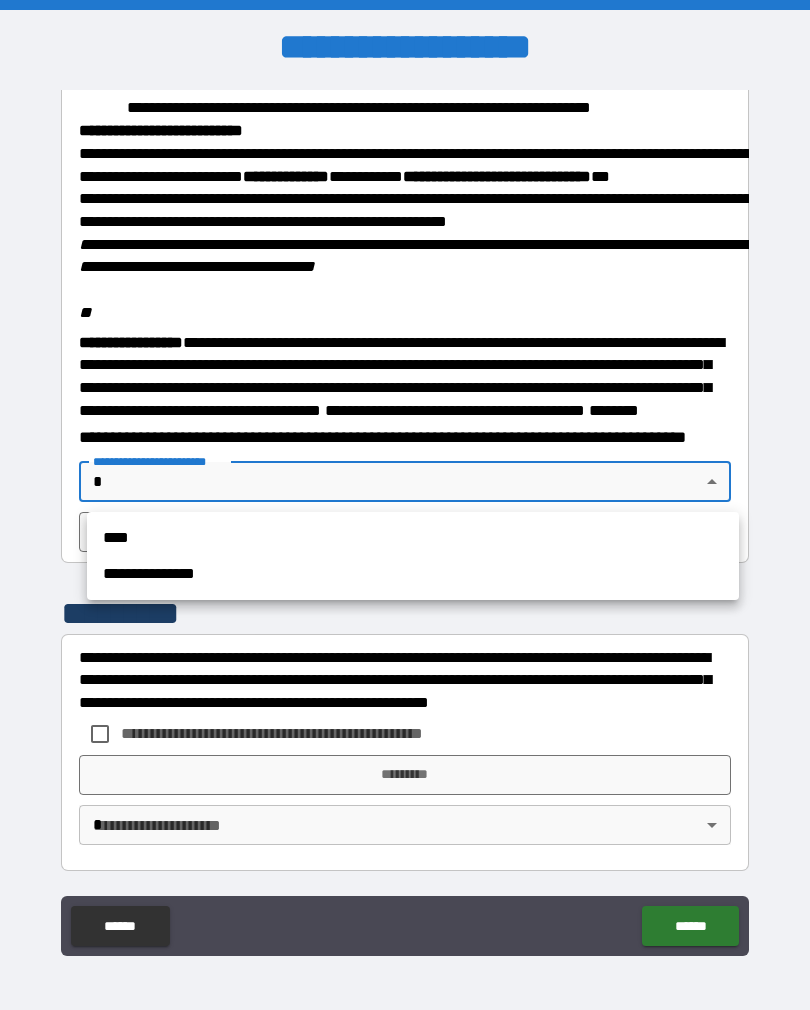 click on "****" at bounding box center (413, 538) 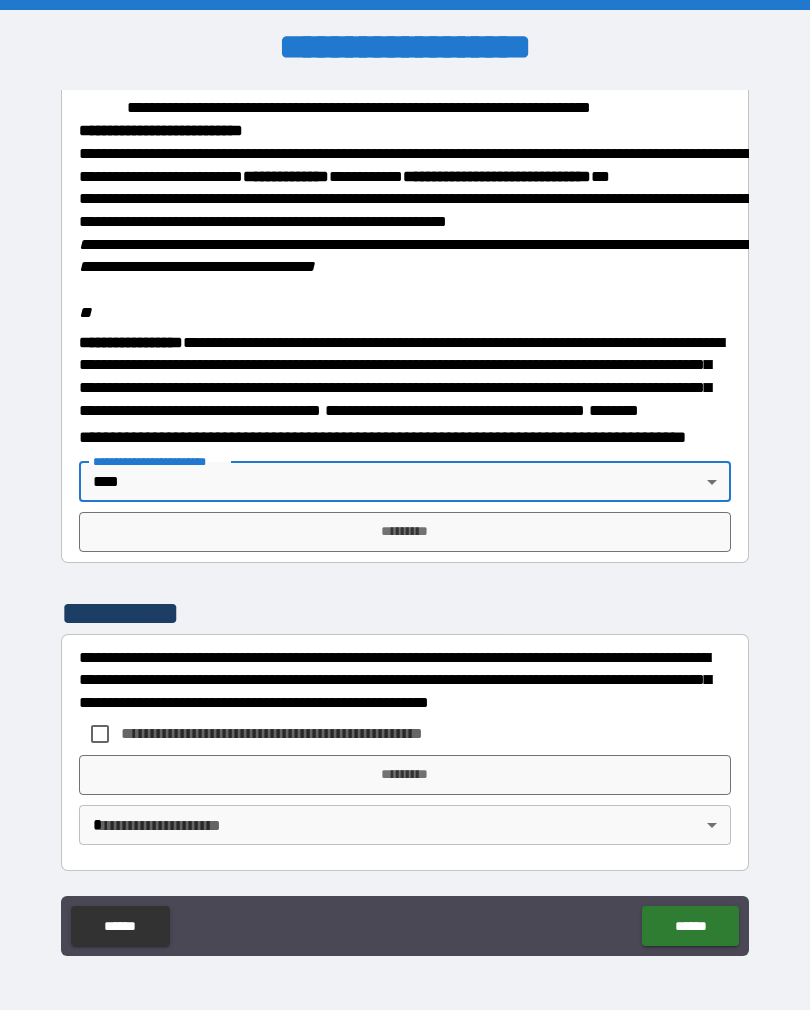 click on "*********" at bounding box center [405, 532] 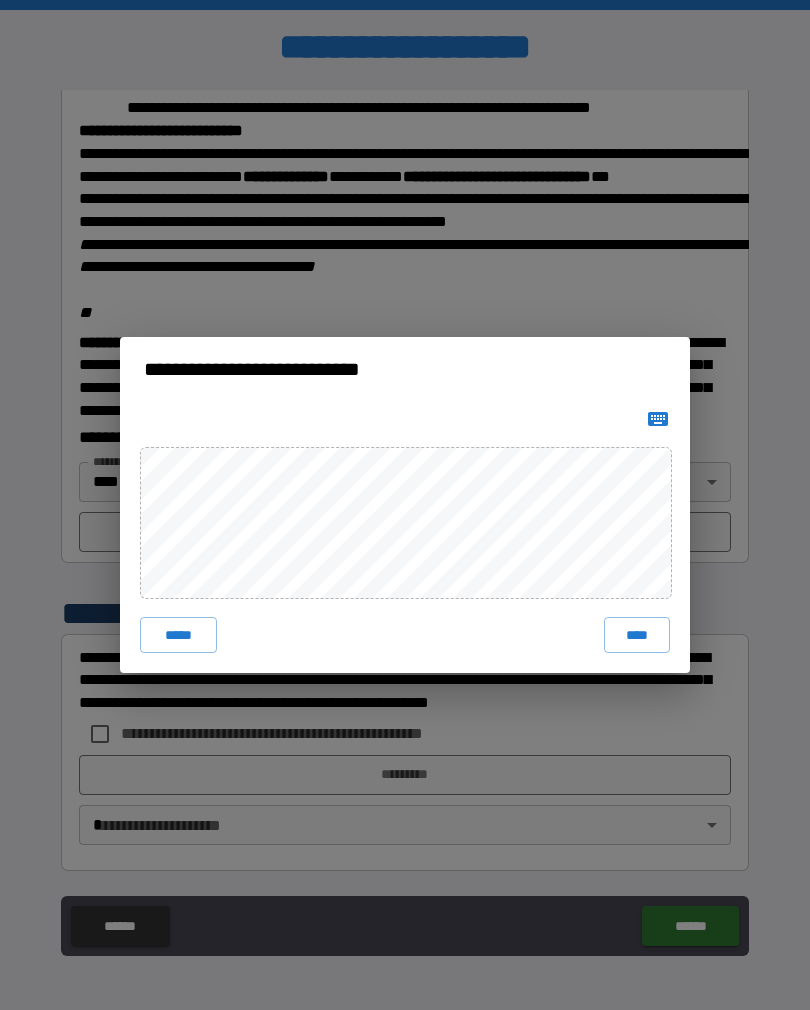 click on "****" at bounding box center [637, 635] 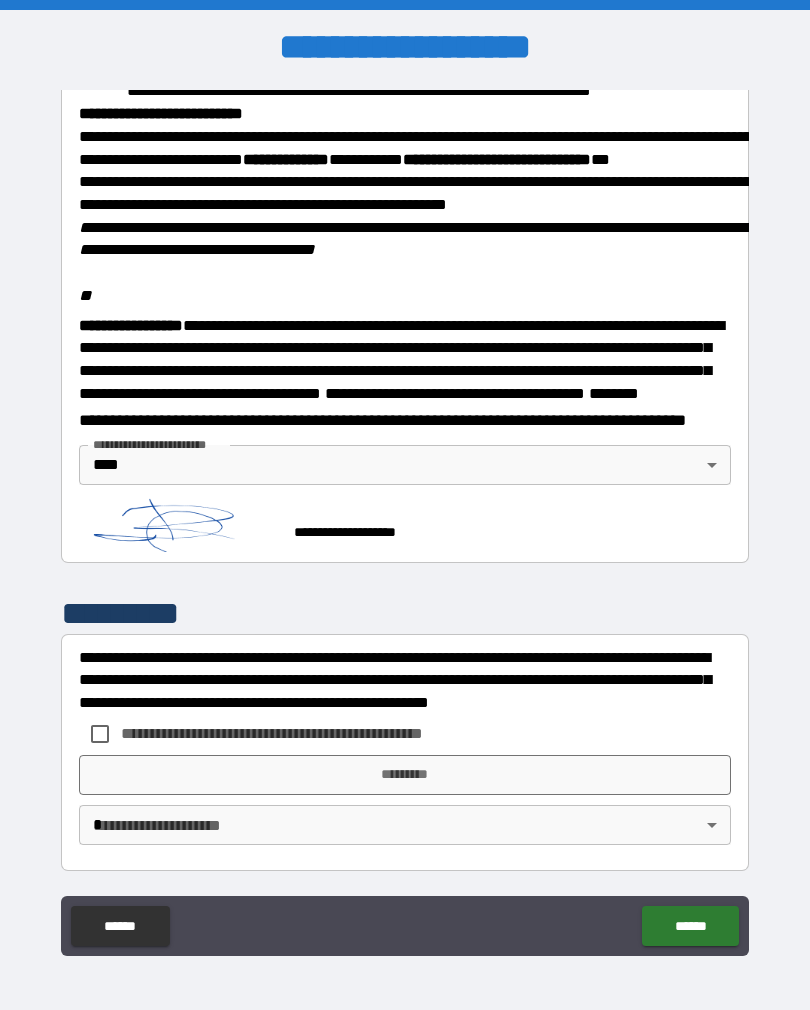 scroll, scrollTop: 2362, scrollLeft: 0, axis: vertical 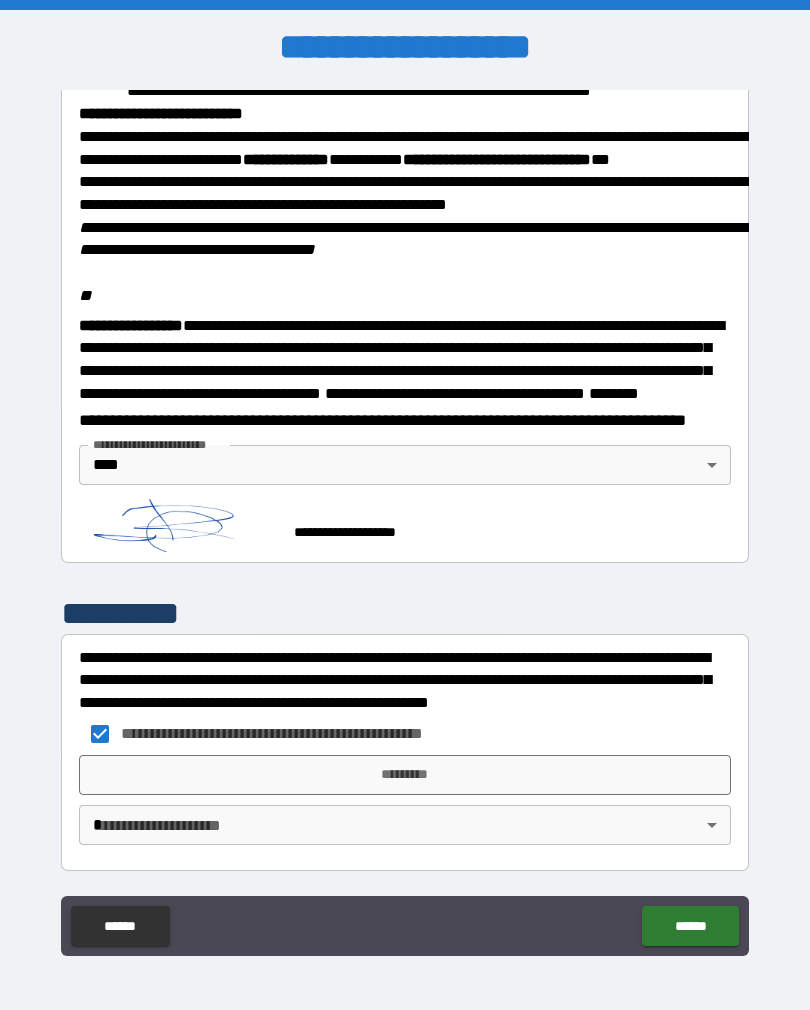 click on "*********" at bounding box center [405, 775] 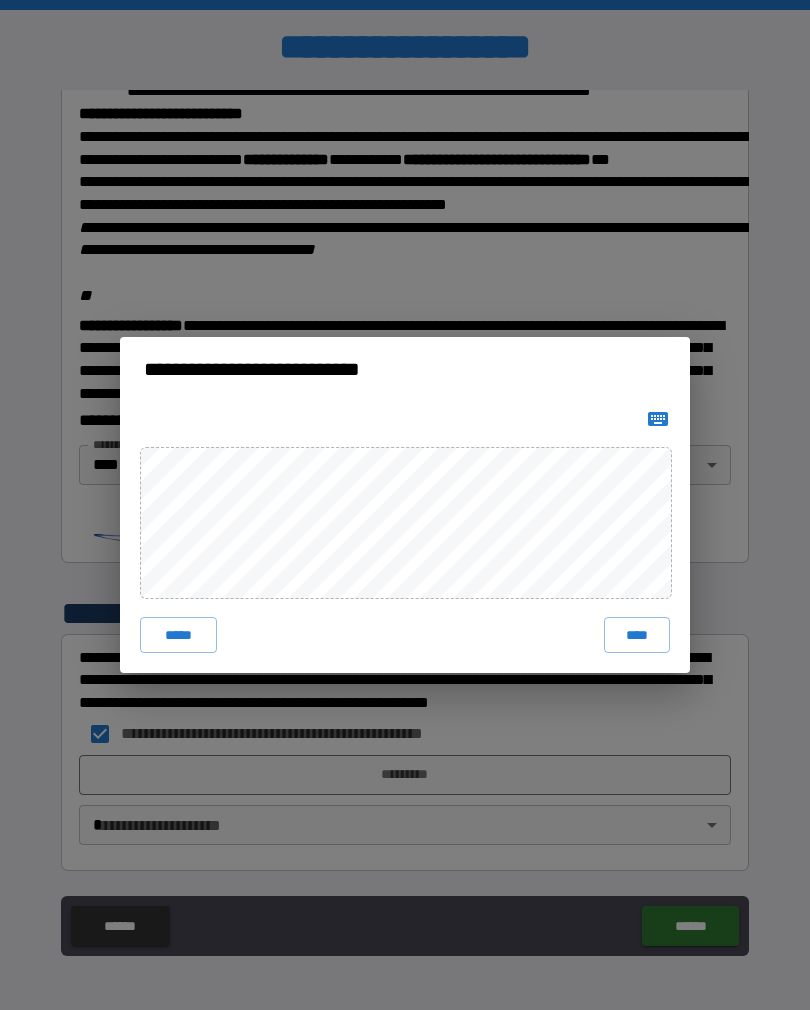 click on "****" at bounding box center (637, 635) 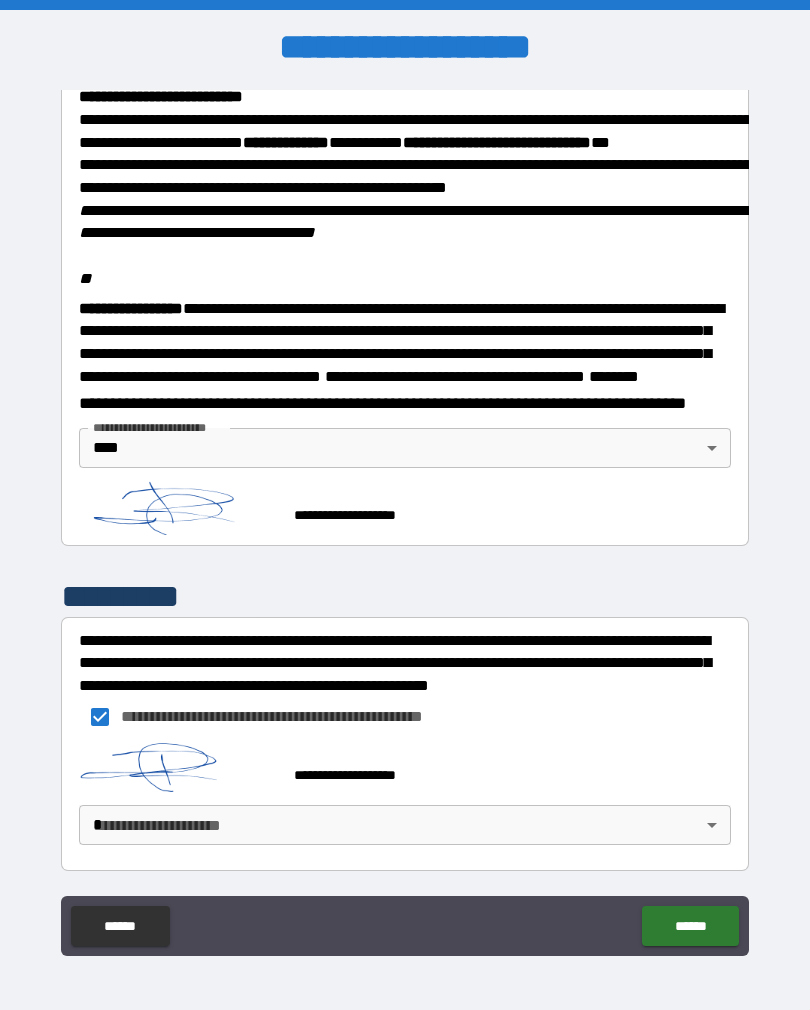 click on "**********" at bounding box center [405, 520] 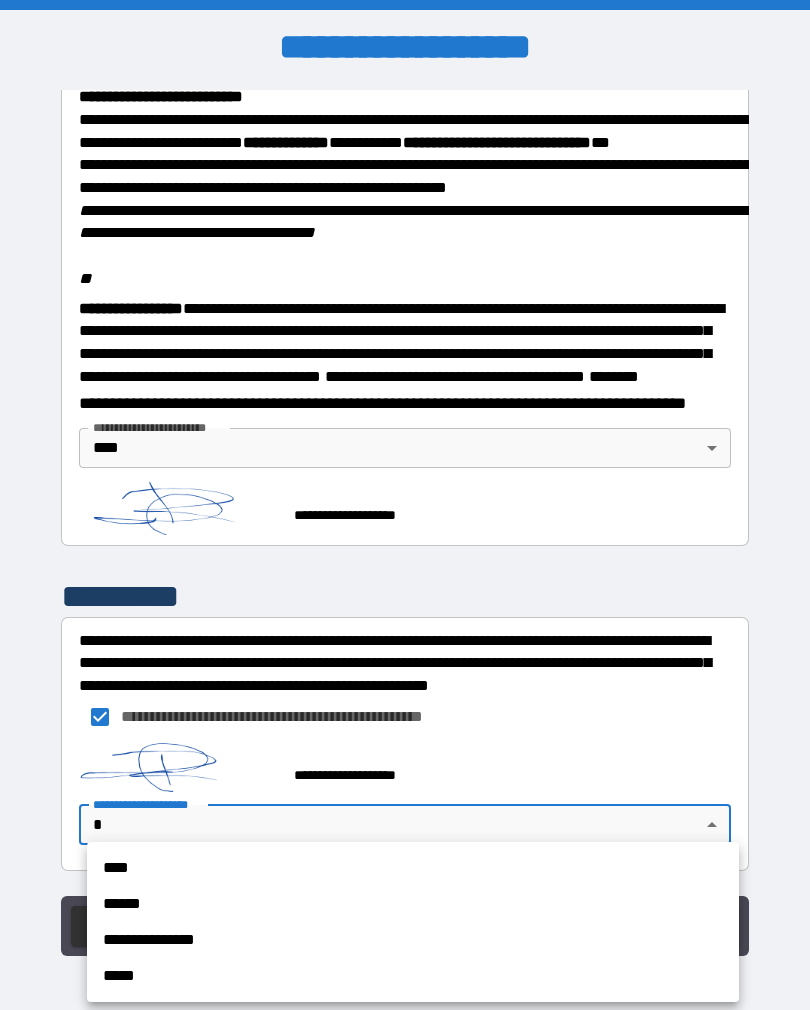 click on "****" at bounding box center (413, 868) 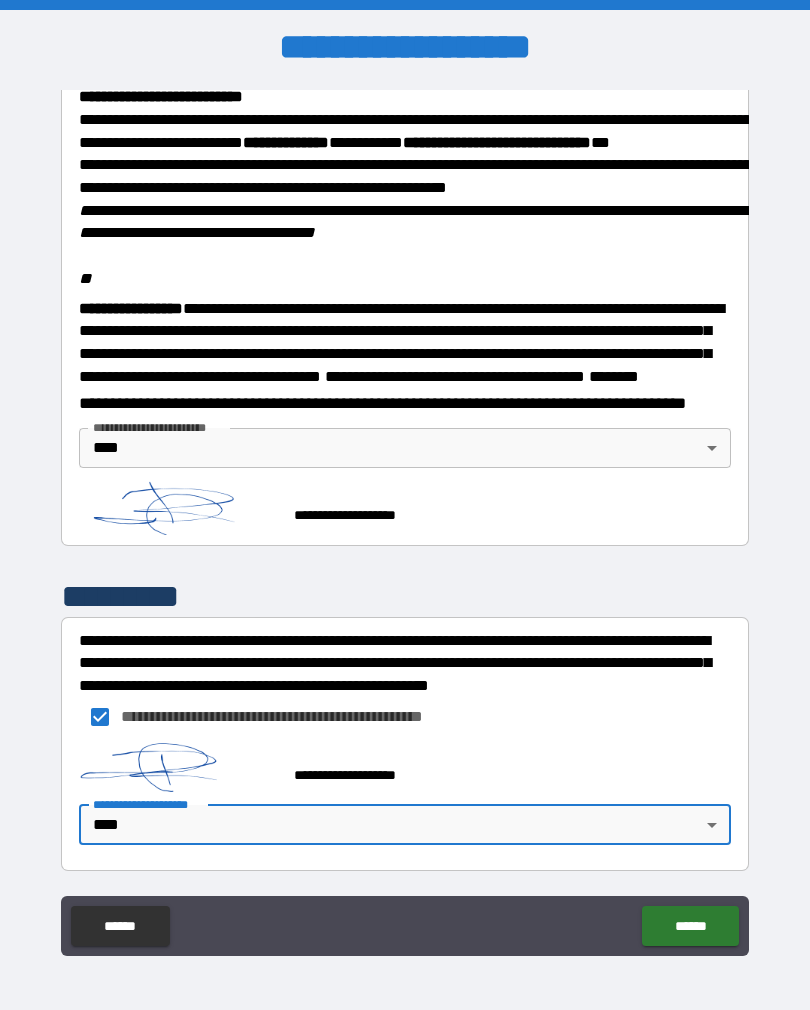 click on "******" at bounding box center [690, 926] 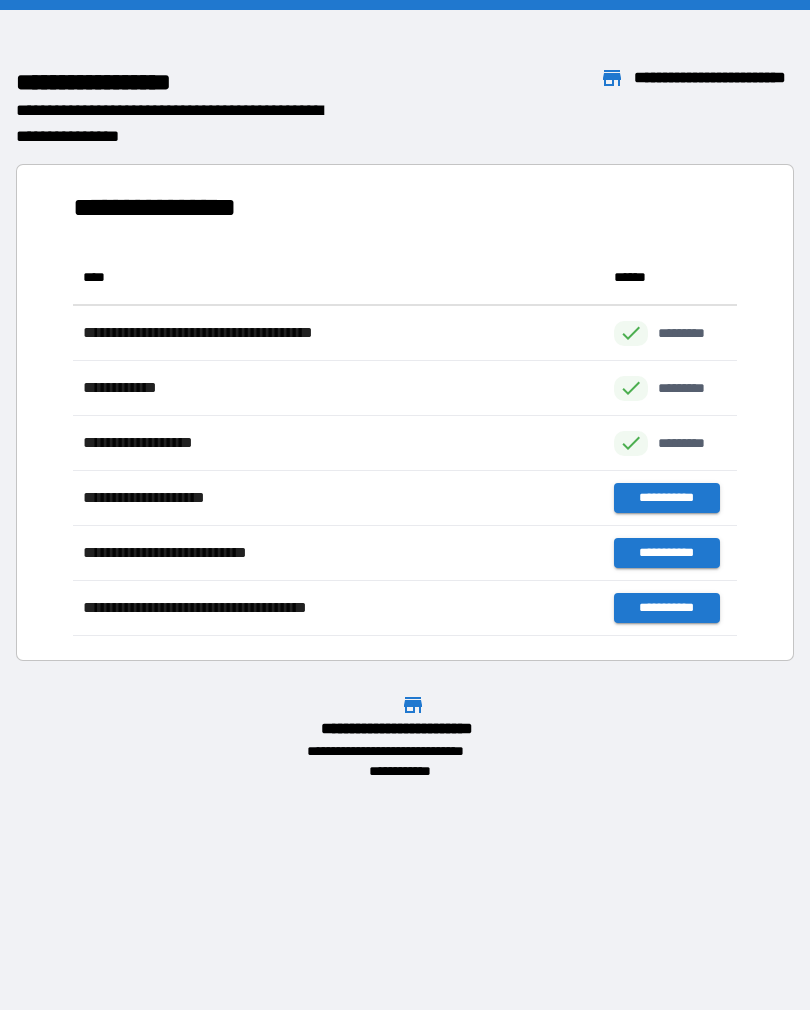 scroll, scrollTop: 1, scrollLeft: 1, axis: both 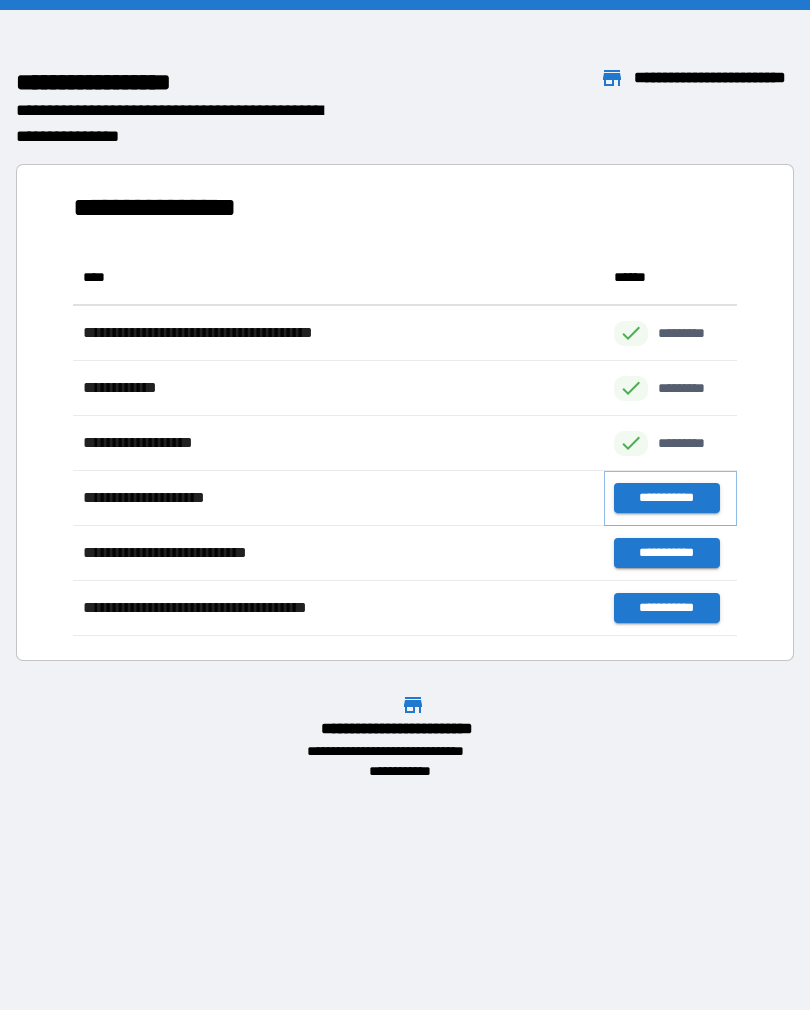 click on "**********" at bounding box center [666, 498] 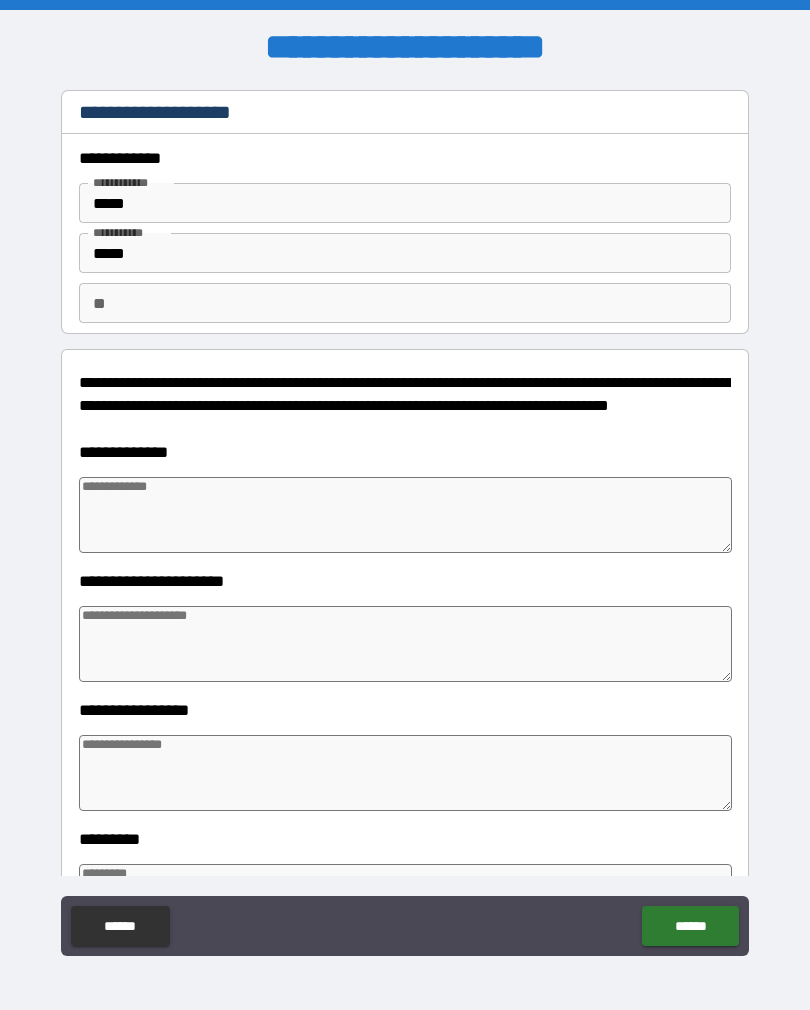 click at bounding box center [405, 515] 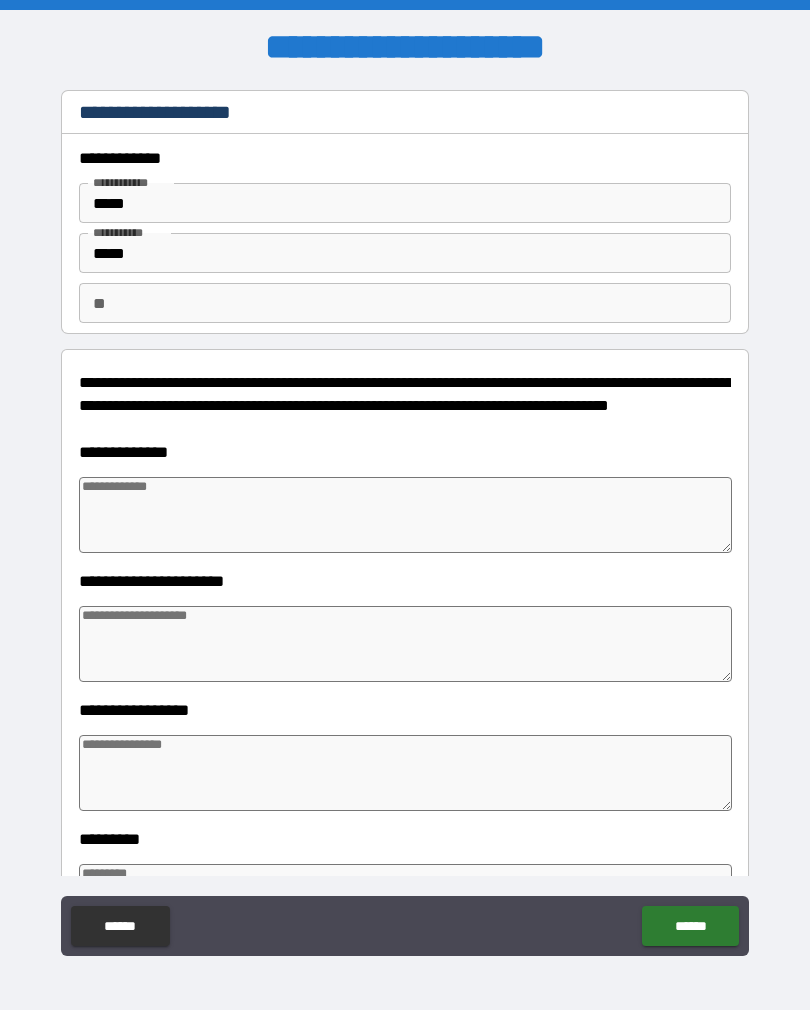 type on "*" 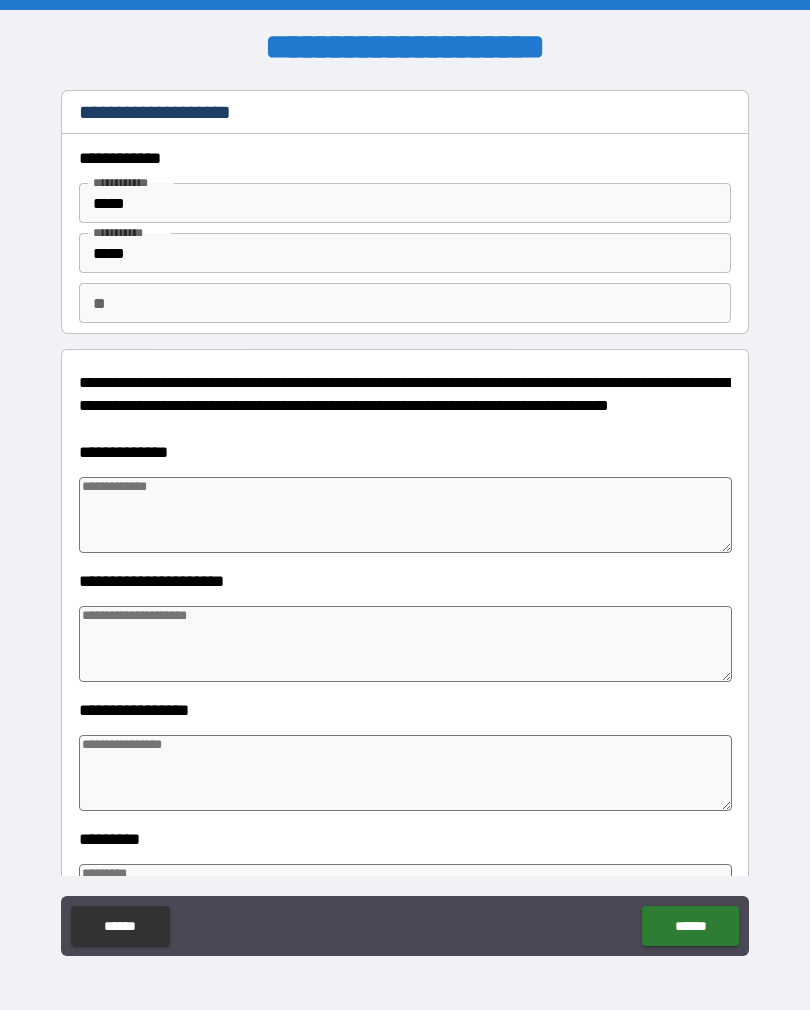 type on "*" 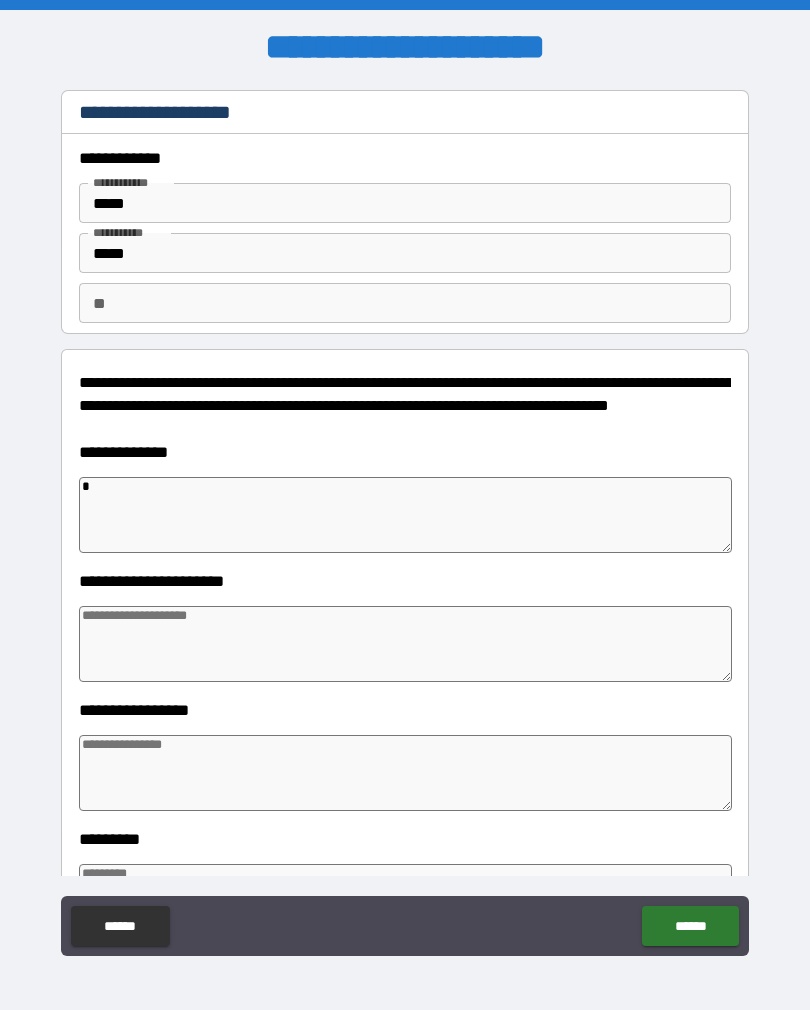 type on "**" 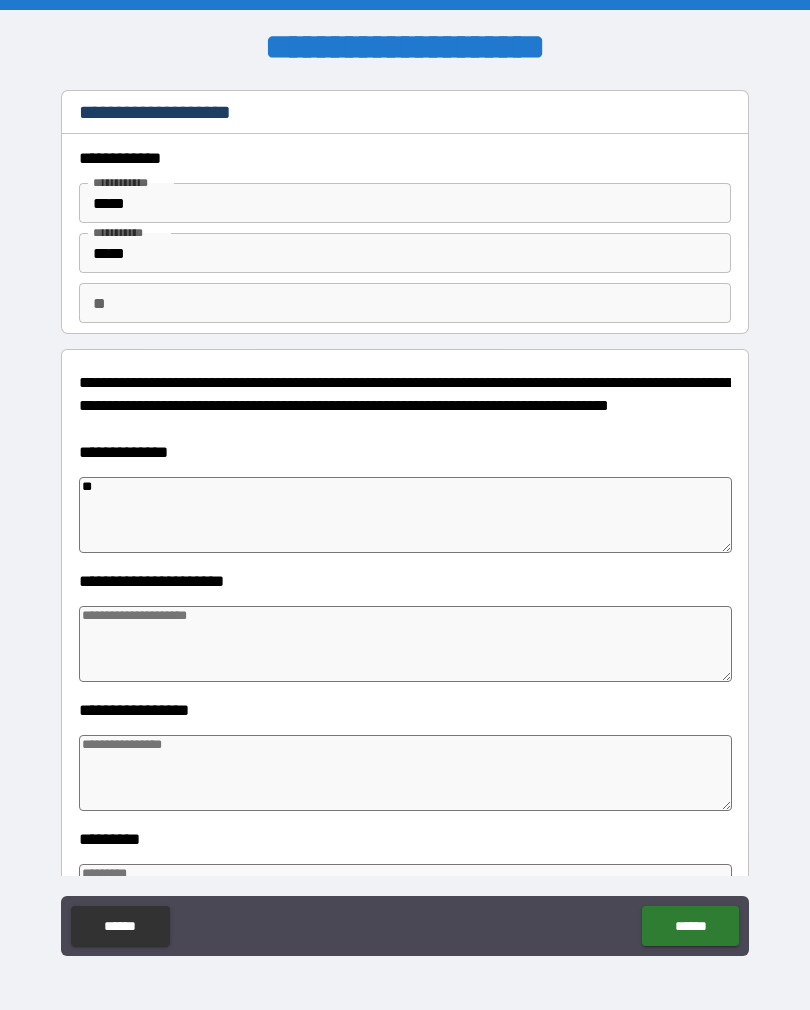 type on "*" 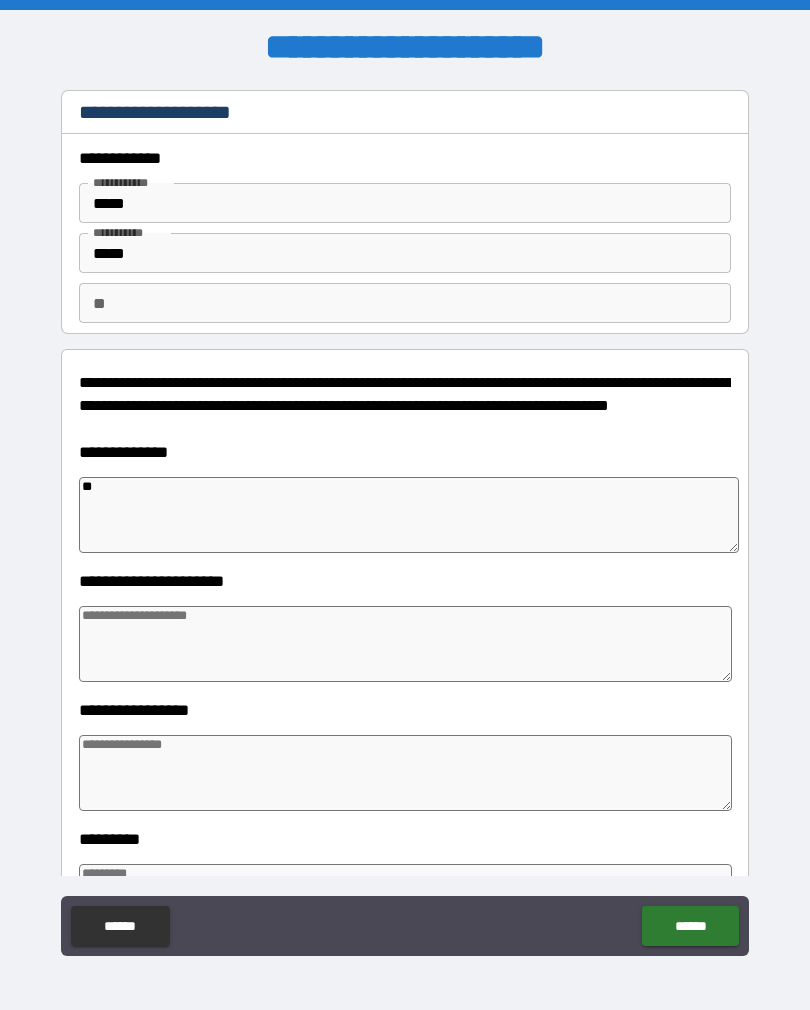 type on "*" 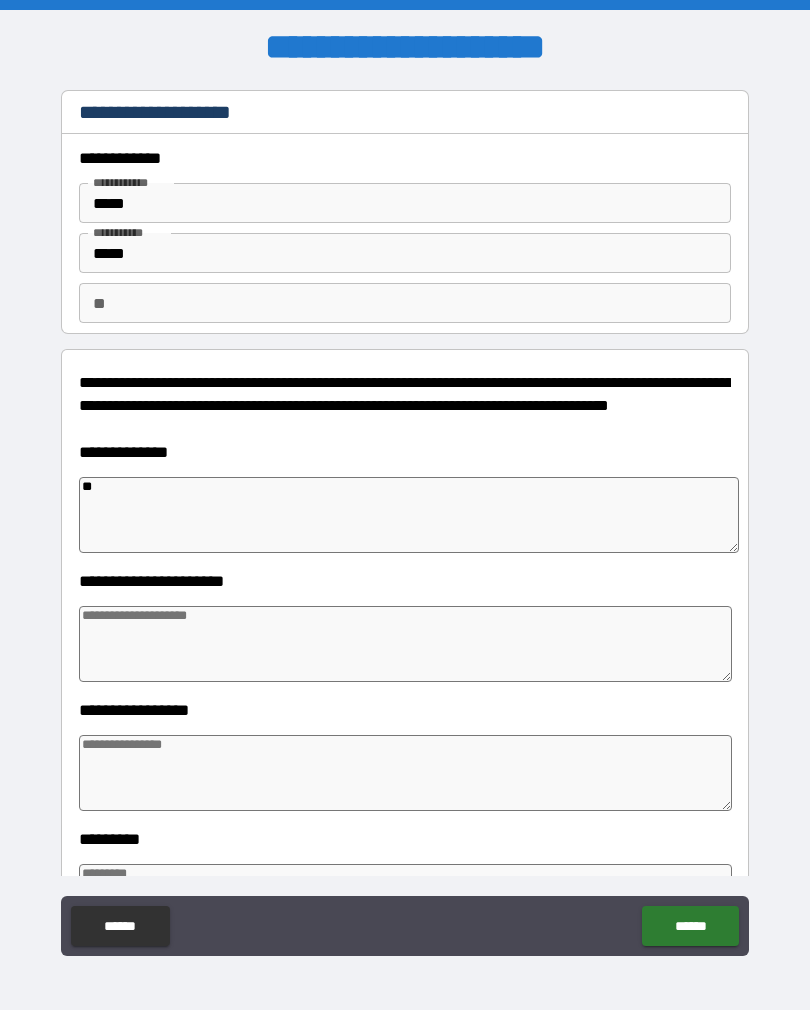 type on "*" 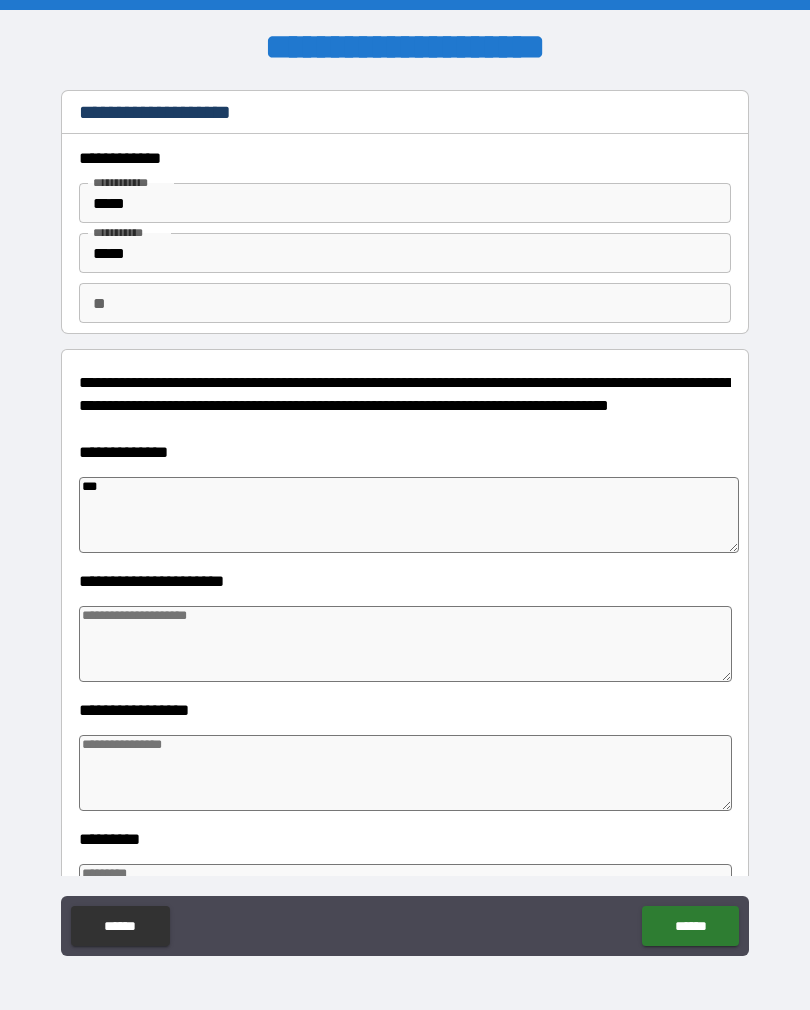 type on "*" 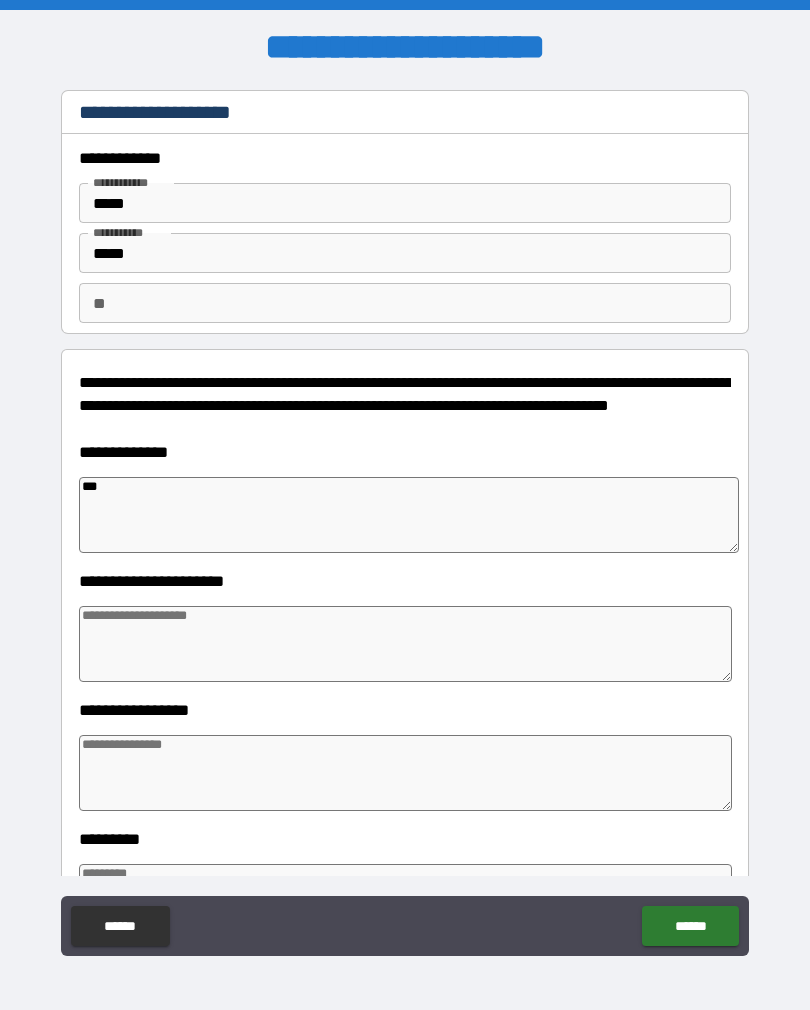 type on "***" 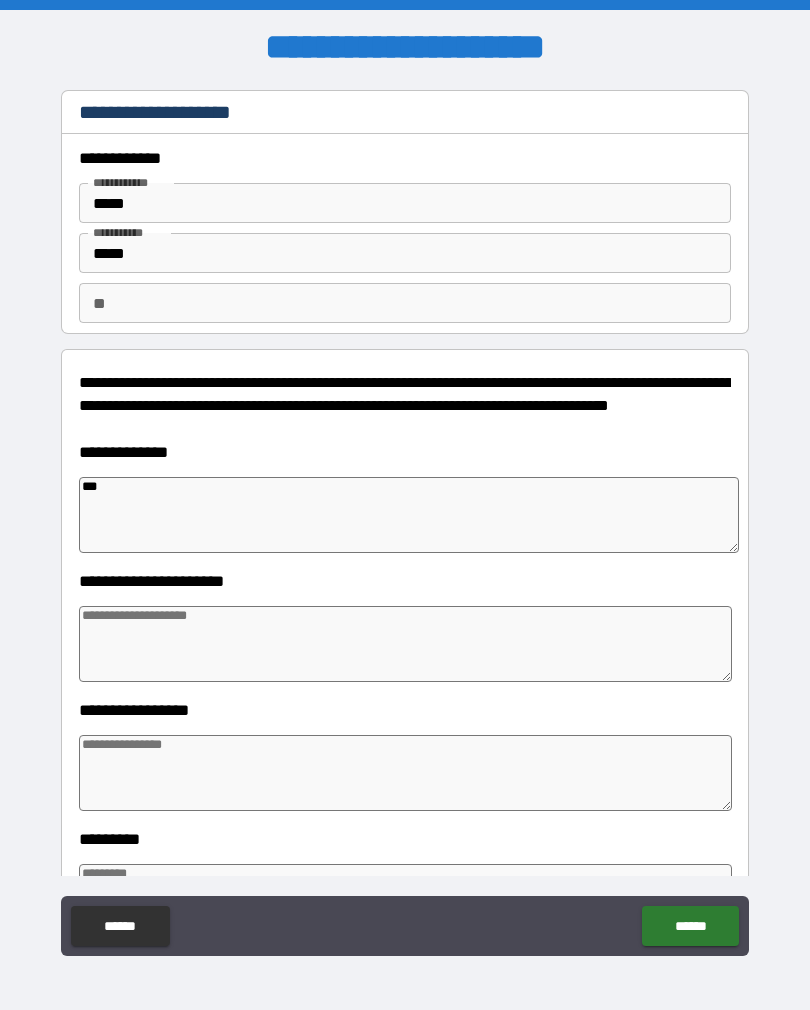type on "*" 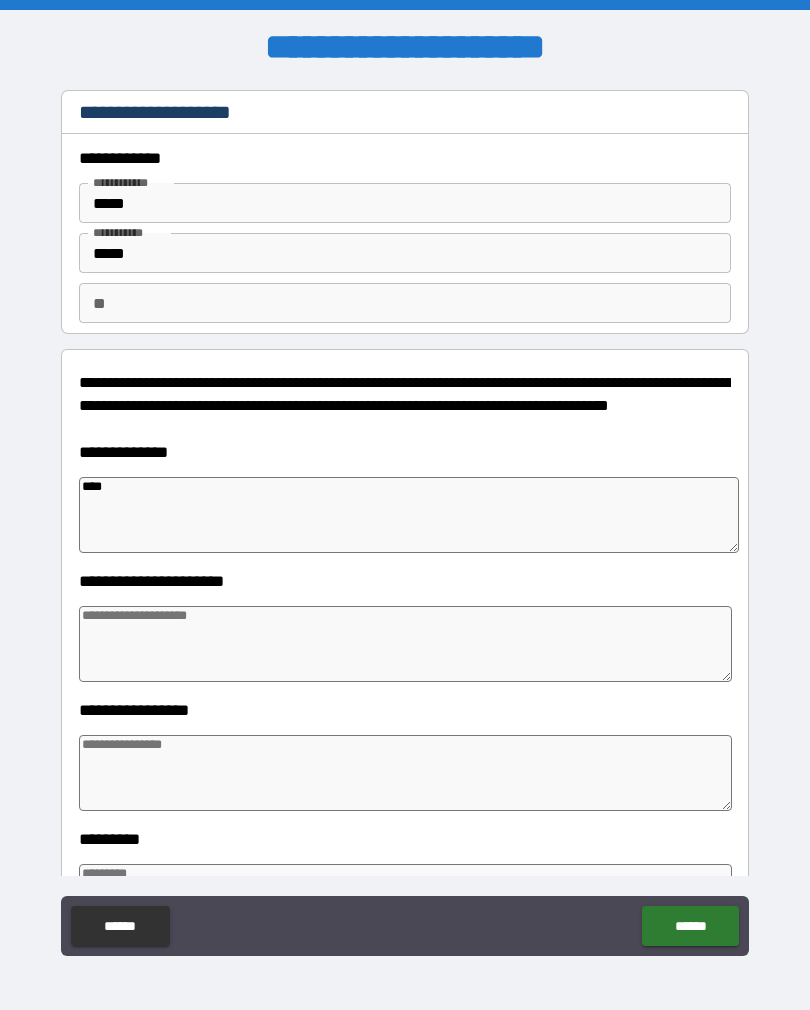 type on "*" 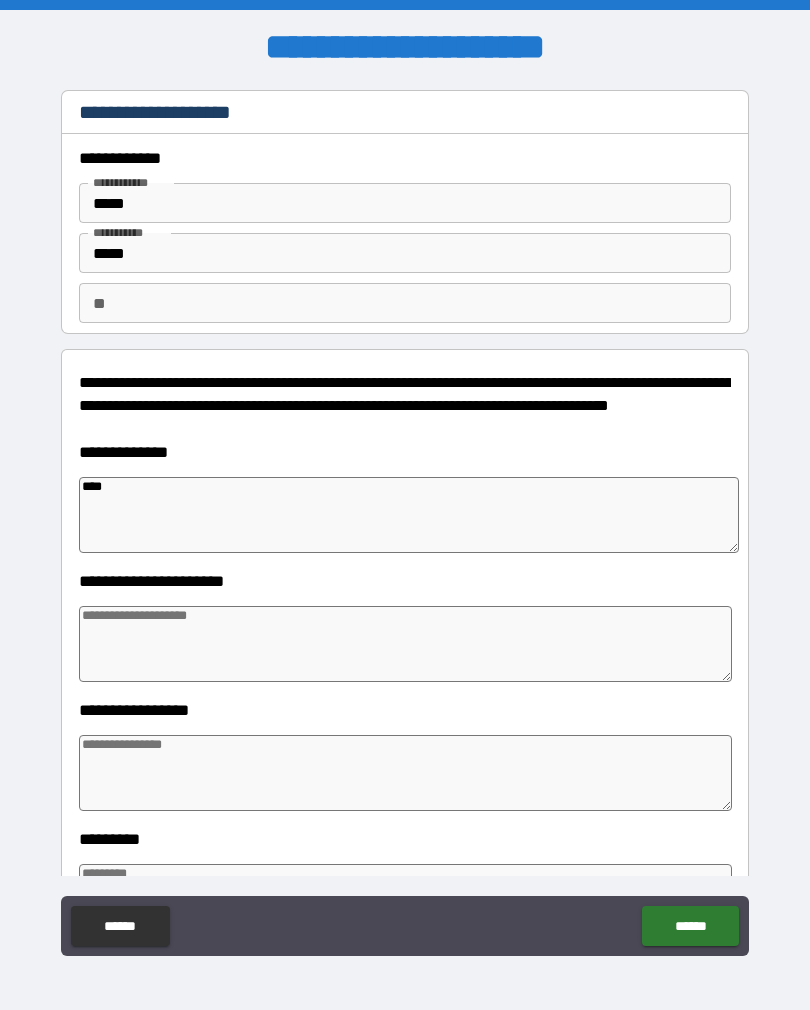 type on "*" 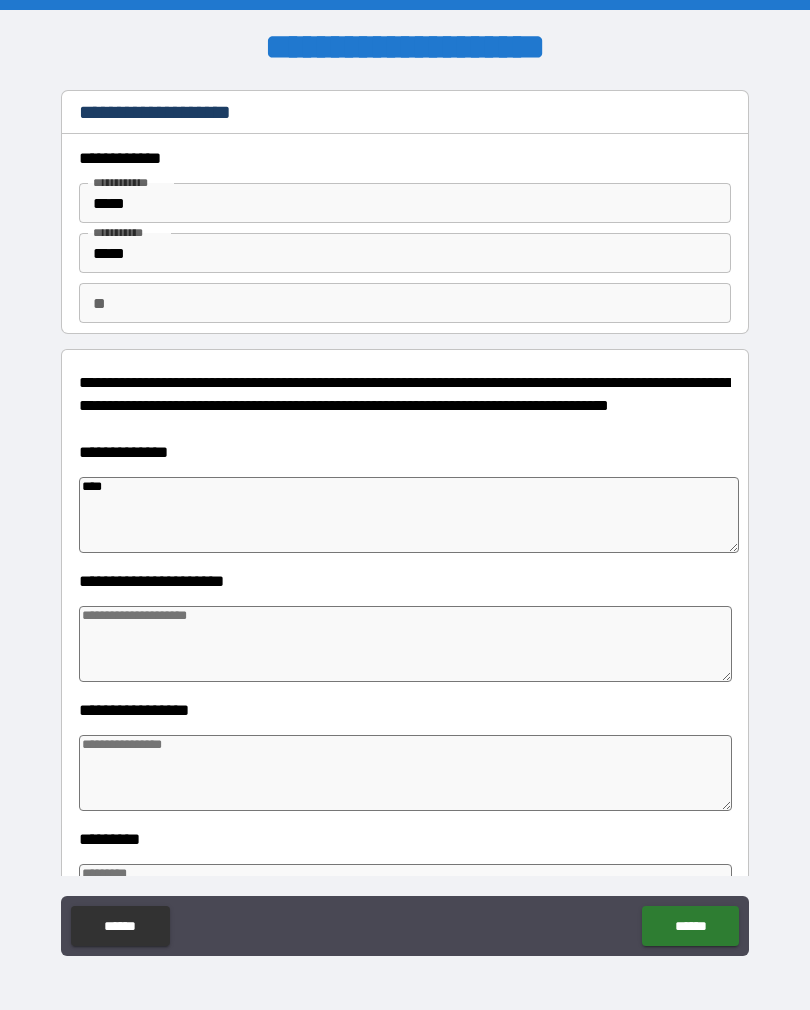 type on "*" 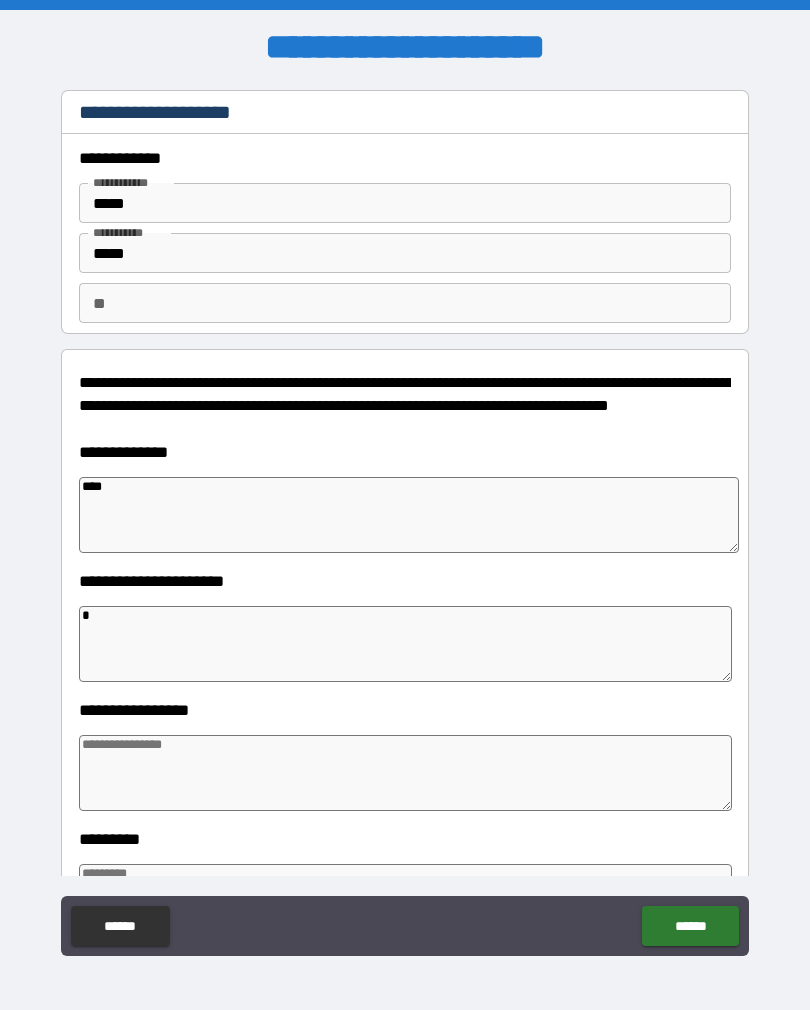 type on "*" 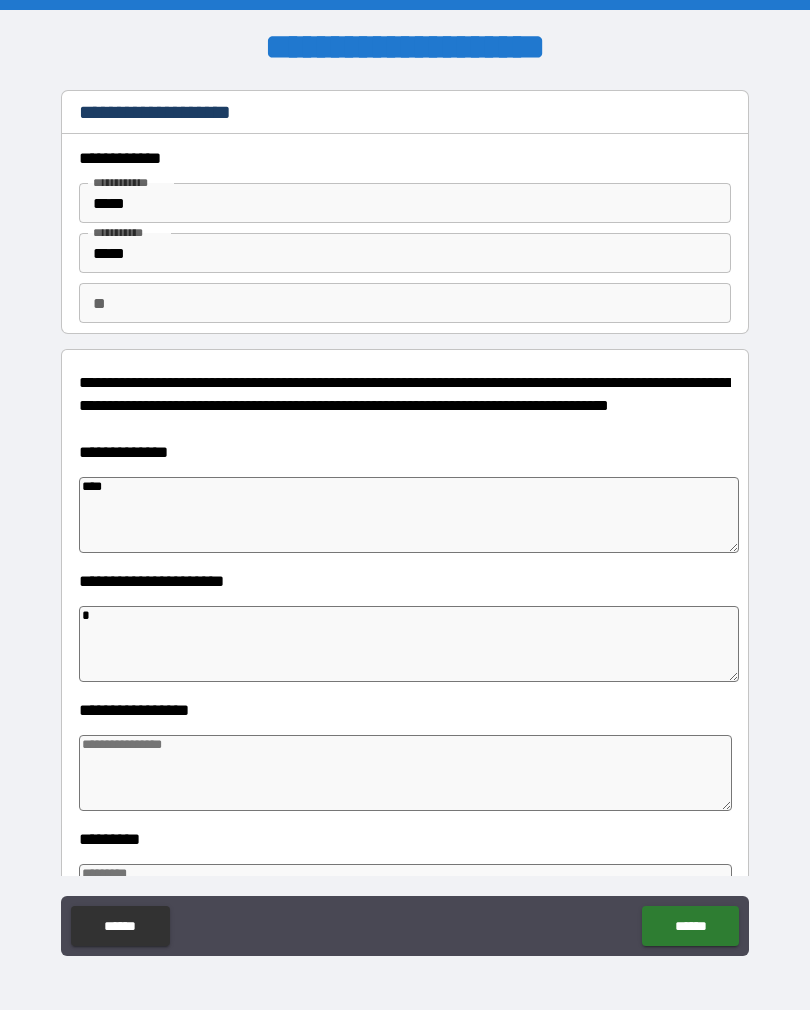 type on "*" 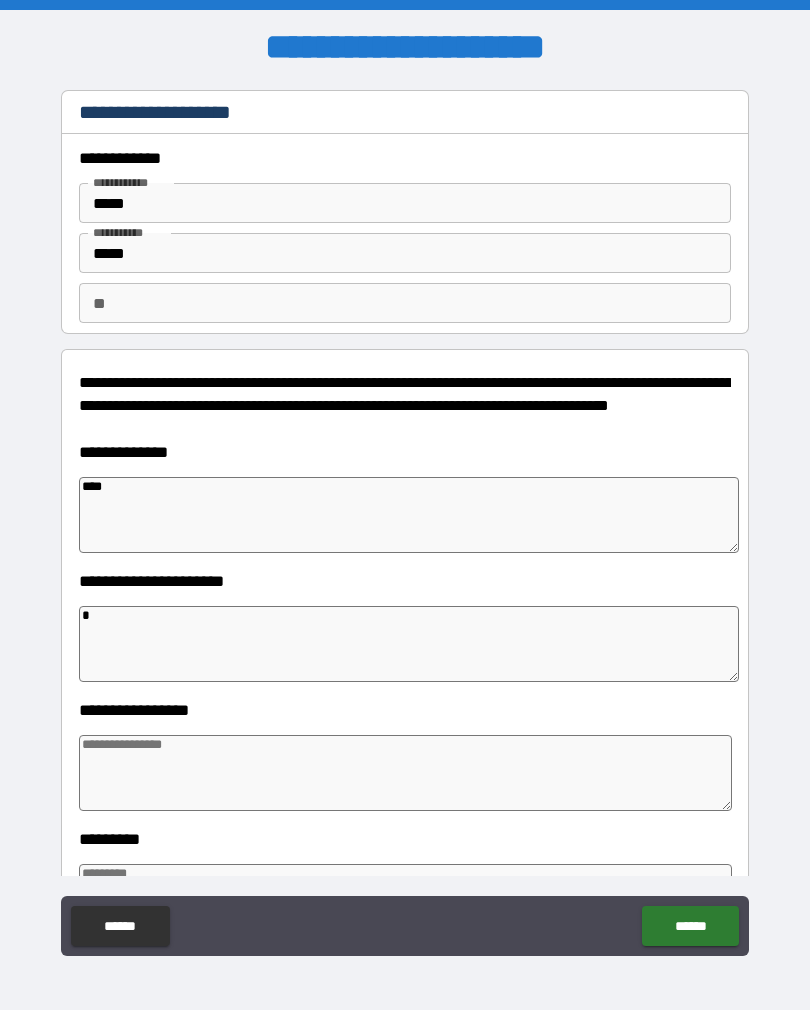 type on "**" 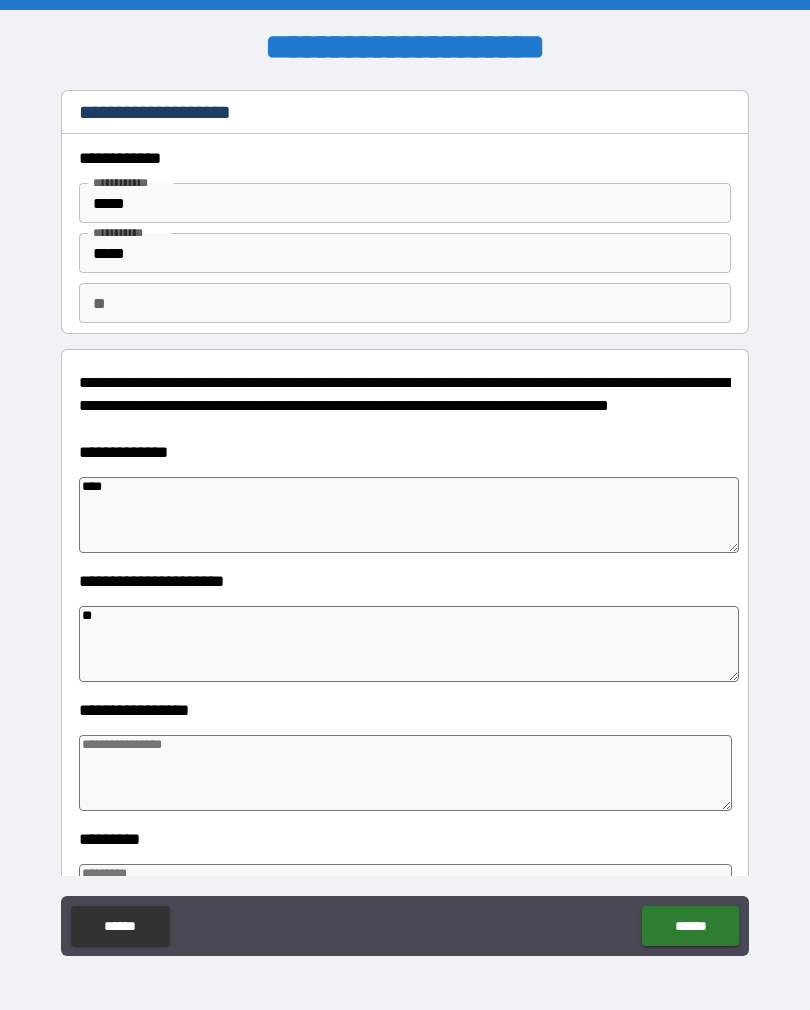 type on "*" 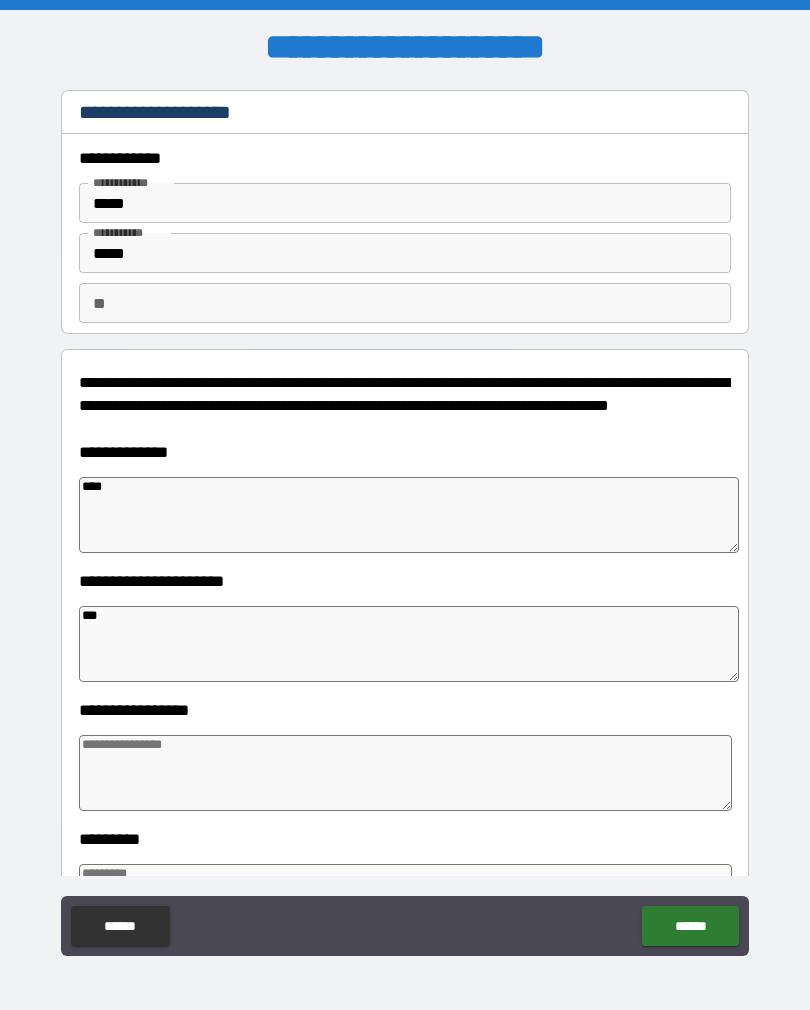 type on "*" 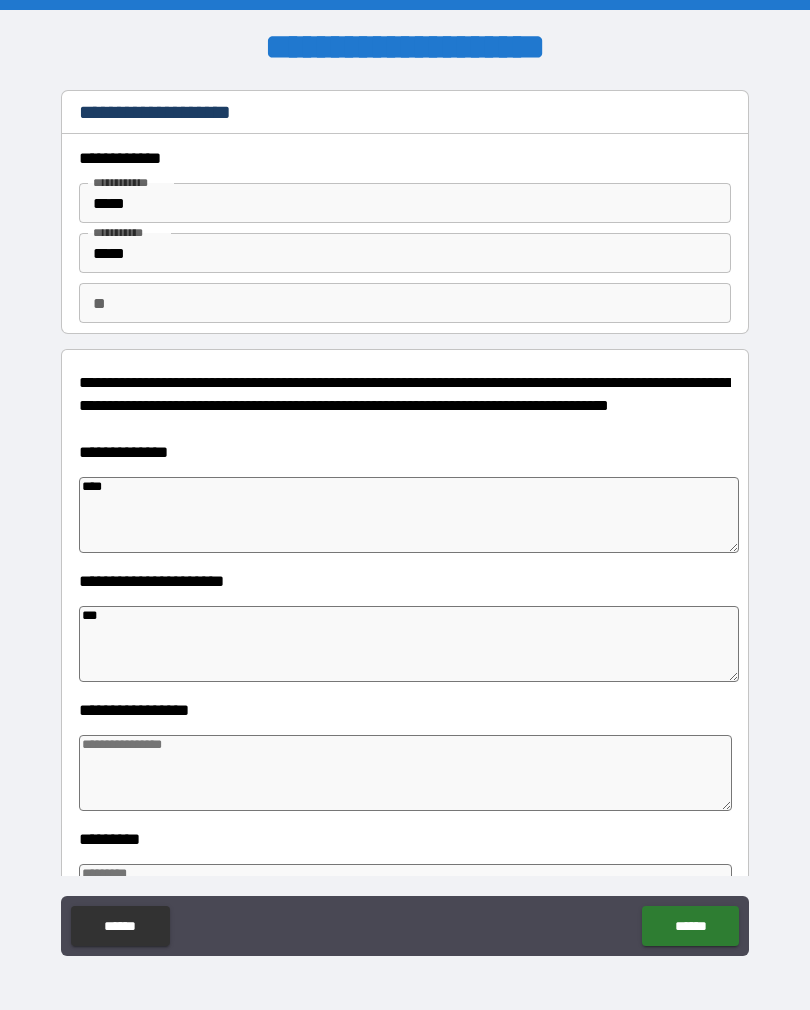 type on "****" 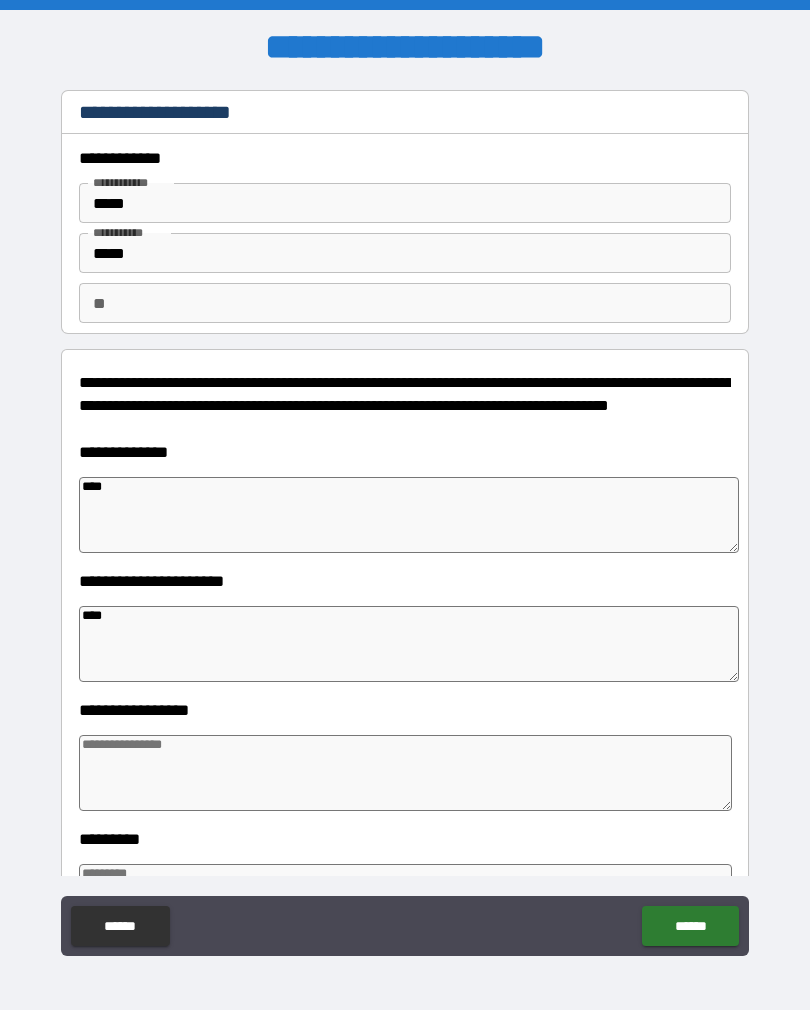 type on "*" 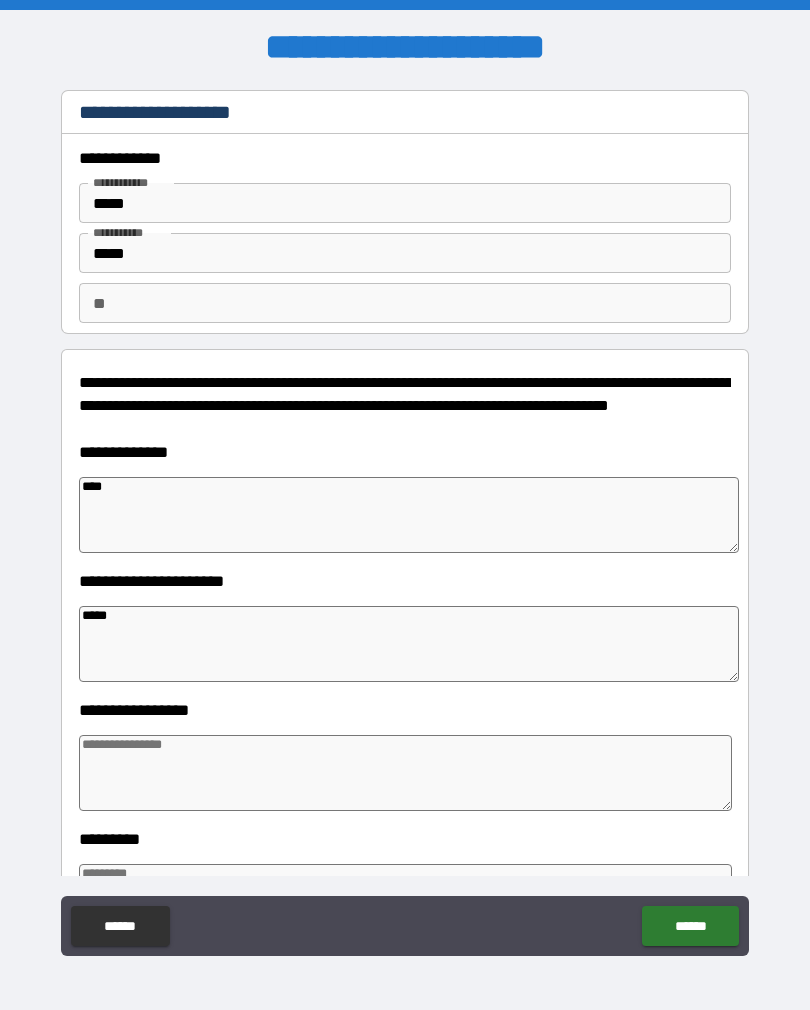 type on "*" 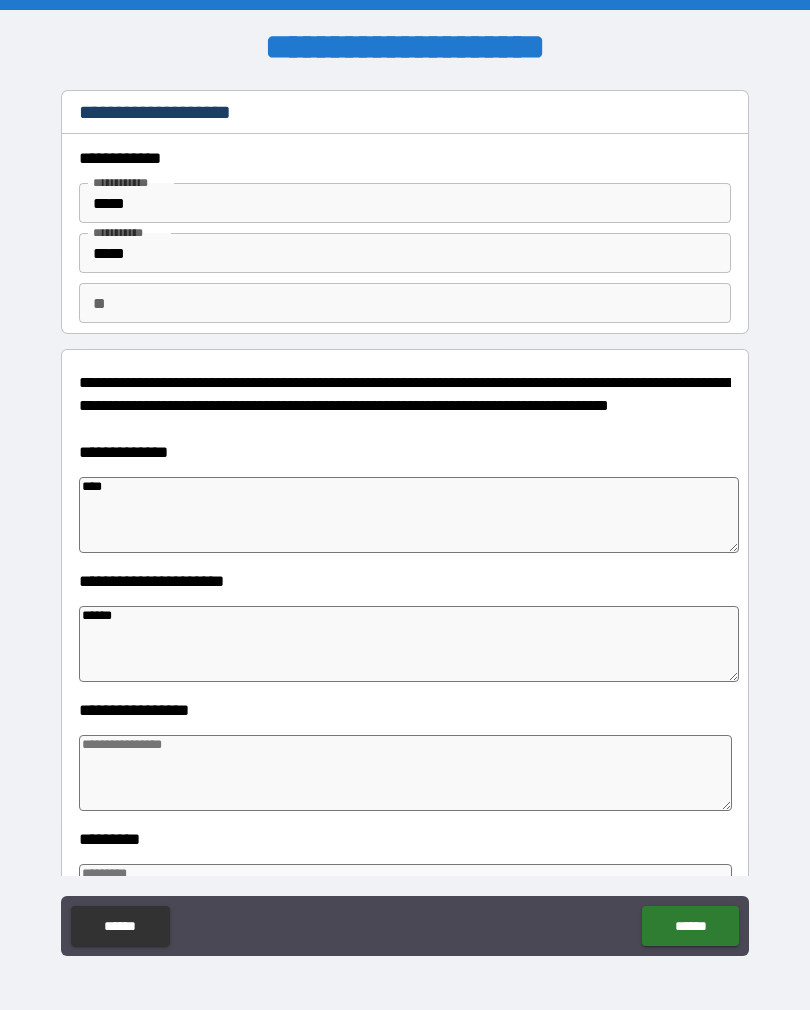 type on "*" 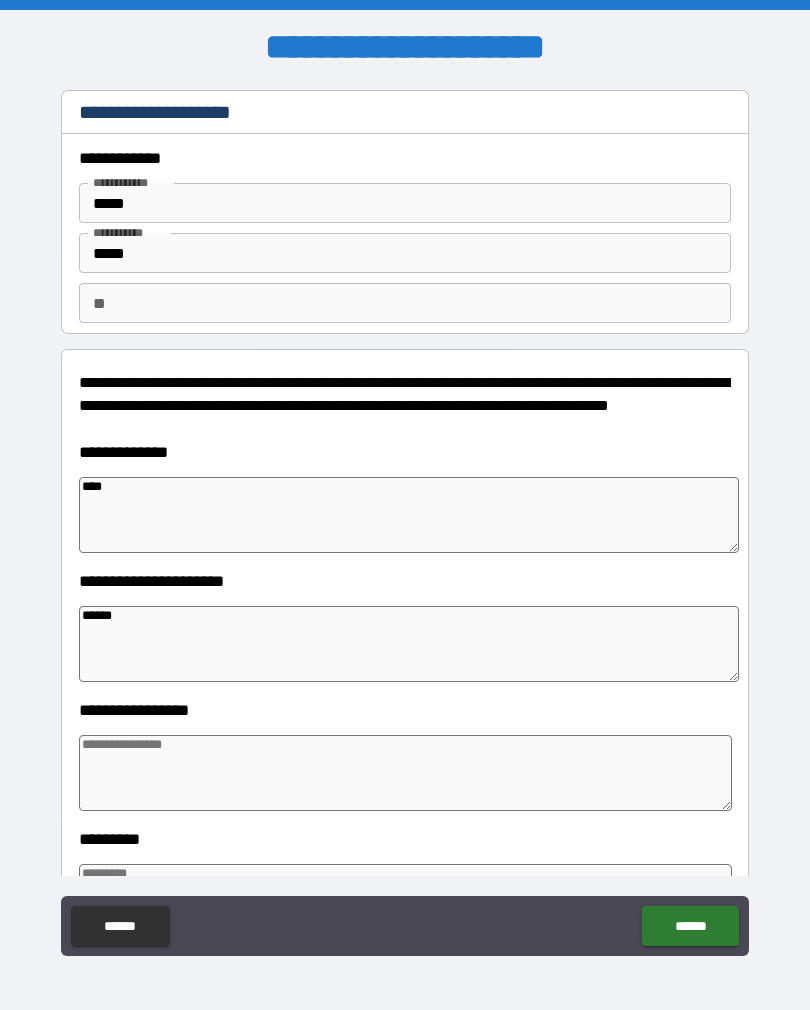 type on "*******" 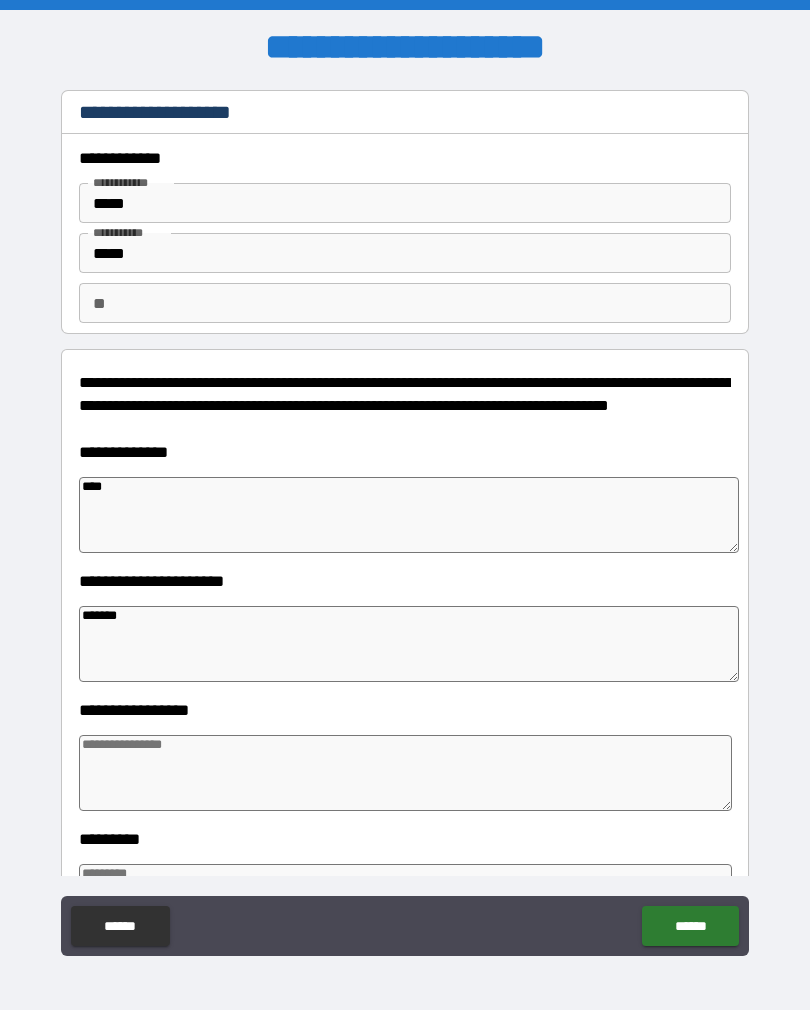 type on "*" 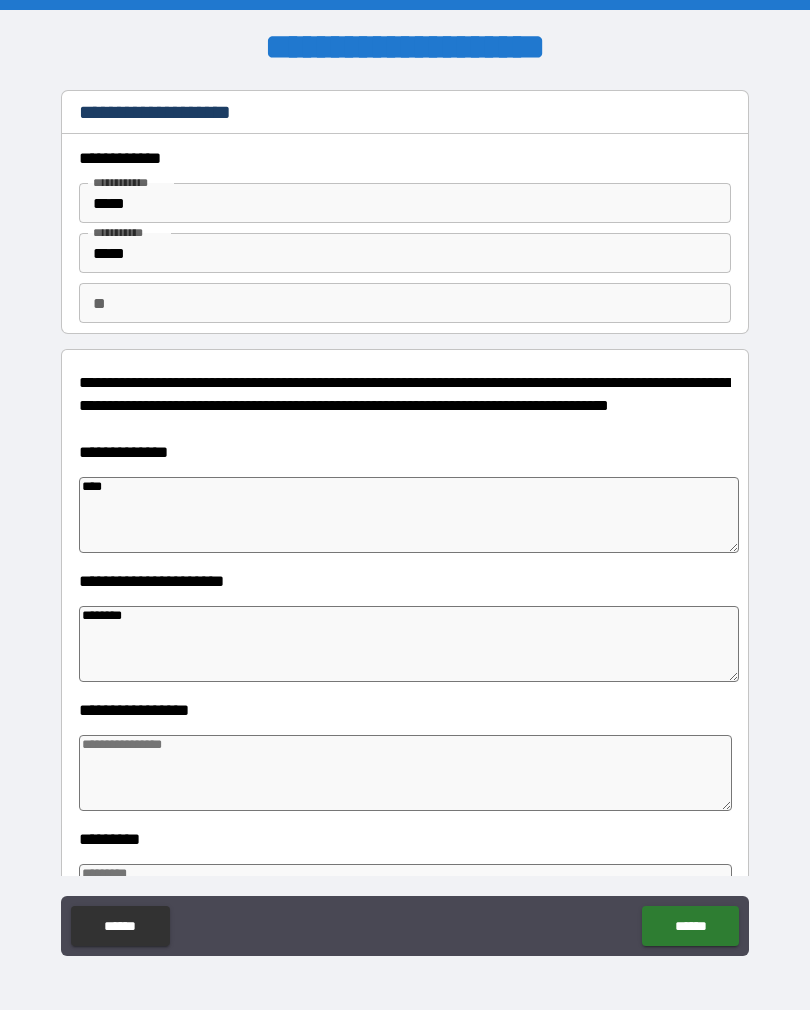 type on "*" 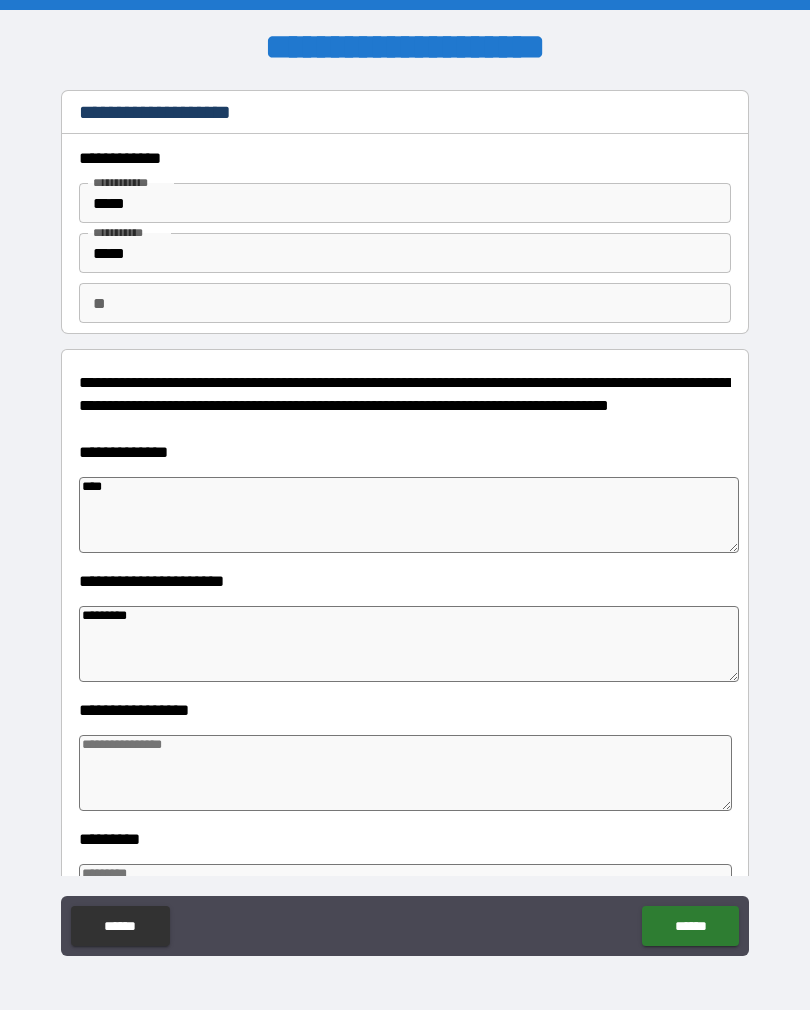 type on "*" 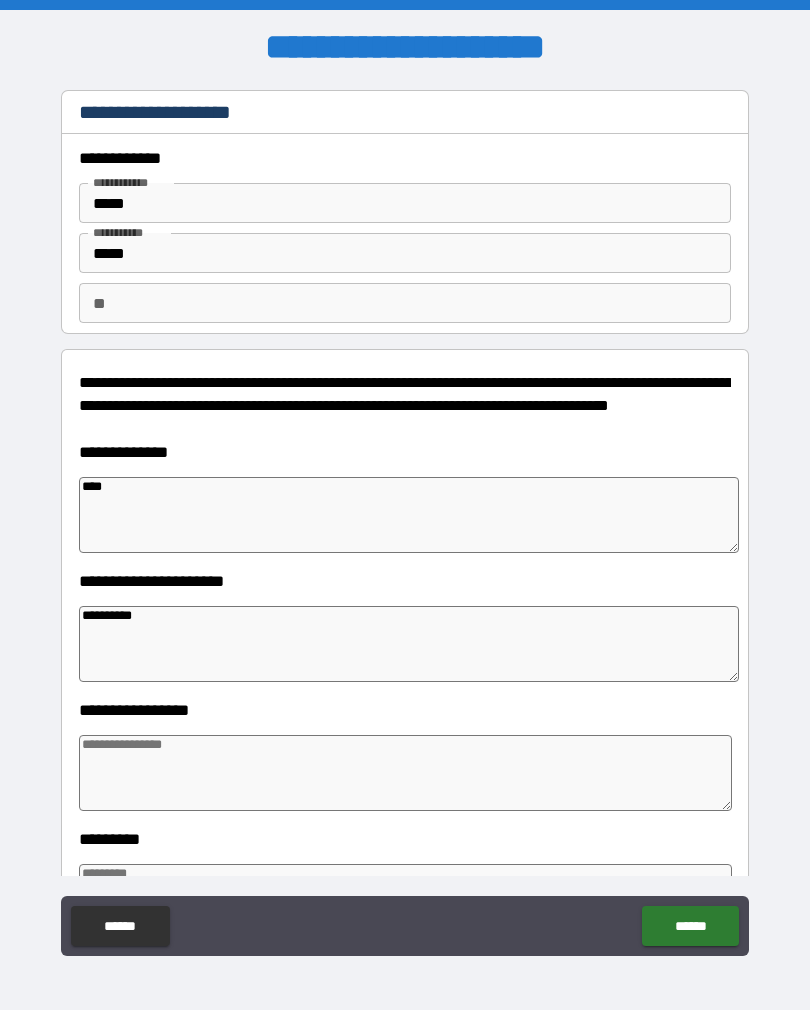 type on "*" 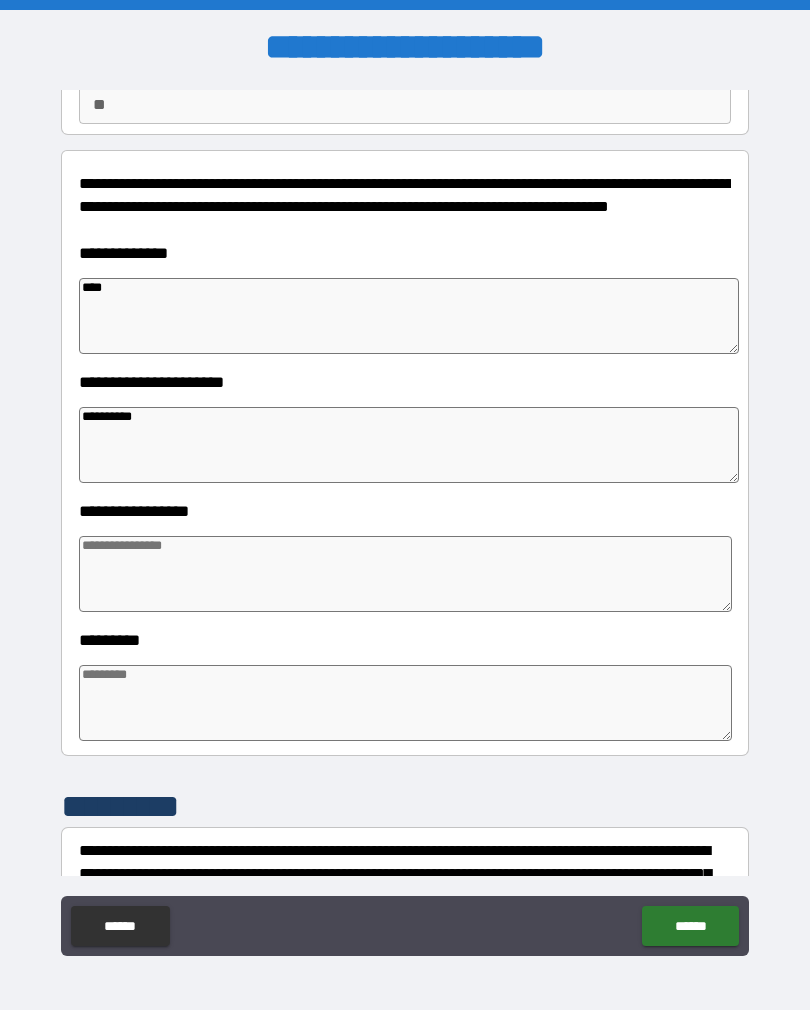 scroll, scrollTop: 271, scrollLeft: 0, axis: vertical 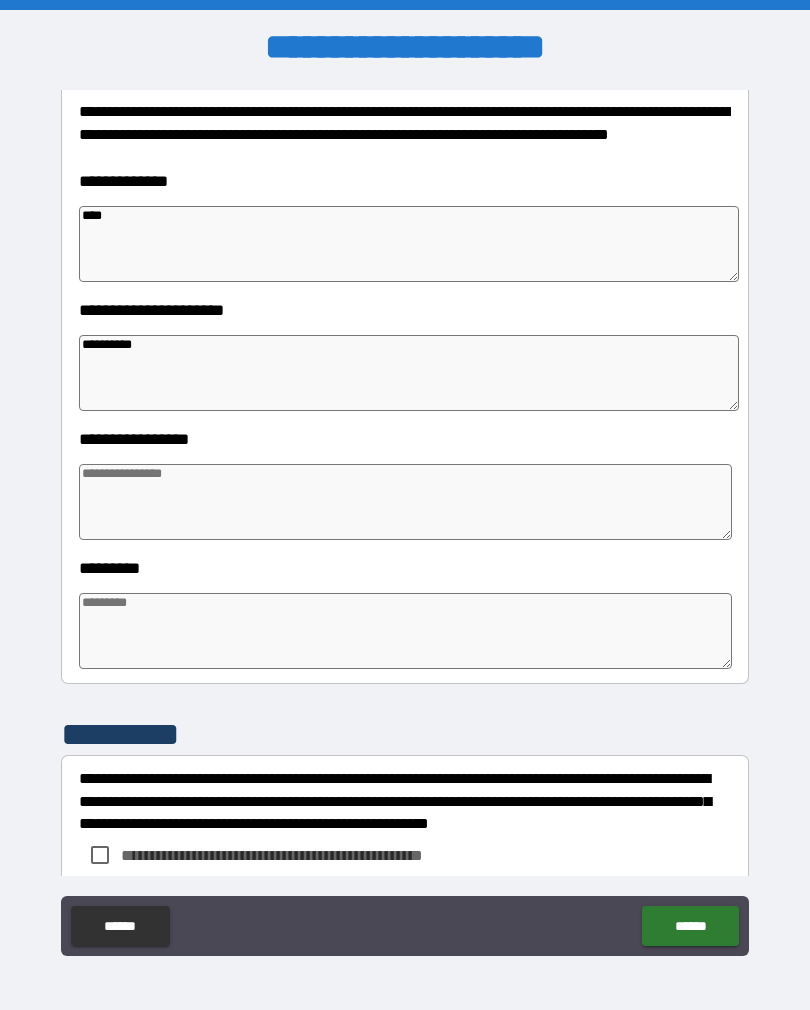 type on "**********" 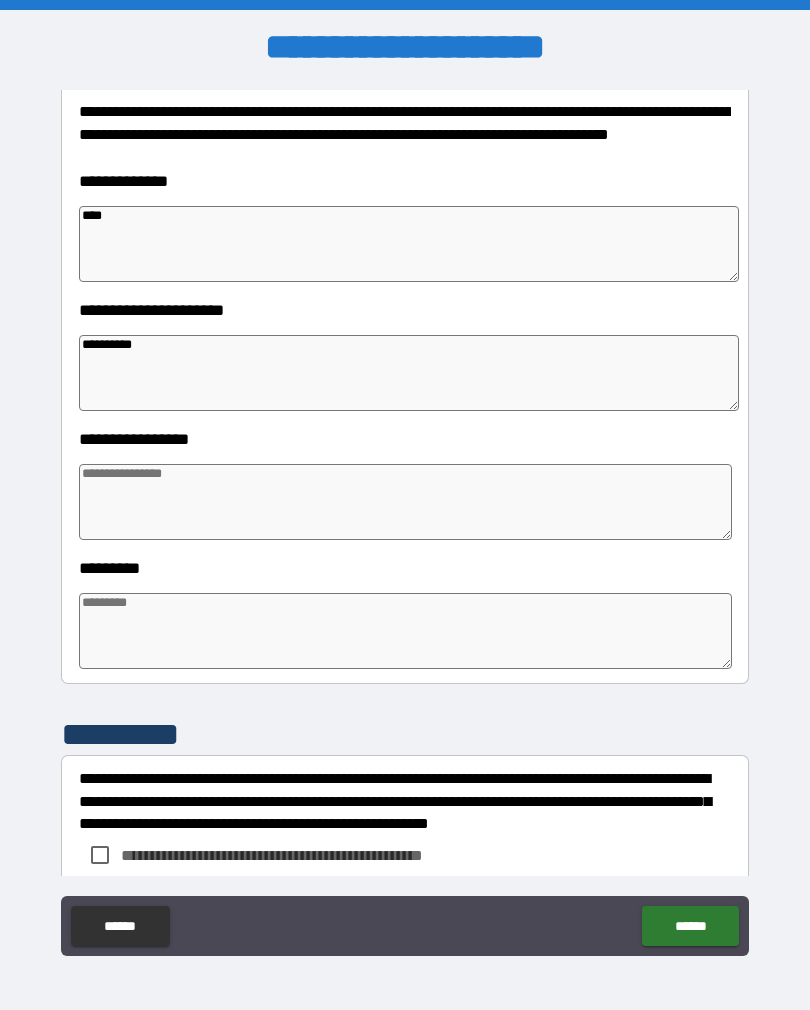 type on "*" 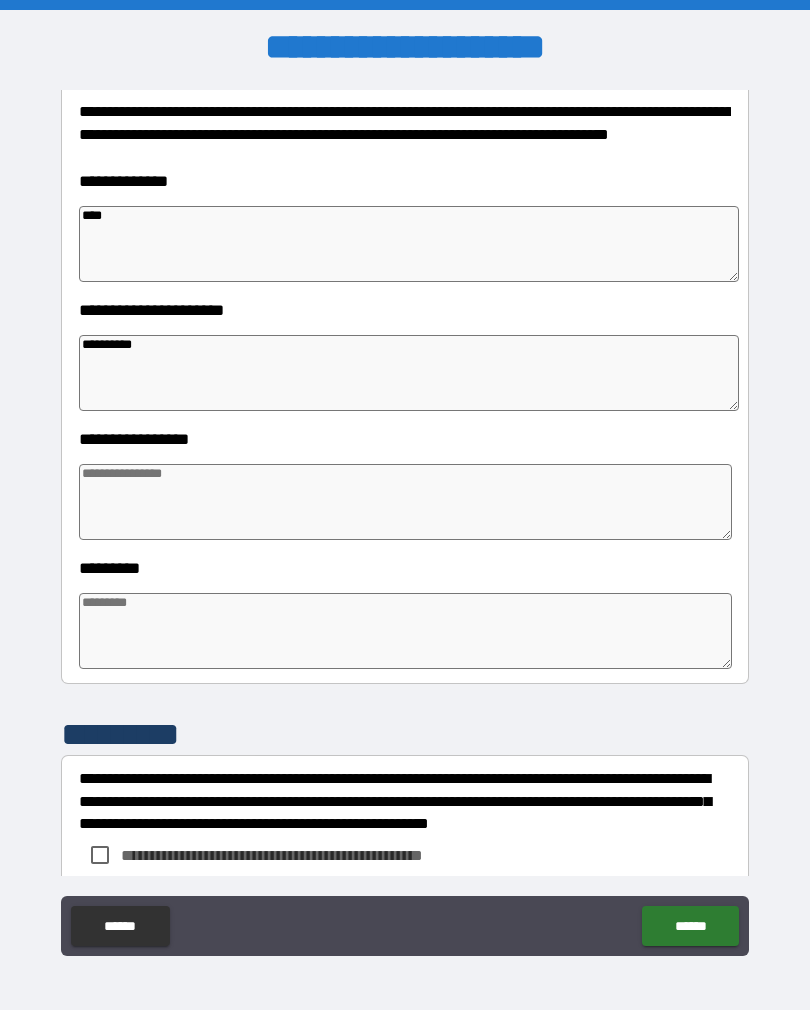 type on "*" 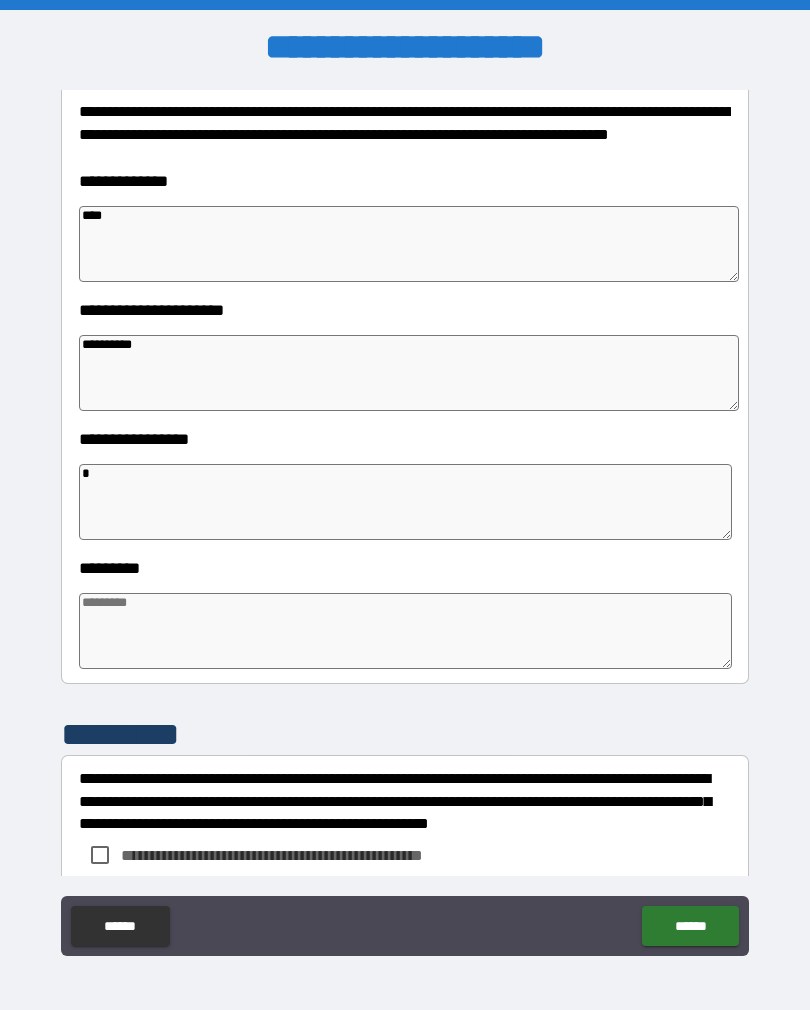 type on "*" 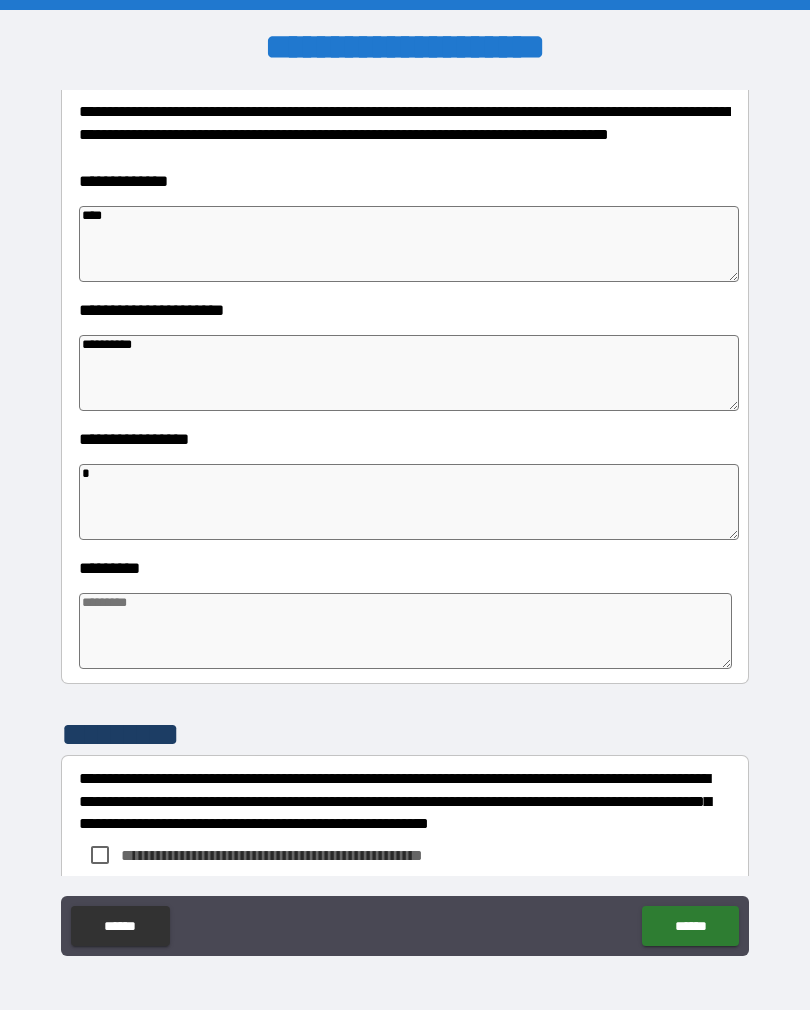 type on "**" 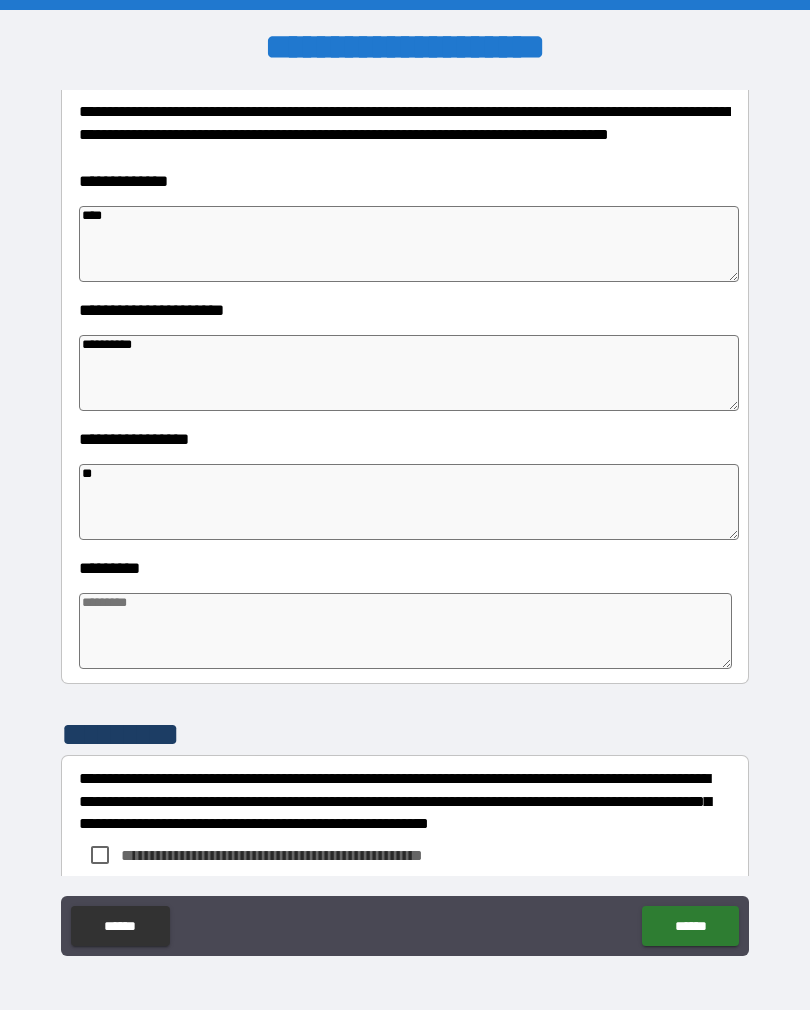 type on "*" 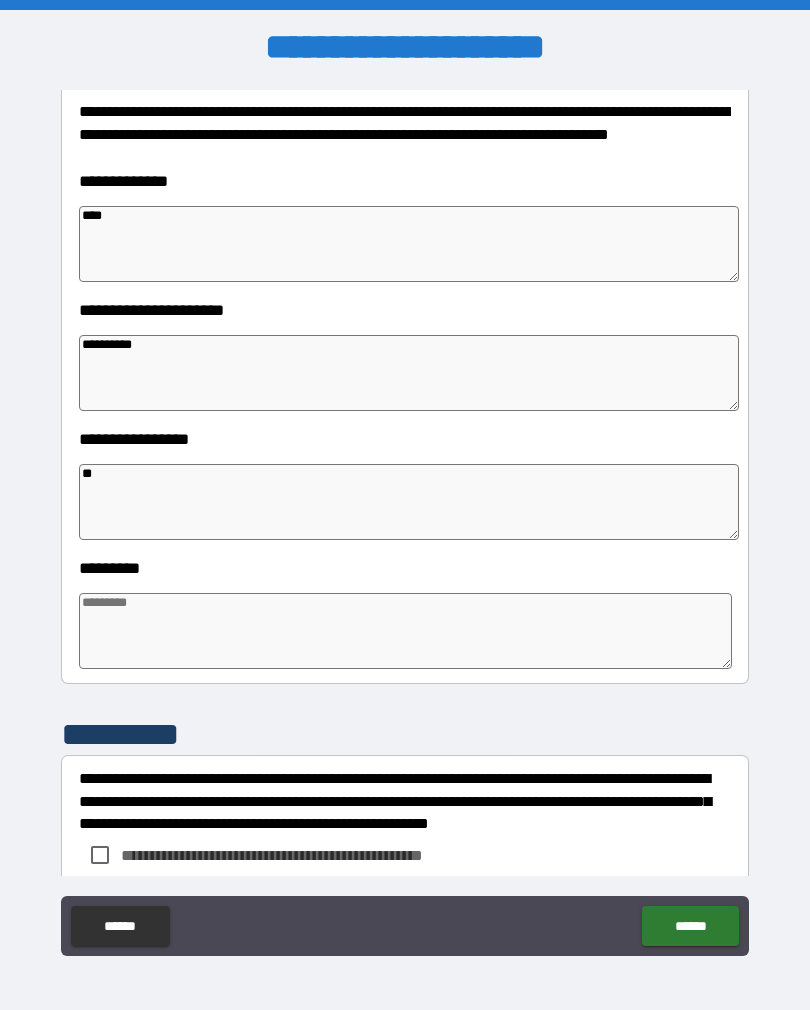 type on "*" 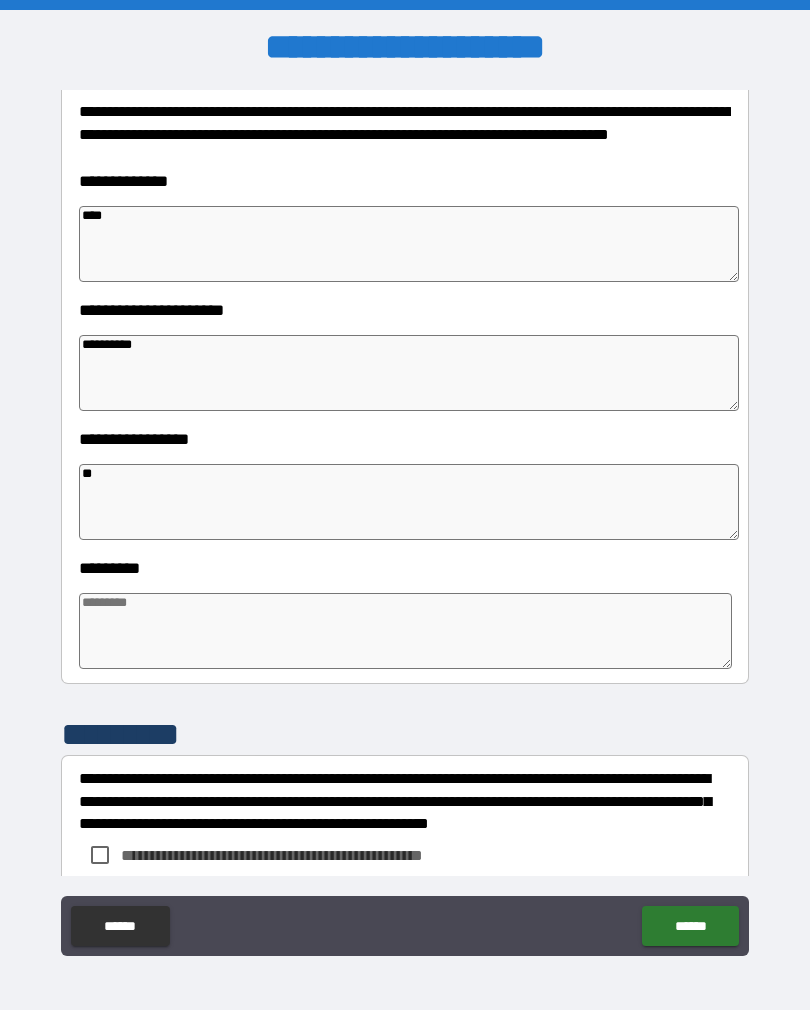type on "*" 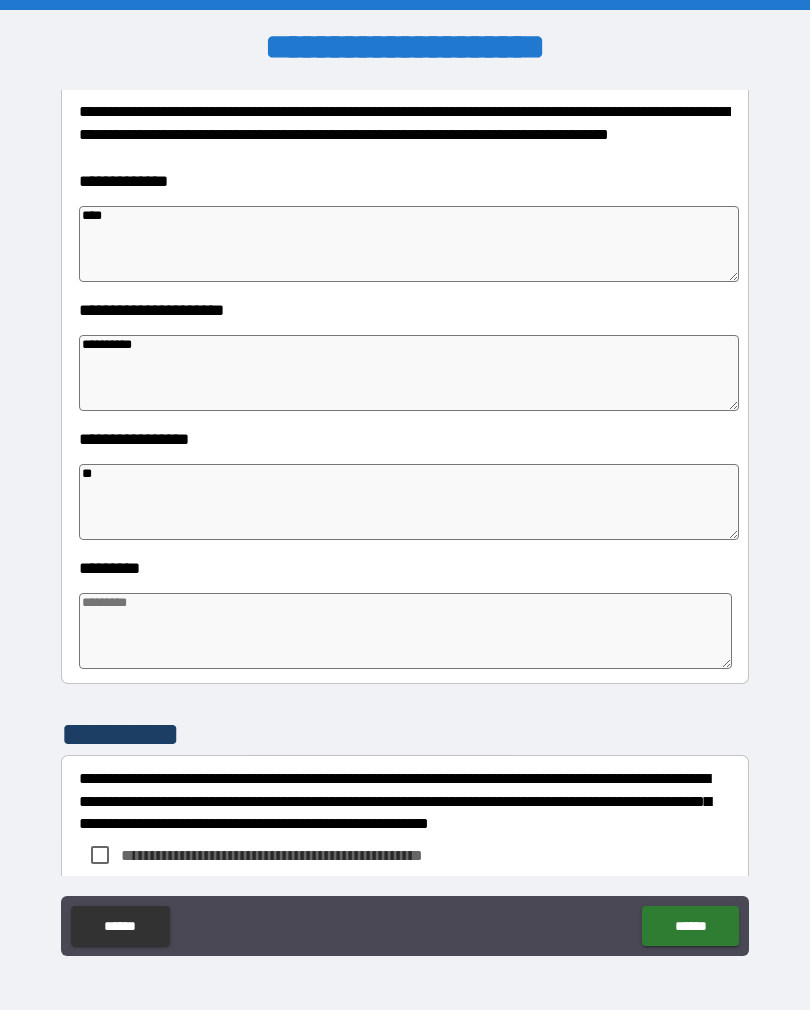 type on "***" 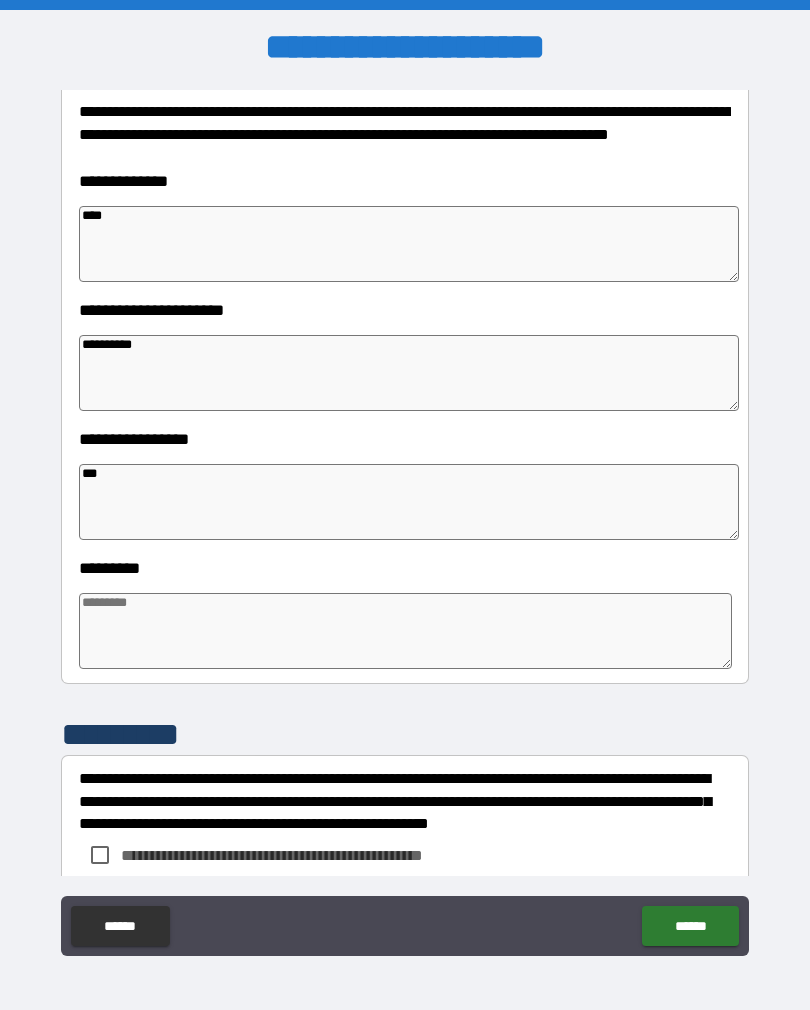type on "*" 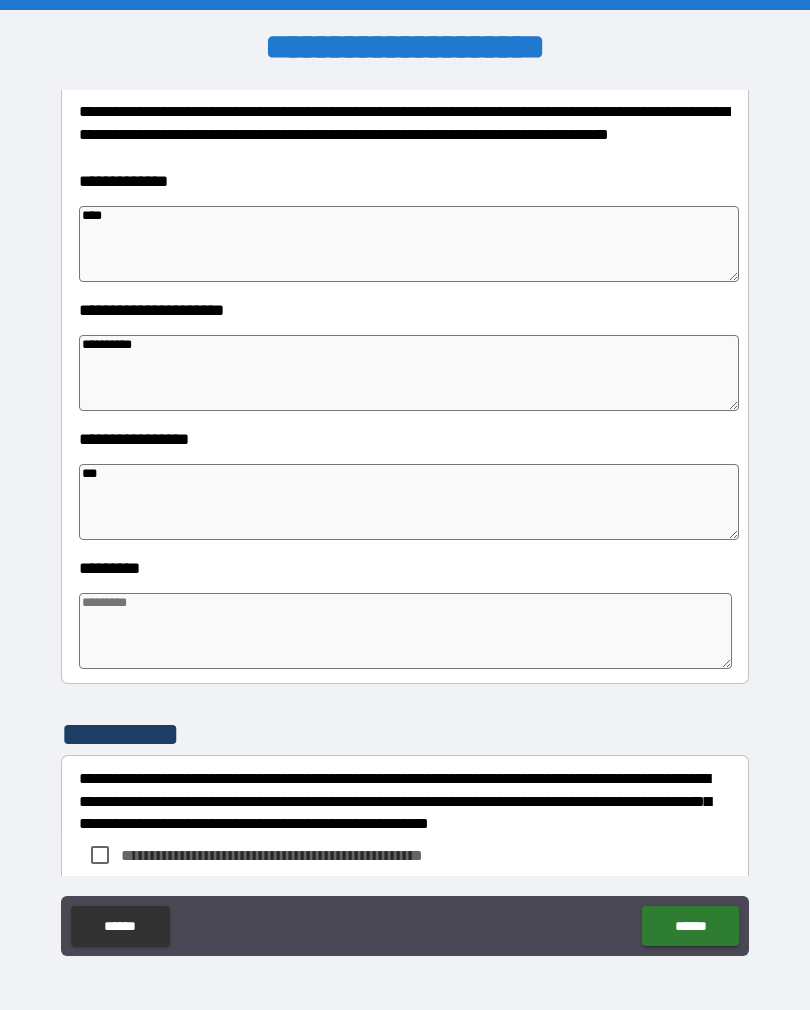 type on "*" 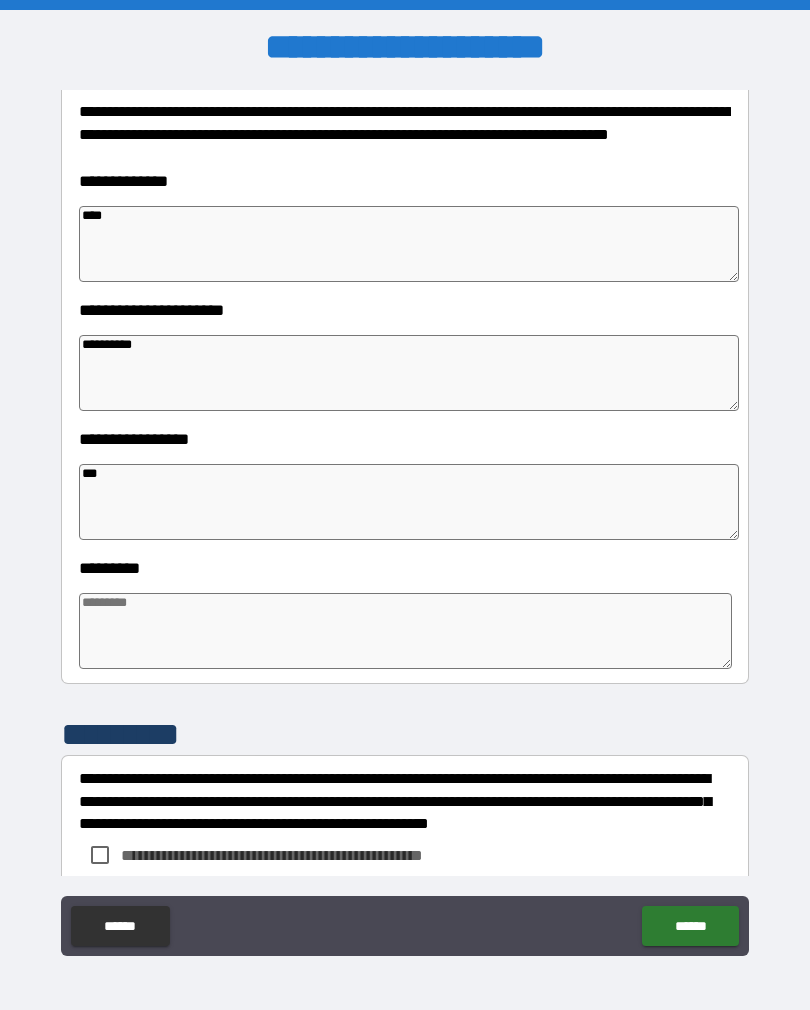 type on "*" 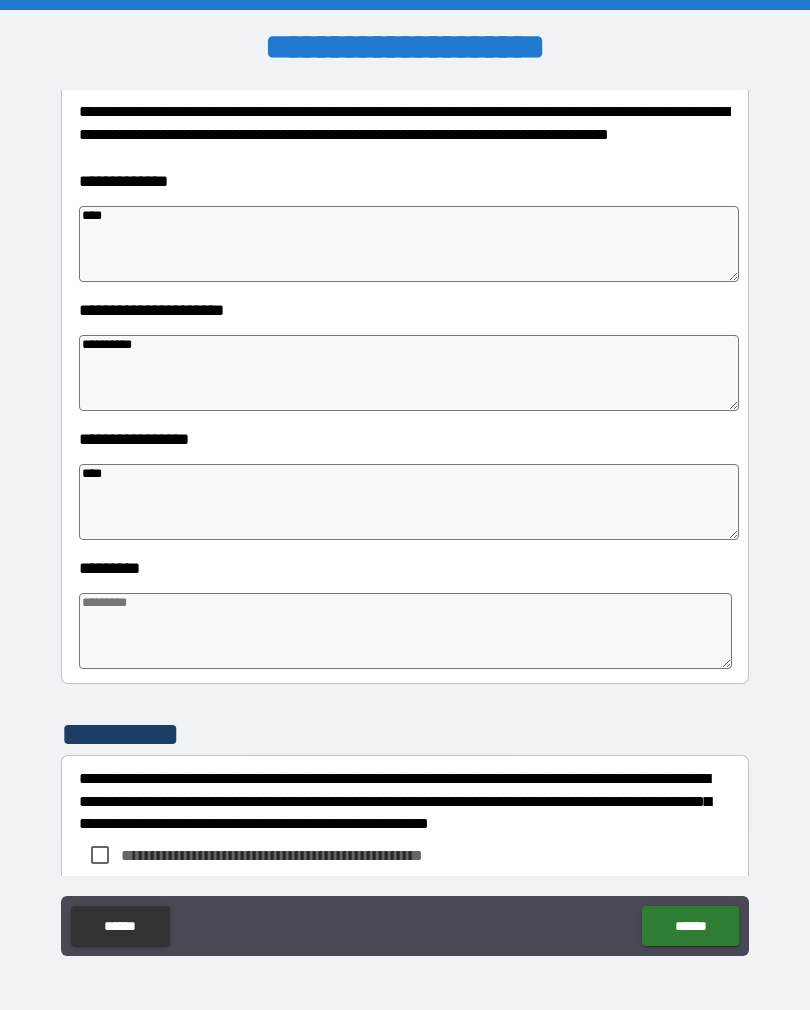 type on "*" 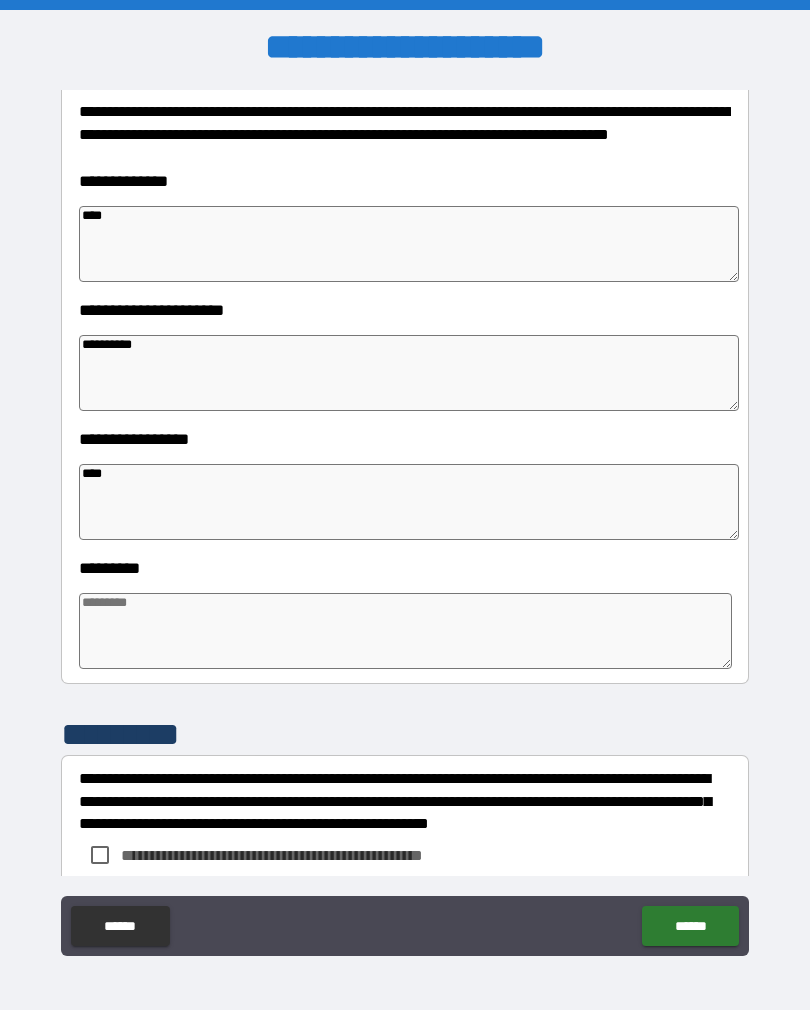 type on "*" 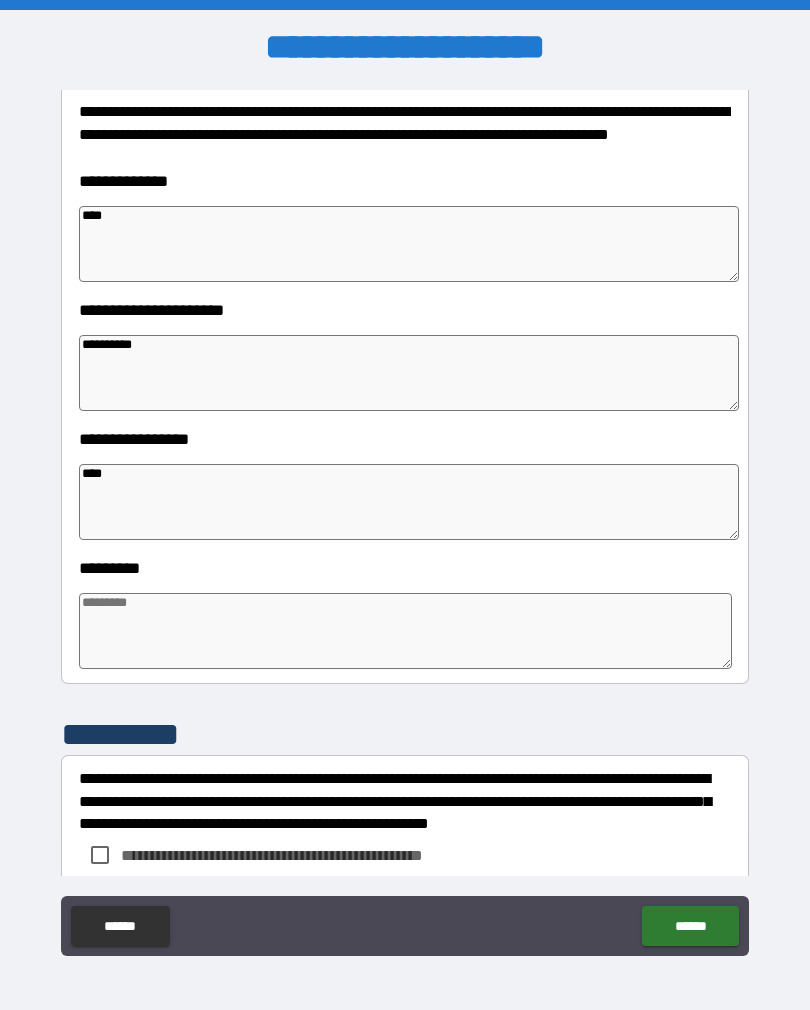 type on "*" 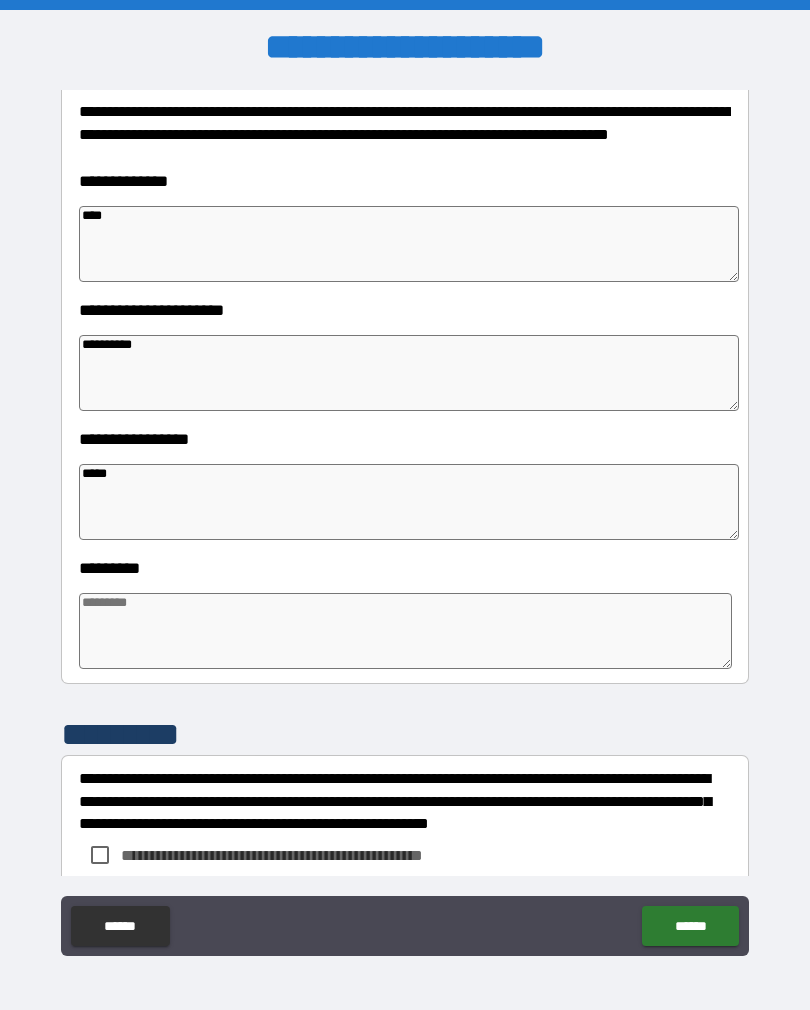 type on "*" 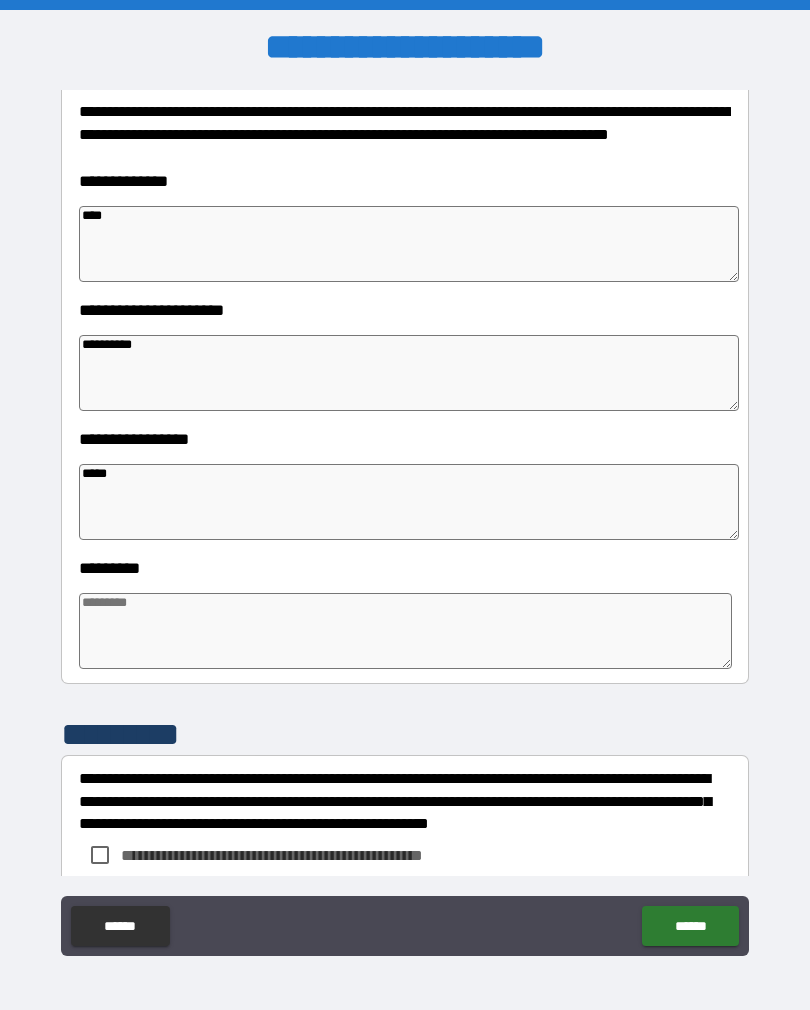 type on "*" 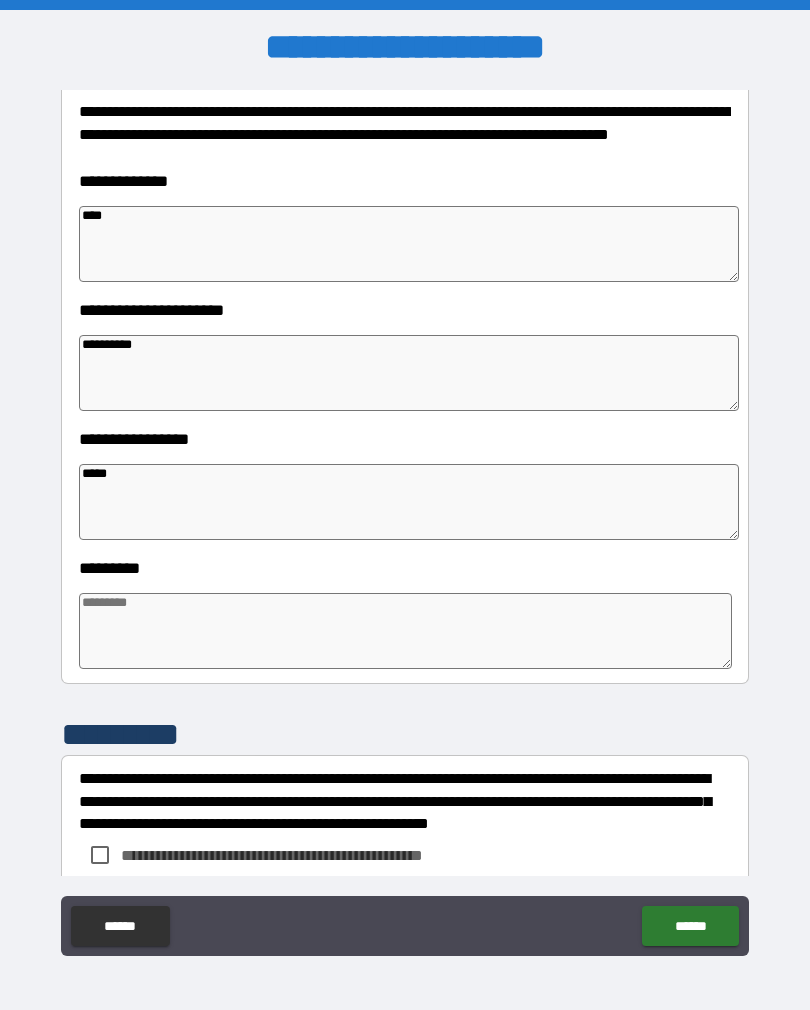 type on "*" 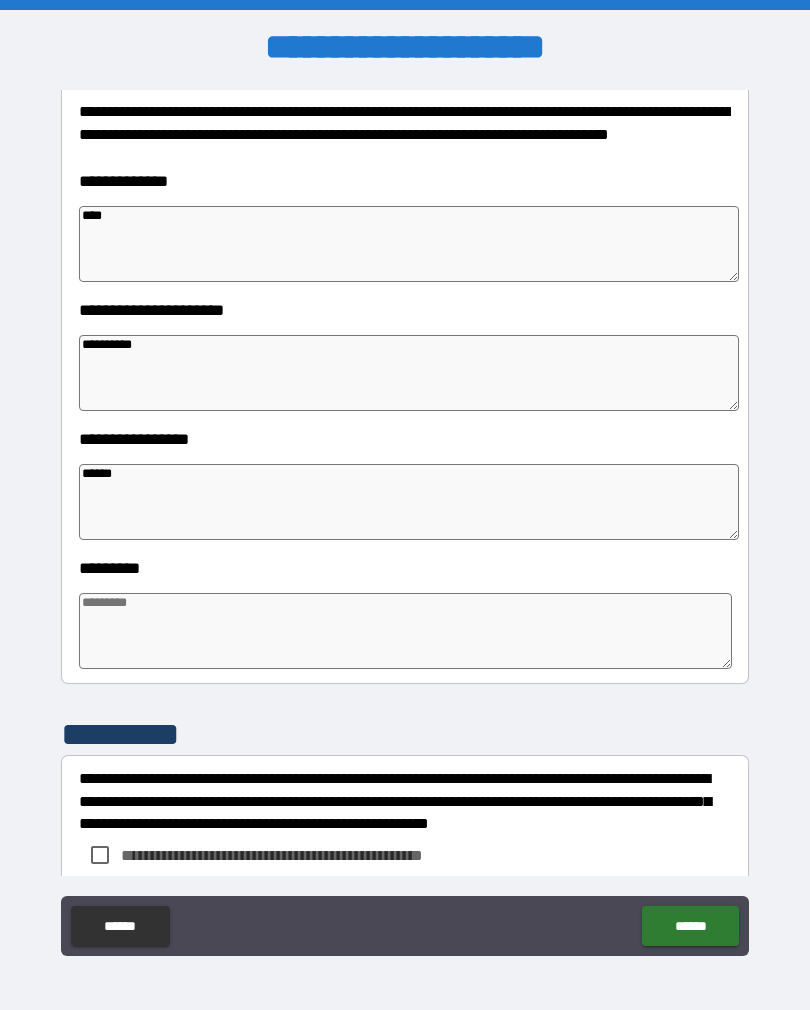 type on "*" 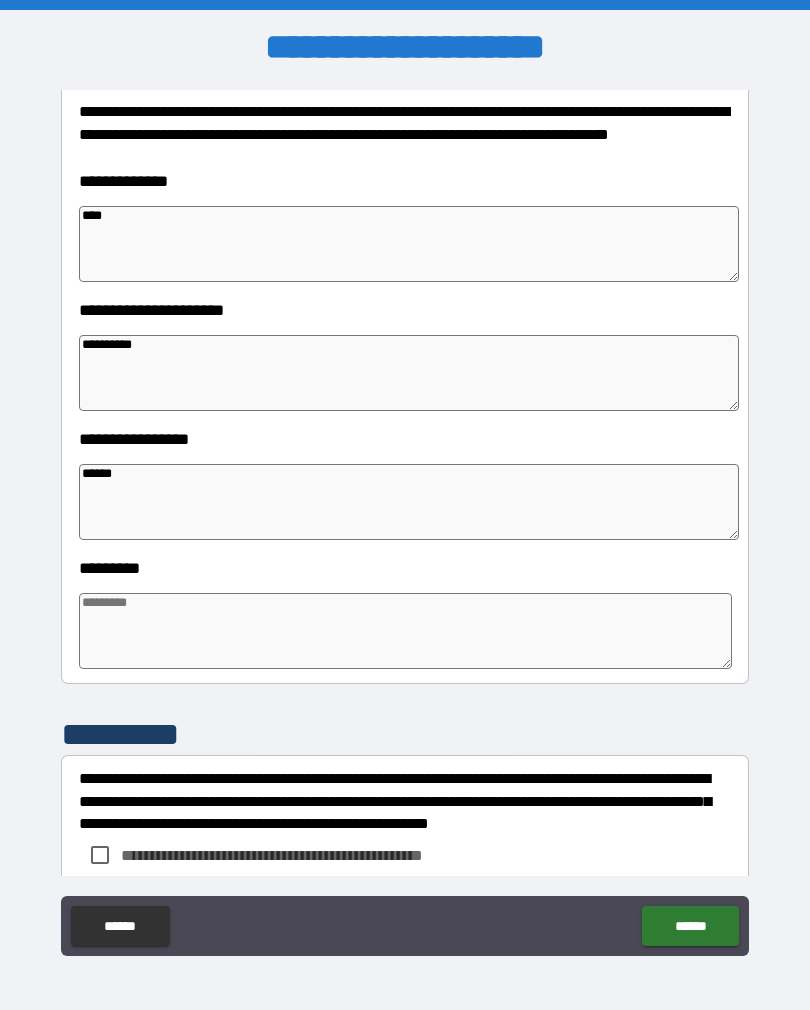 type on "*" 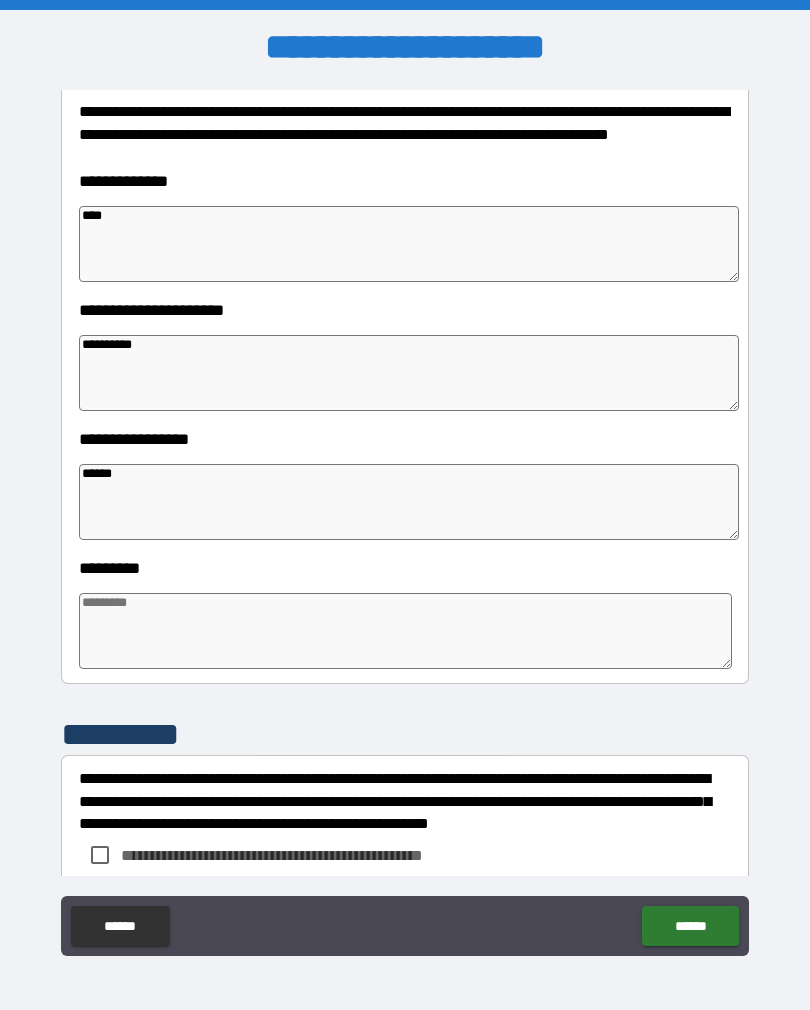 type on "*" 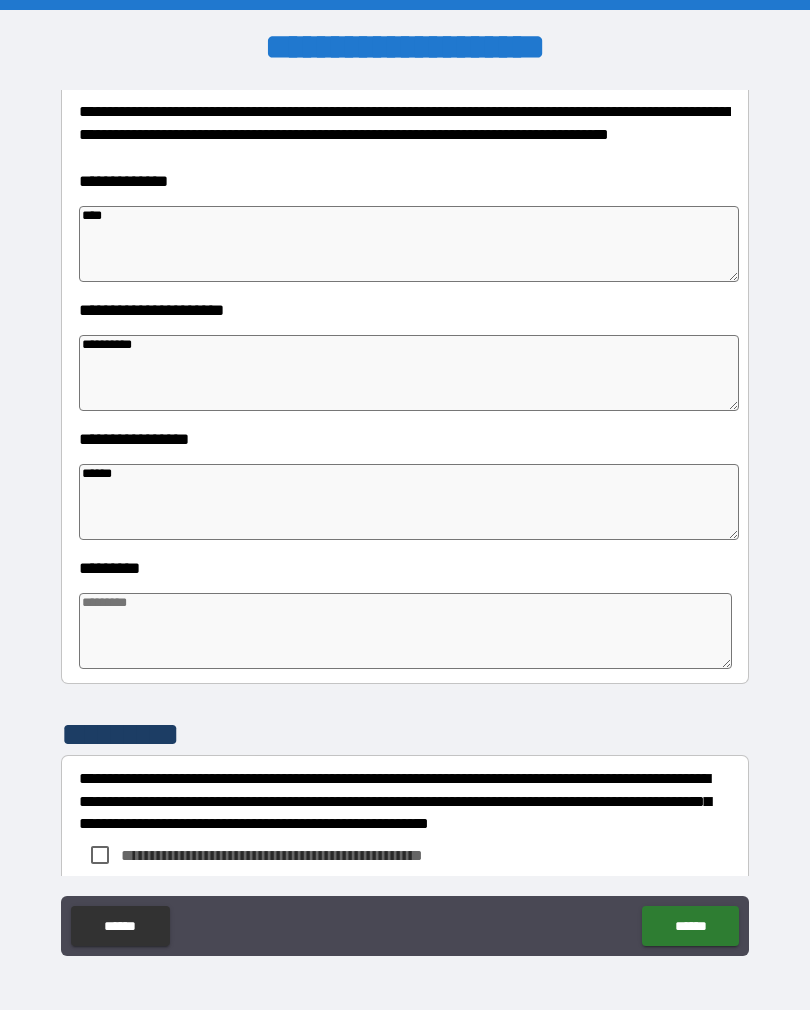 type on "*******" 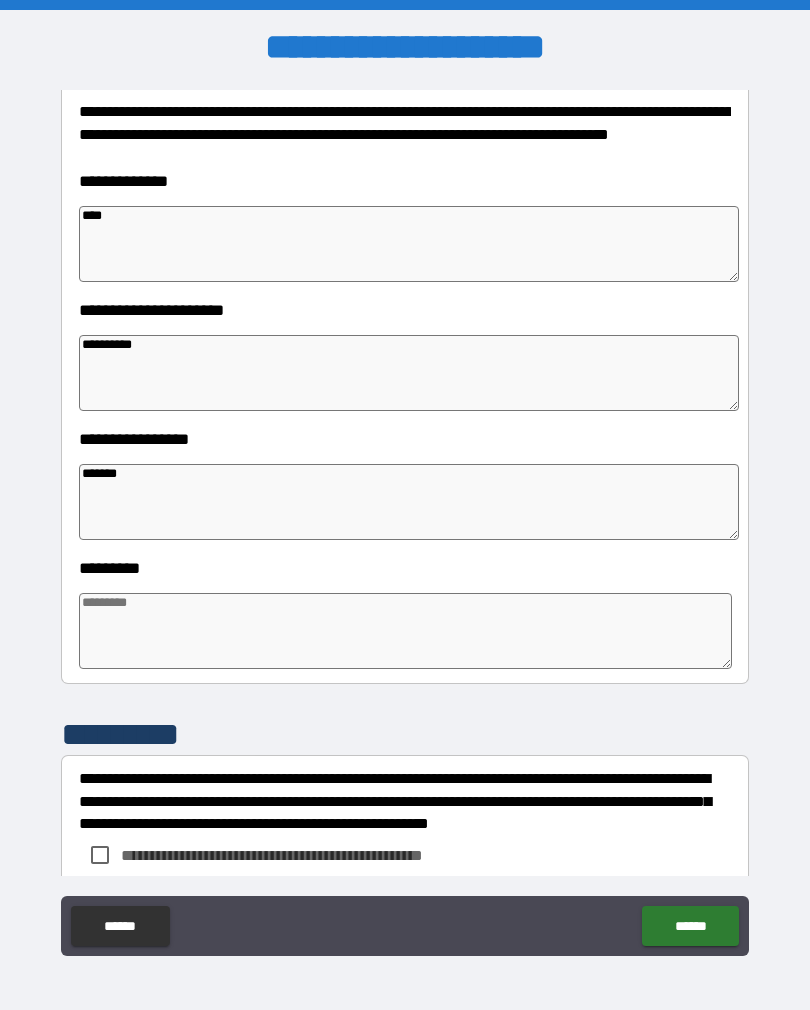 type on "*" 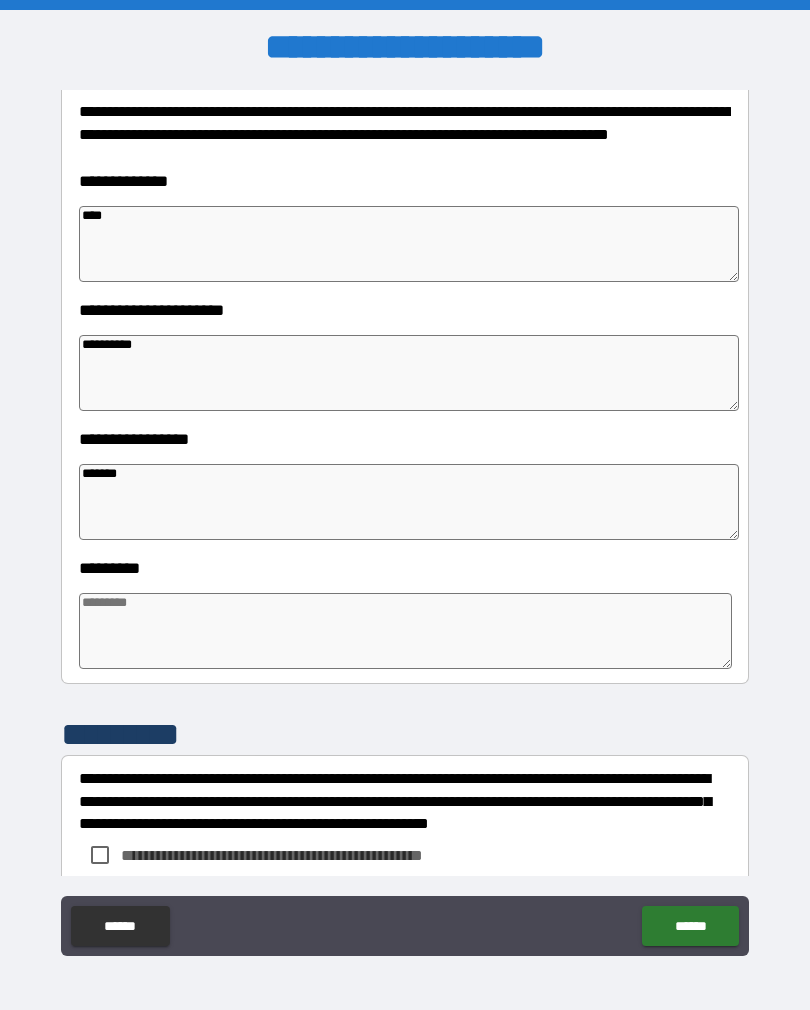 type on "*" 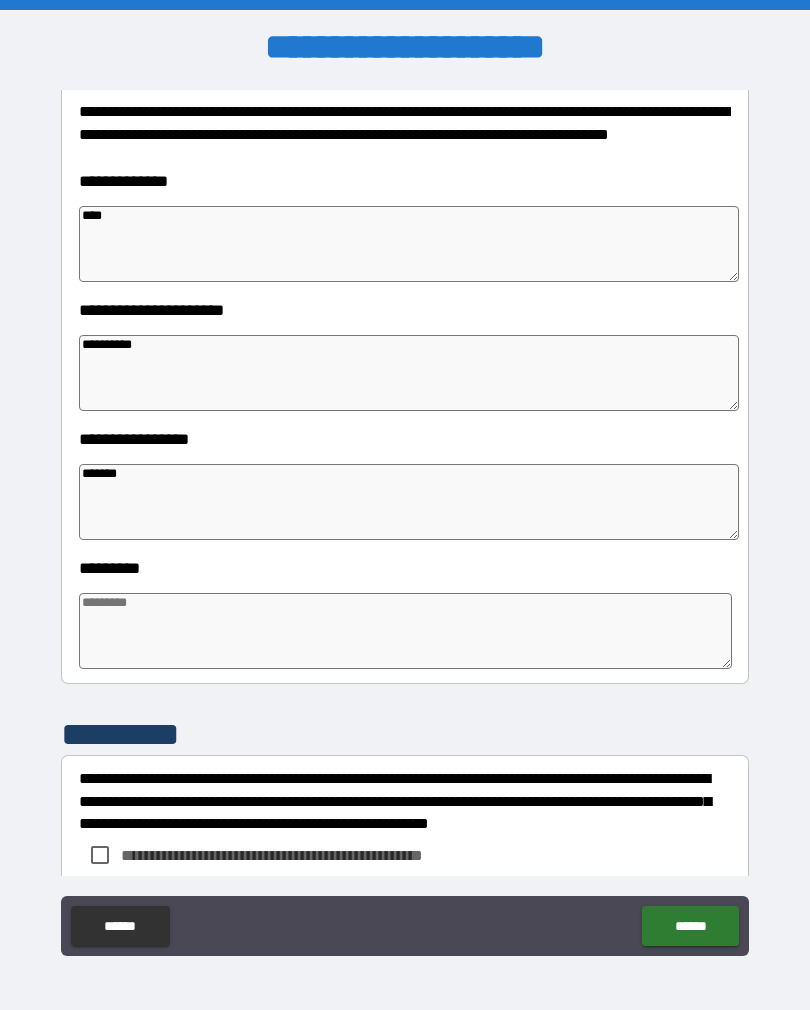 type on "*" 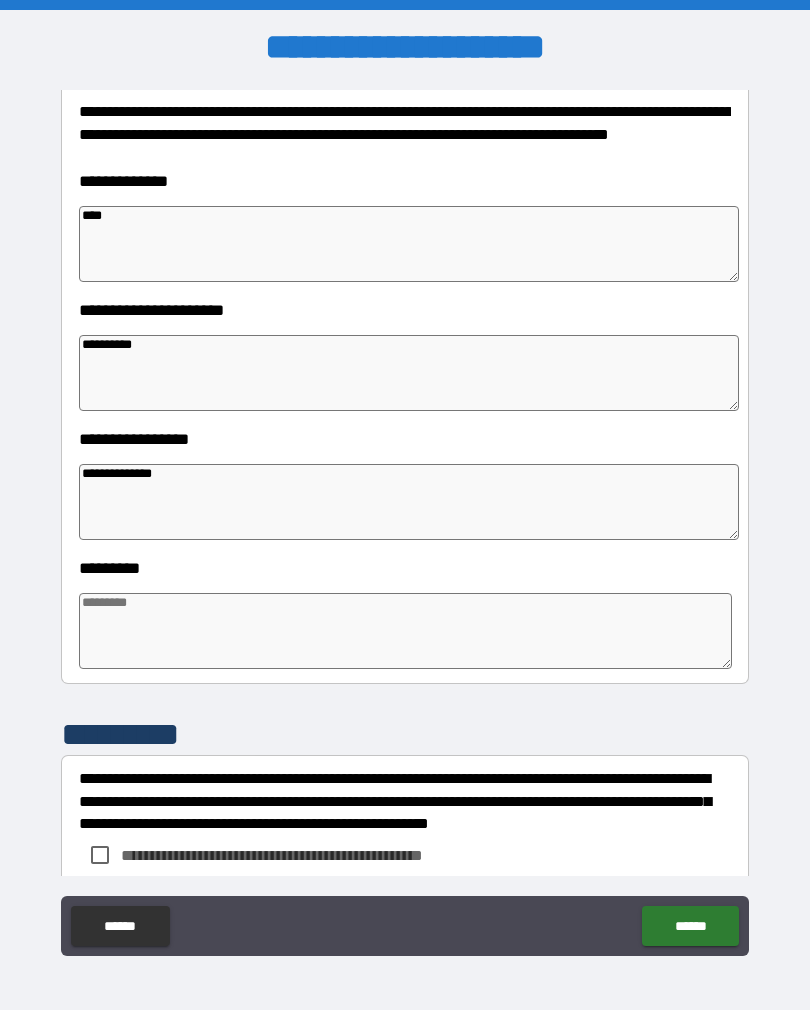 click at bounding box center [405, 631] 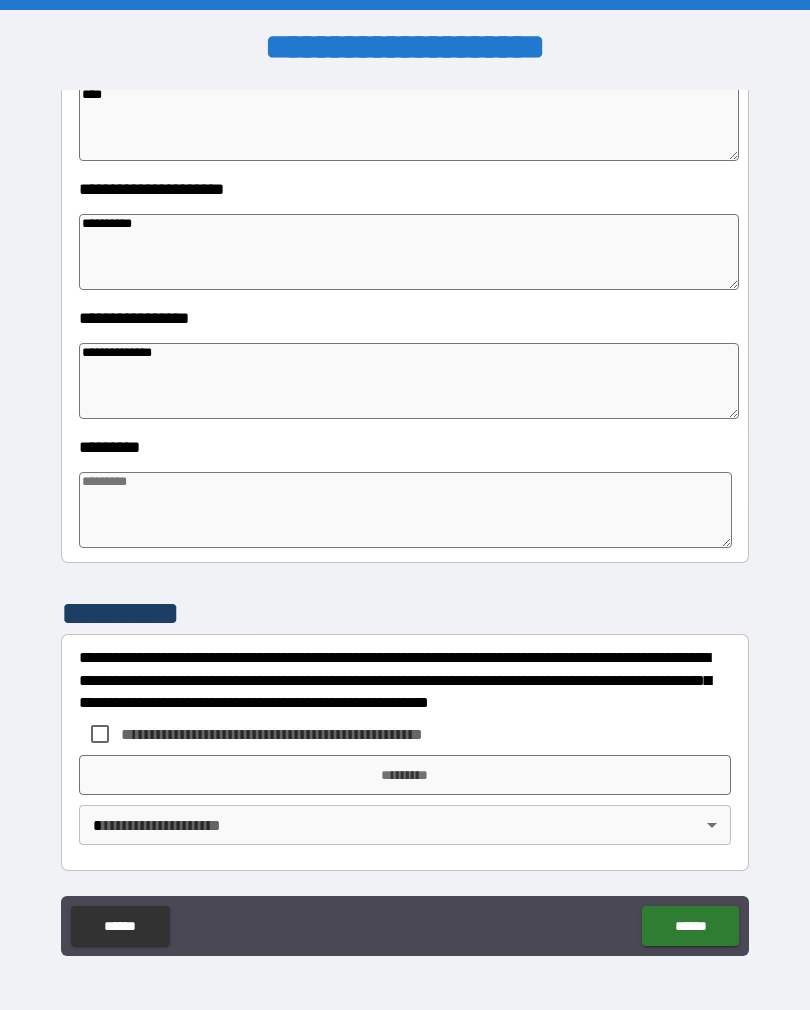 scroll, scrollTop: 392, scrollLeft: 0, axis: vertical 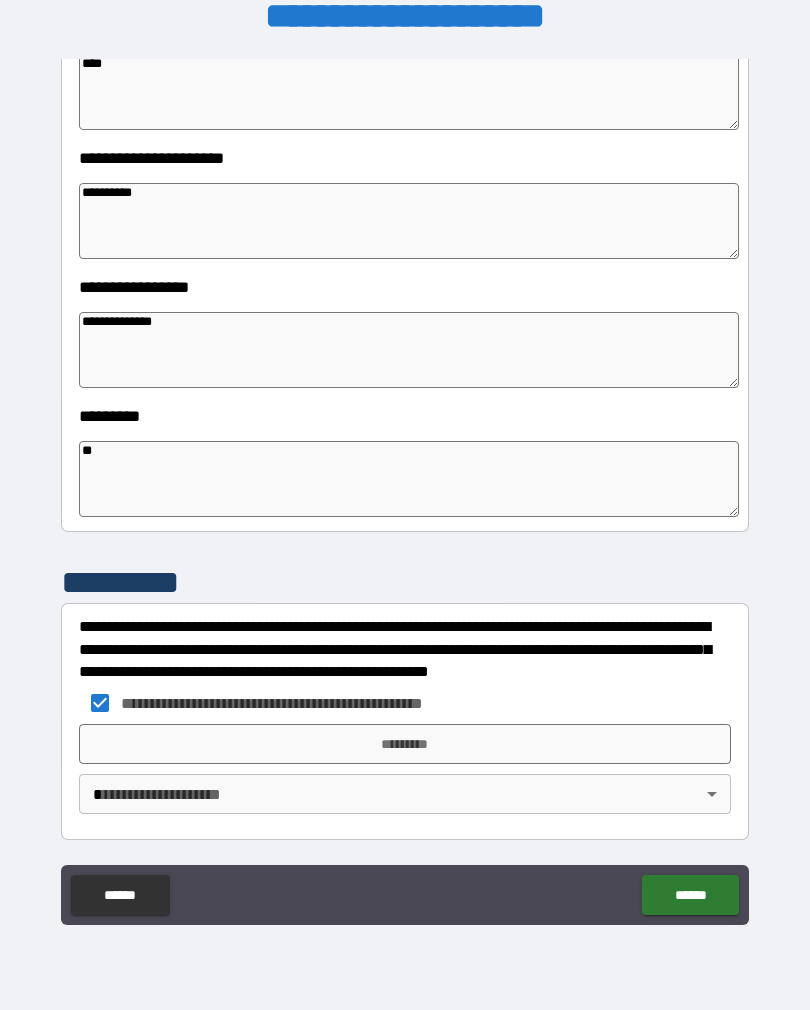 click on "*********" at bounding box center [405, 744] 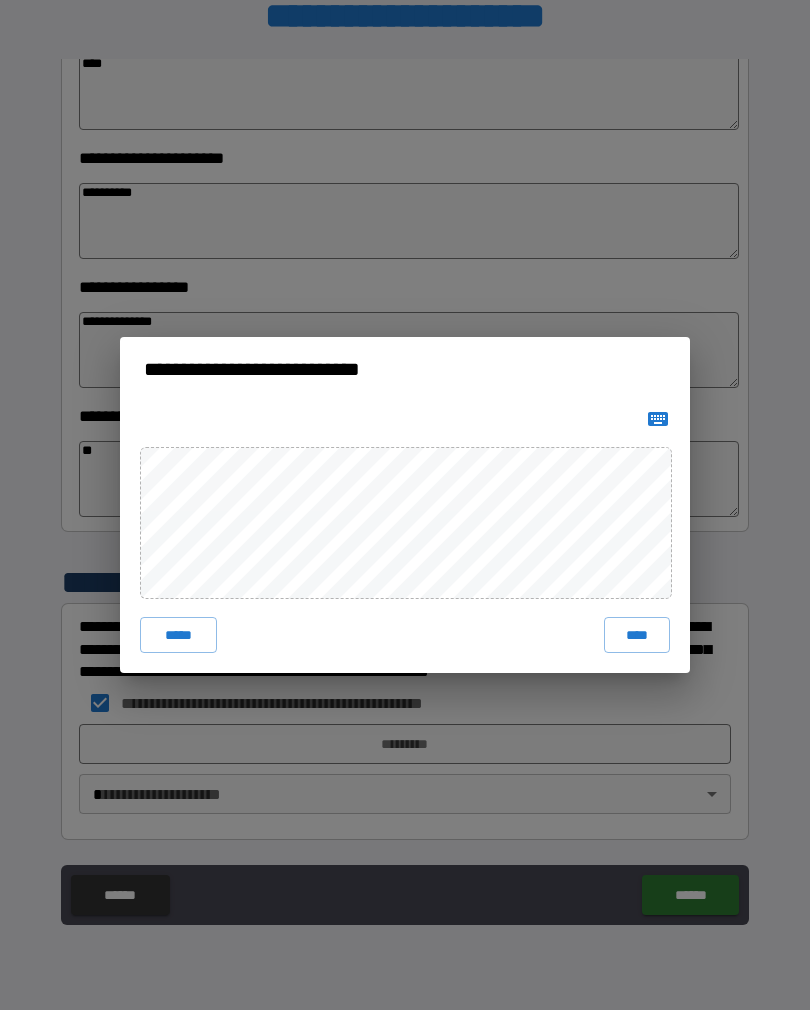 click on "****" at bounding box center [637, 635] 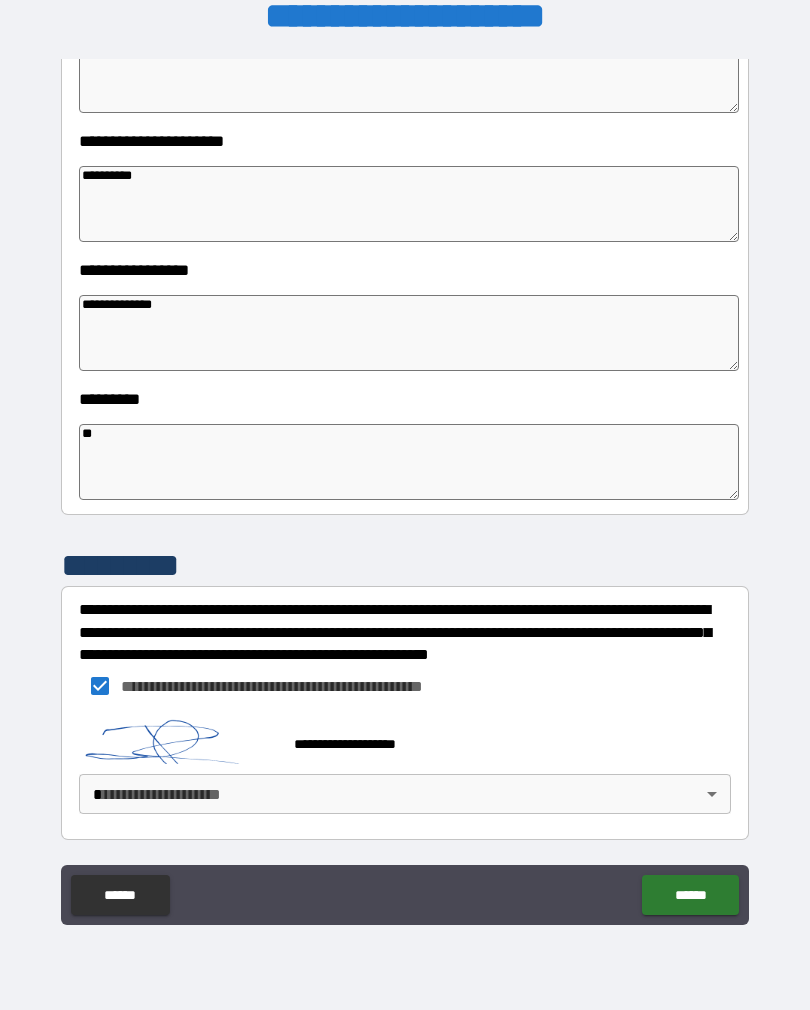 scroll, scrollTop: 409, scrollLeft: 0, axis: vertical 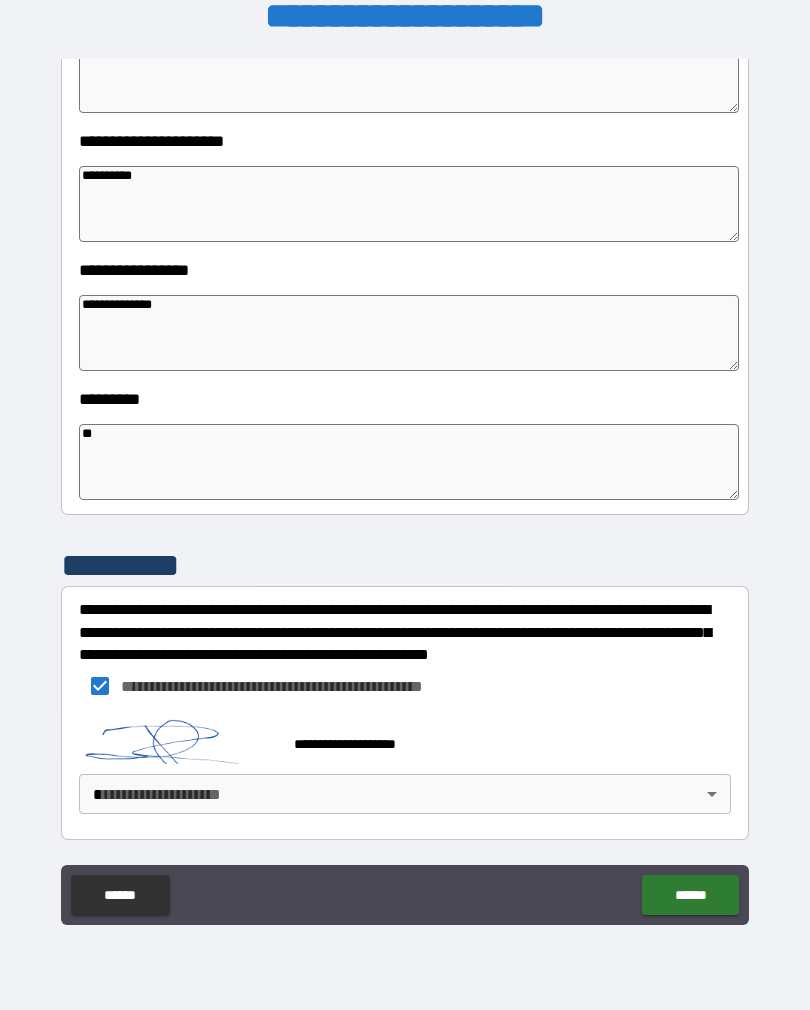click on "**********" at bounding box center [405, 489] 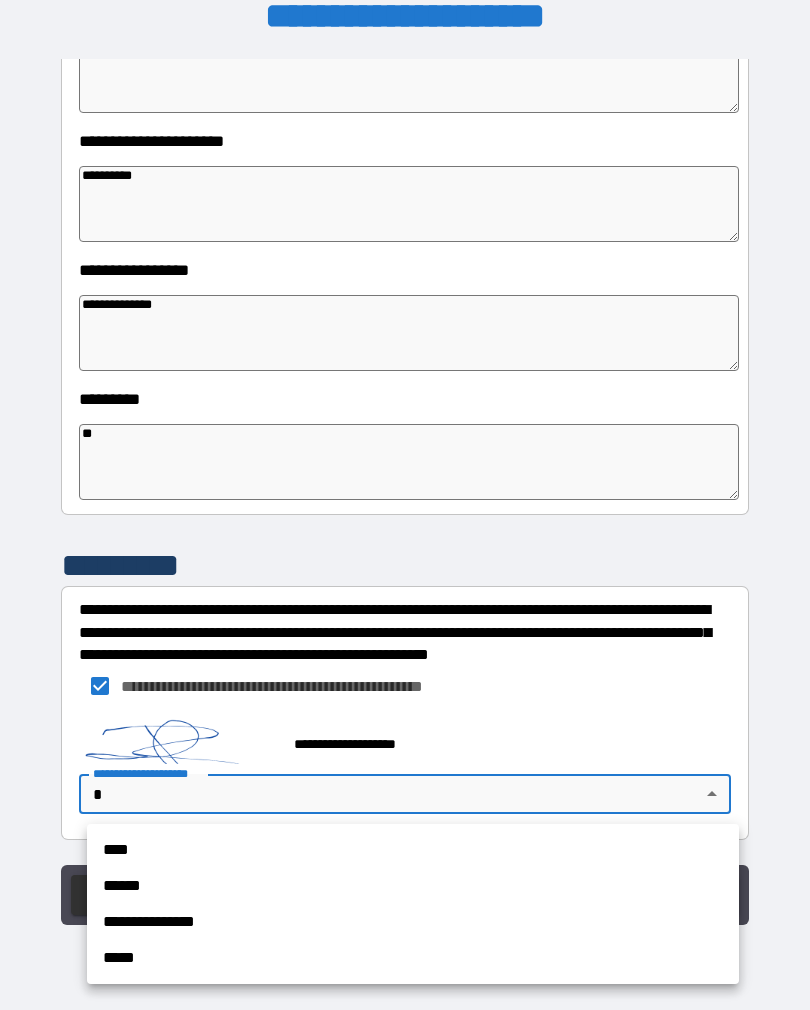 click on "****" at bounding box center [413, 850] 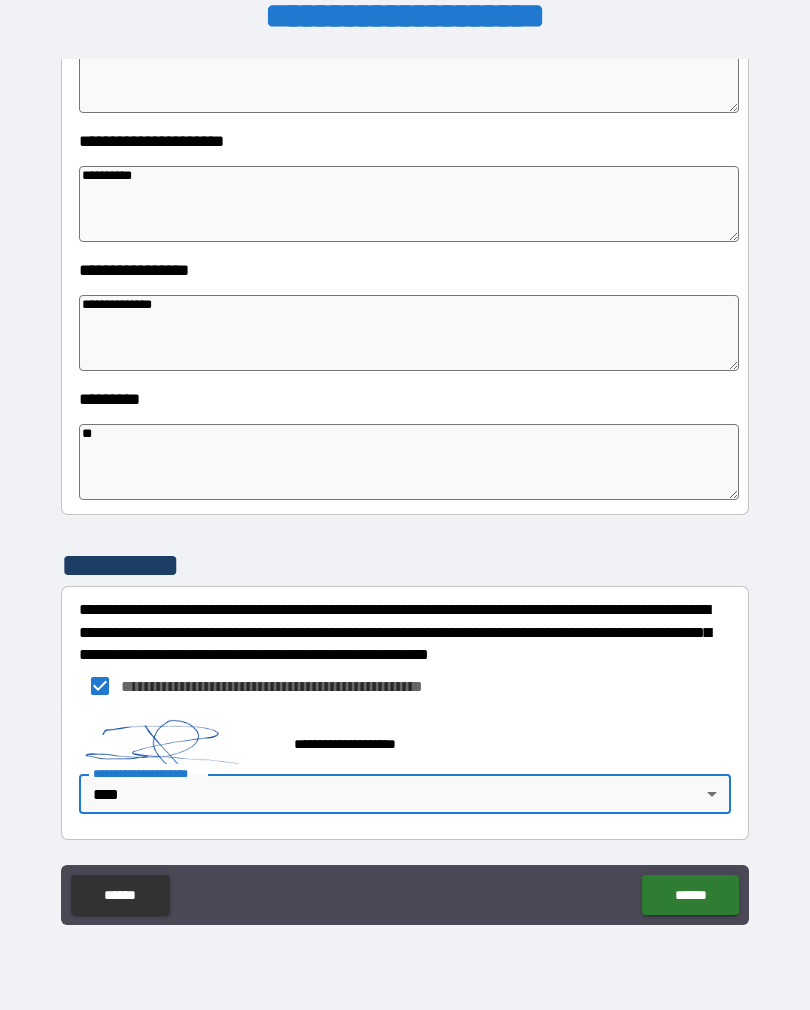click on "******" at bounding box center (690, 895) 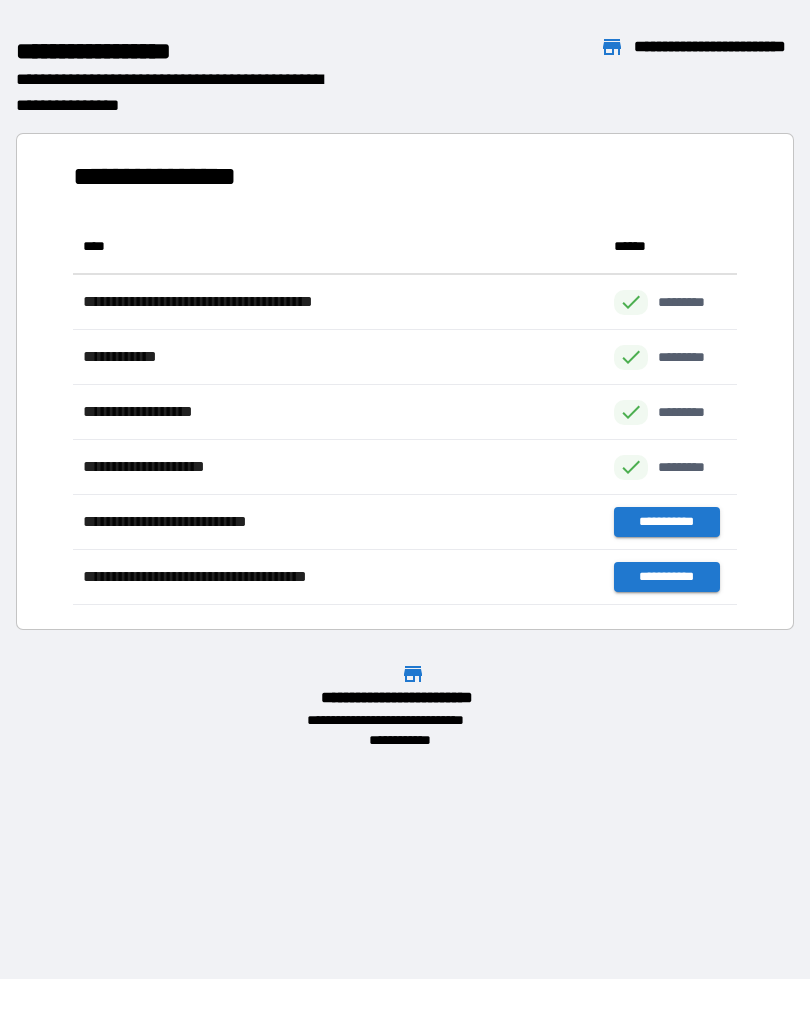 scroll, scrollTop: 386, scrollLeft: 664, axis: both 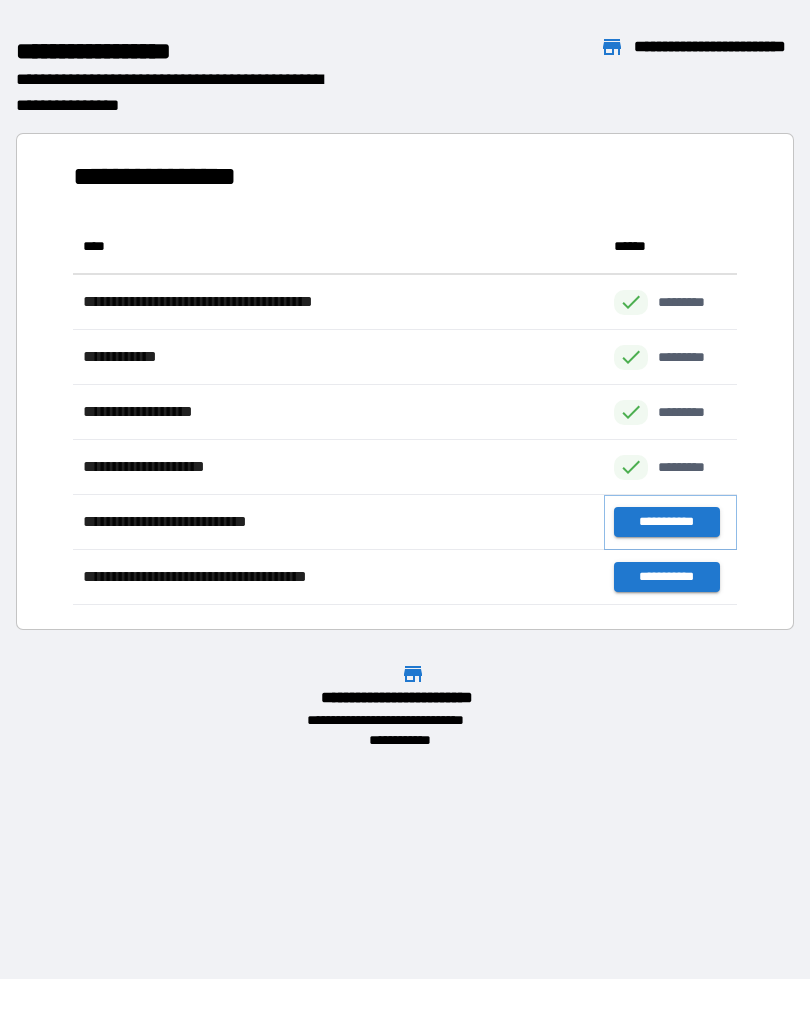 click on "**********" at bounding box center (666, 522) 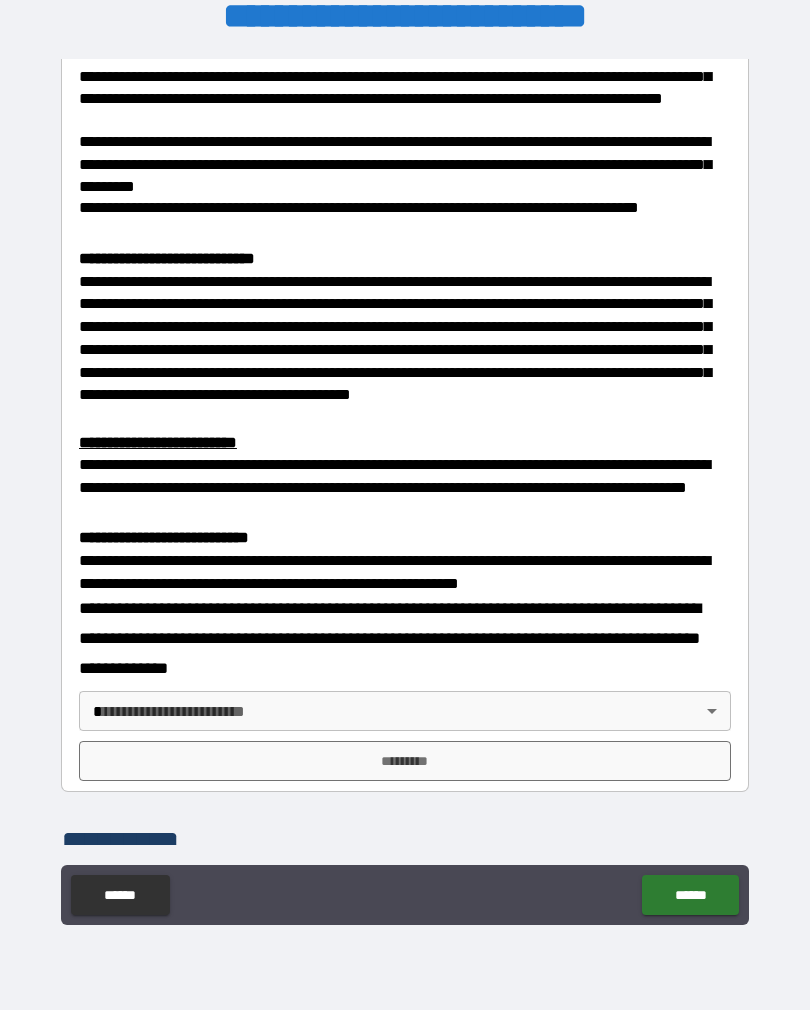 scroll, scrollTop: 405, scrollLeft: 0, axis: vertical 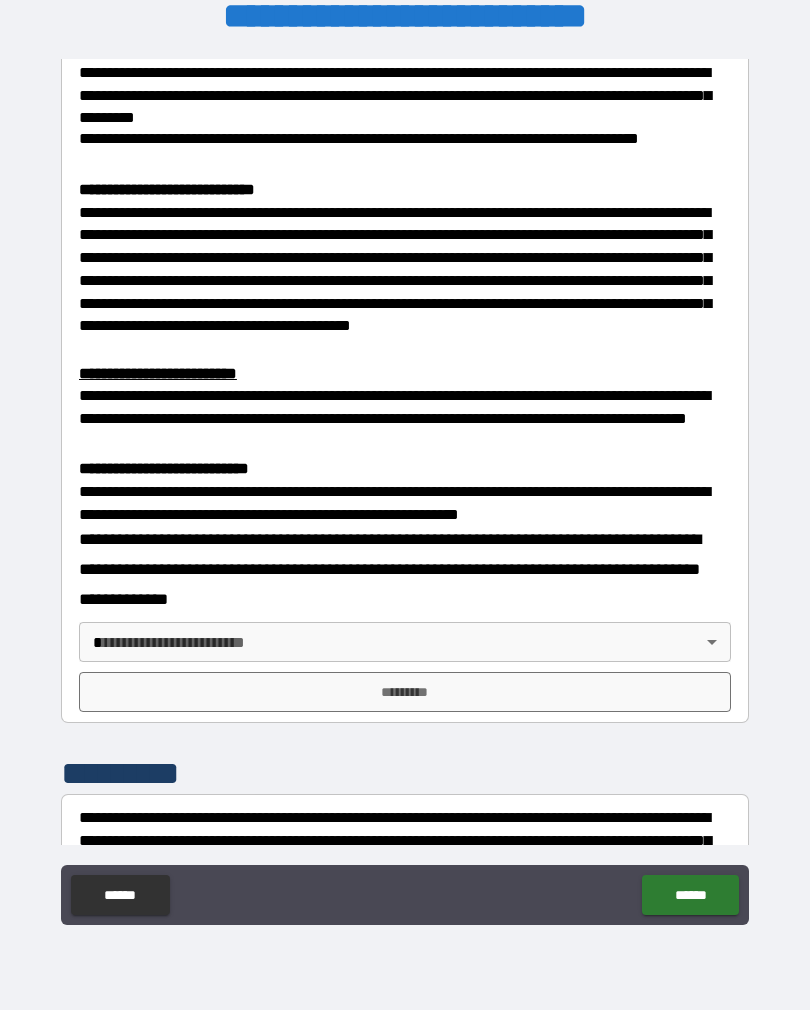 click on "**********" at bounding box center (405, 489) 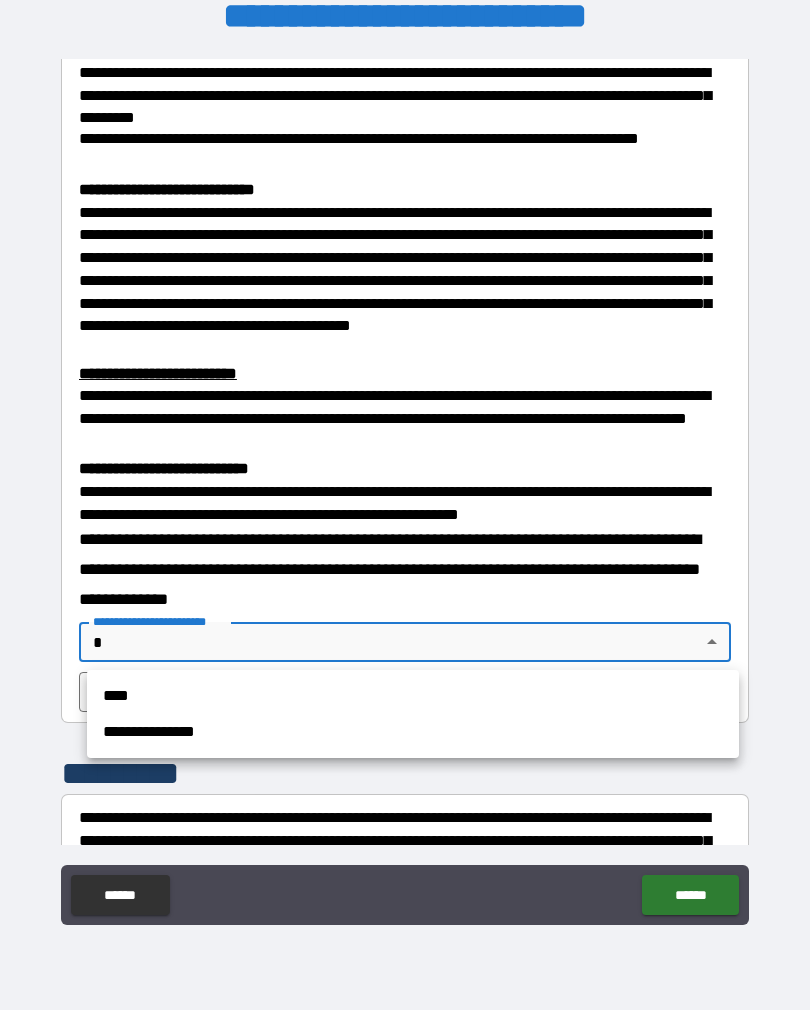 click on "****" at bounding box center (413, 696) 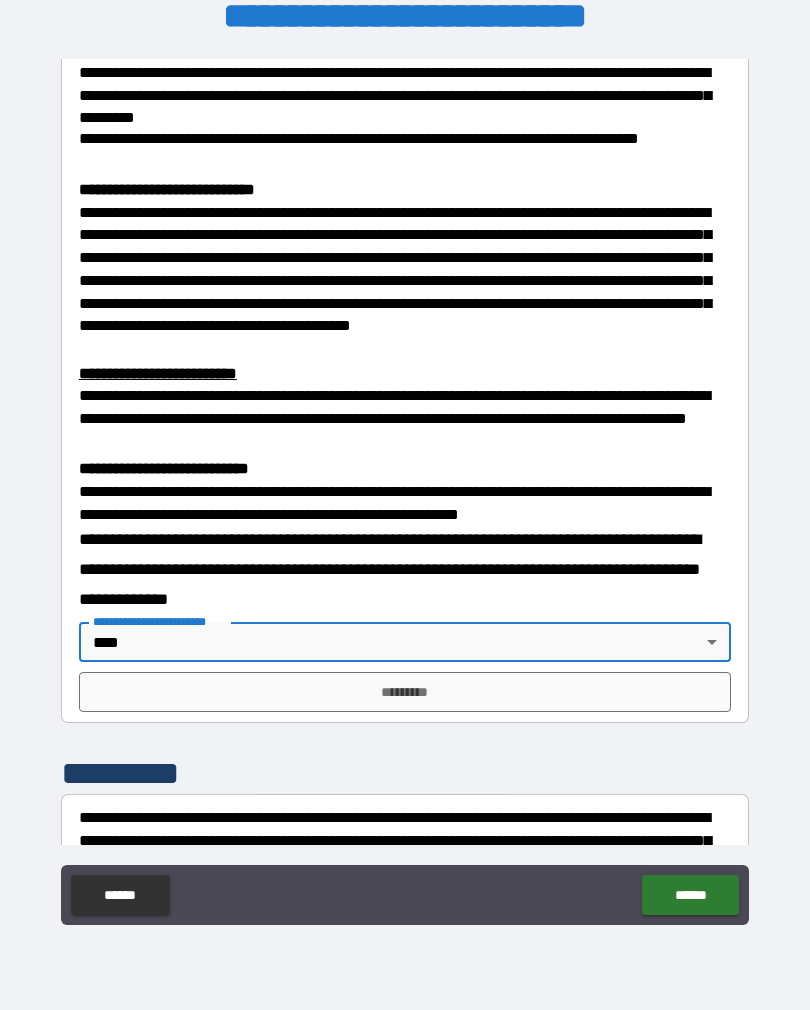 click on "*********" at bounding box center (405, 692) 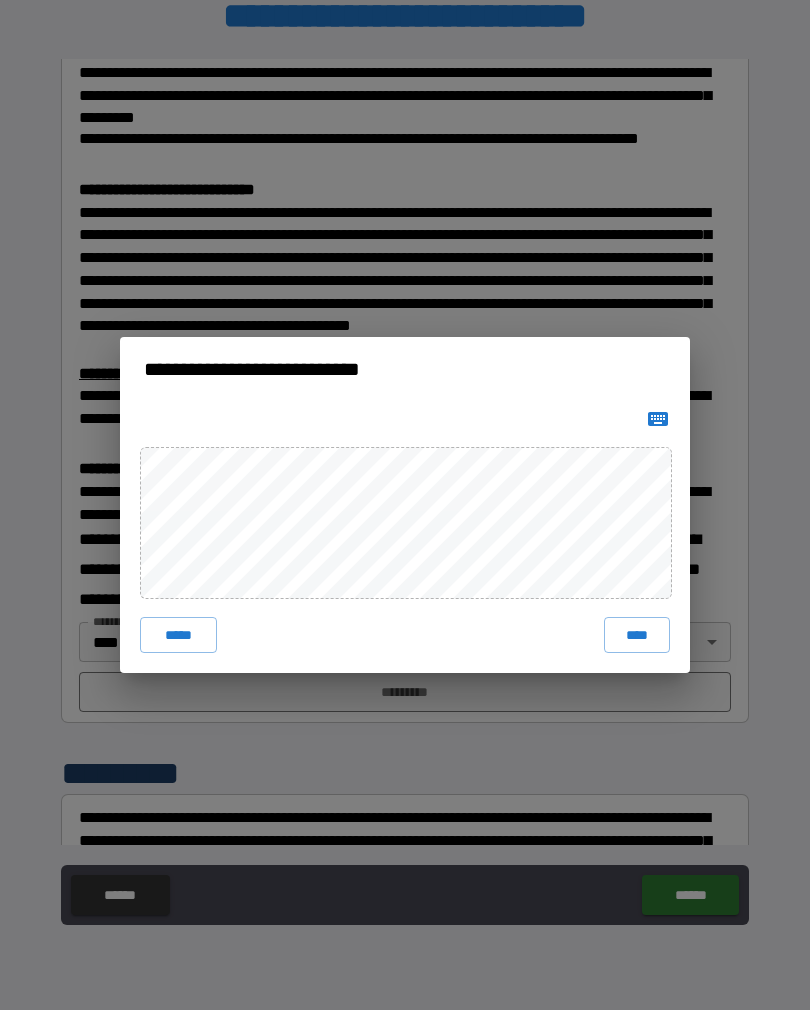 click on "****" at bounding box center (637, 635) 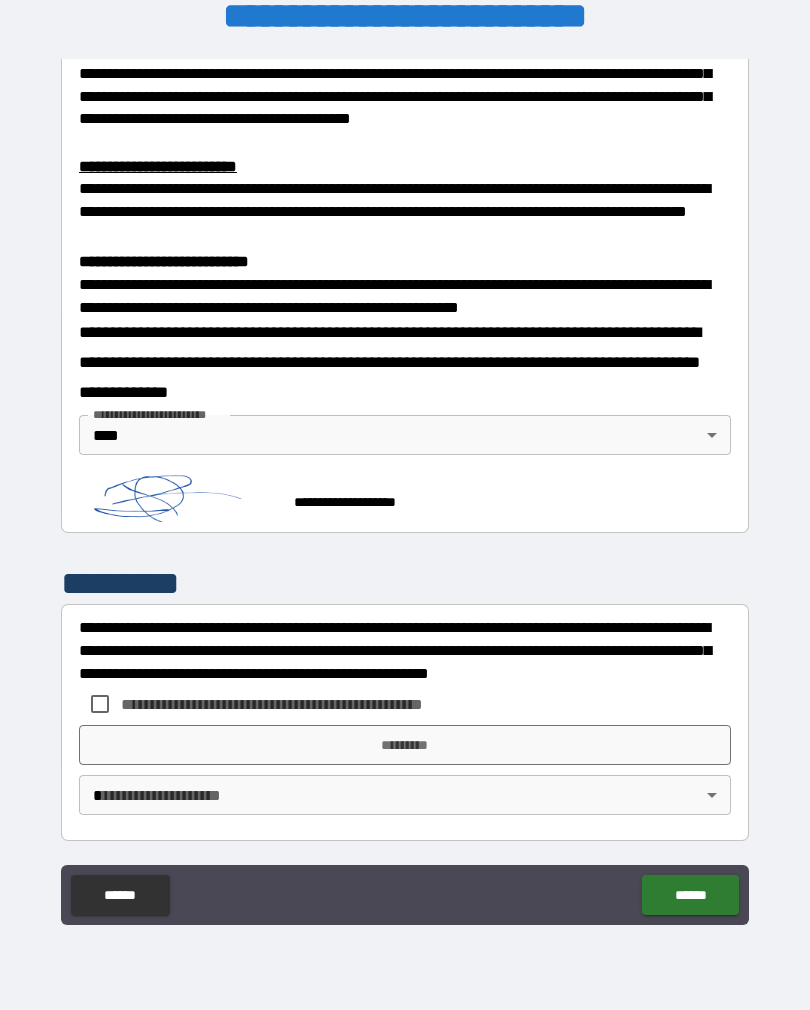 scroll, scrollTop: 611, scrollLeft: 0, axis: vertical 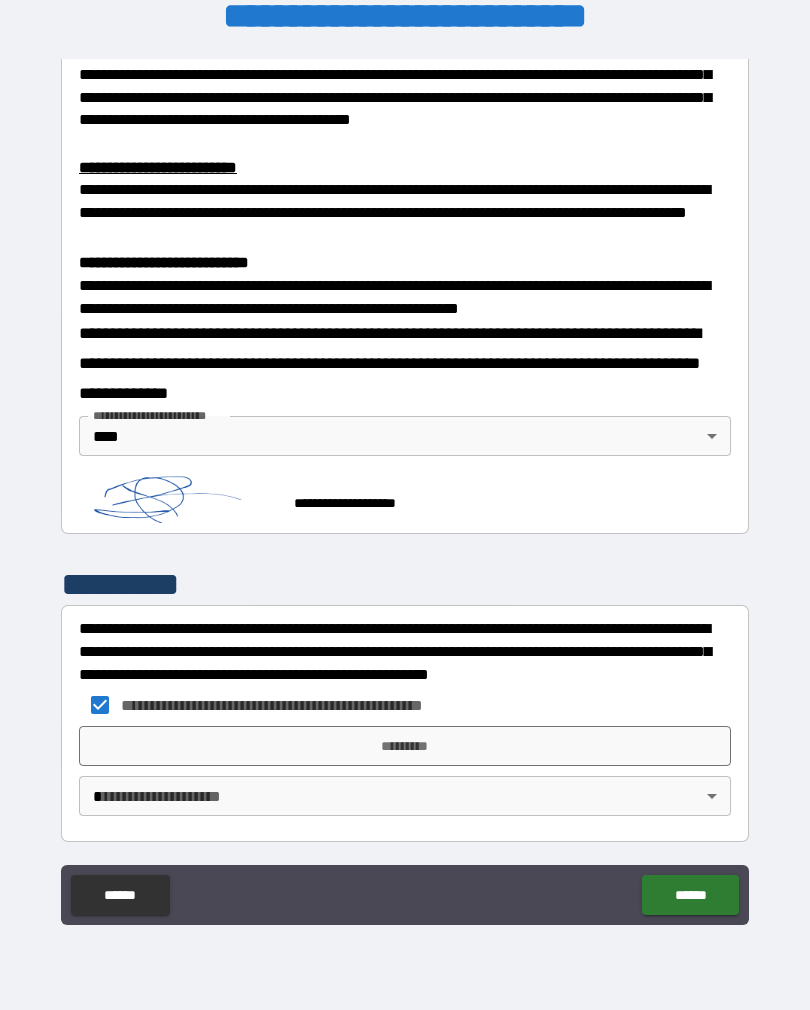 click on "*********" at bounding box center [405, 746] 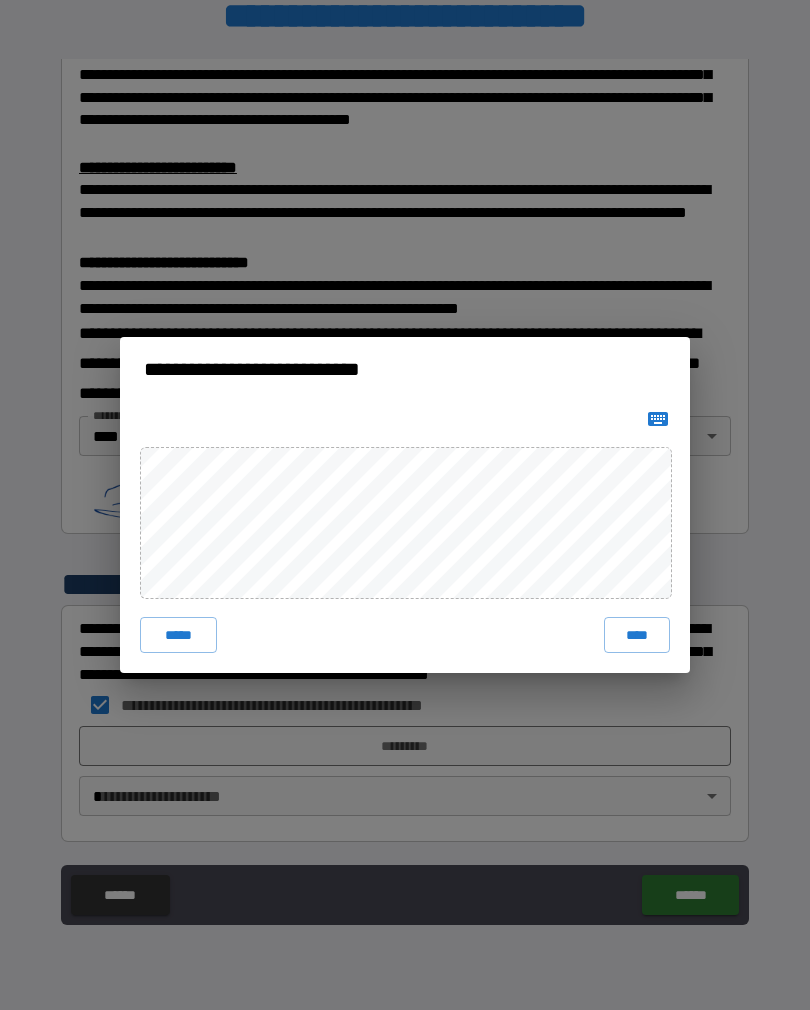 click on "****" at bounding box center (637, 635) 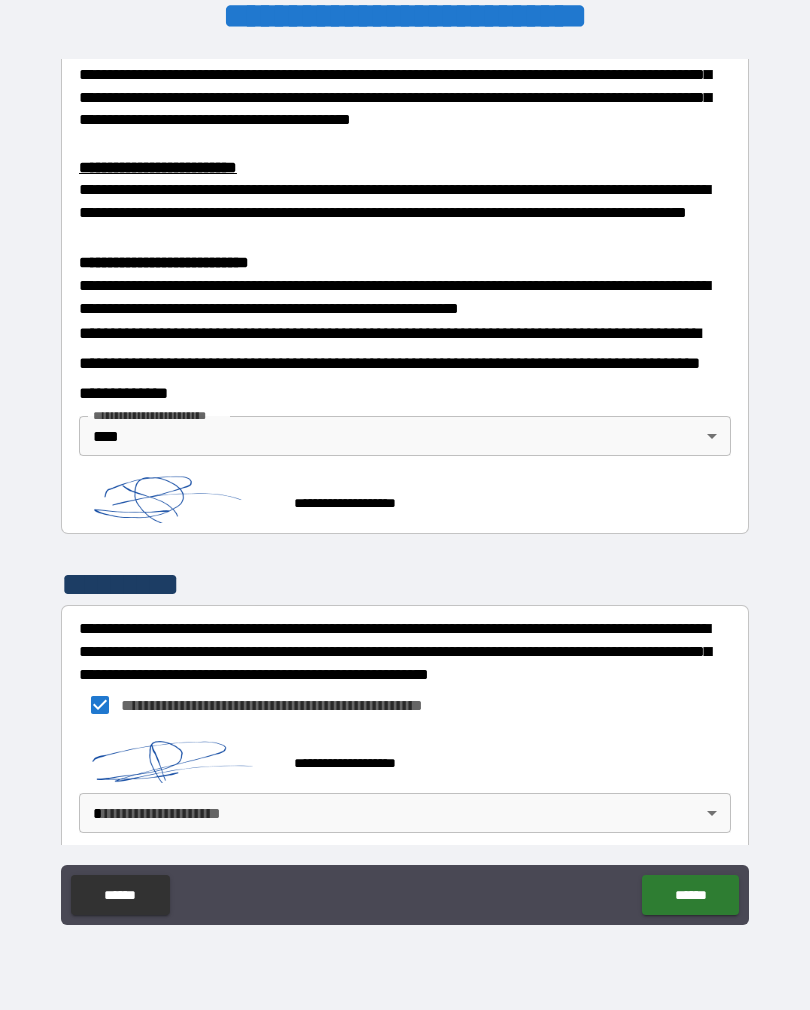scroll, scrollTop: 601, scrollLeft: 0, axis: vertical 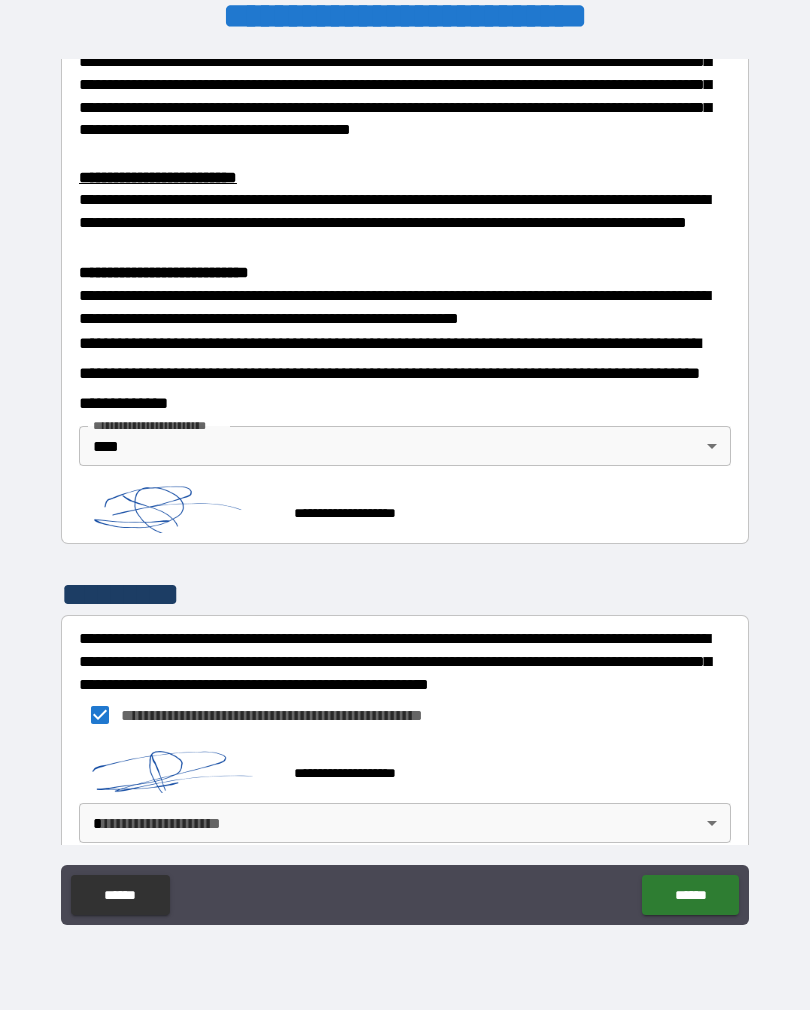 click on "**********" at bounding box center [405, 489] 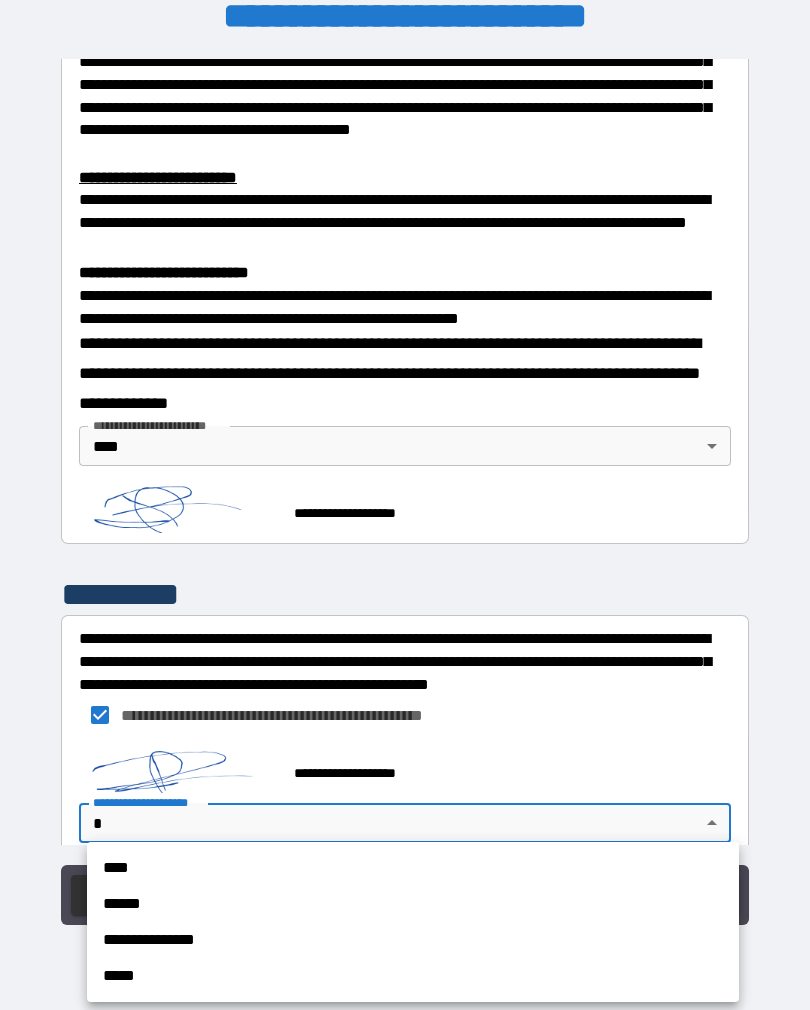 click on "****" at bounding box center [413, 868] 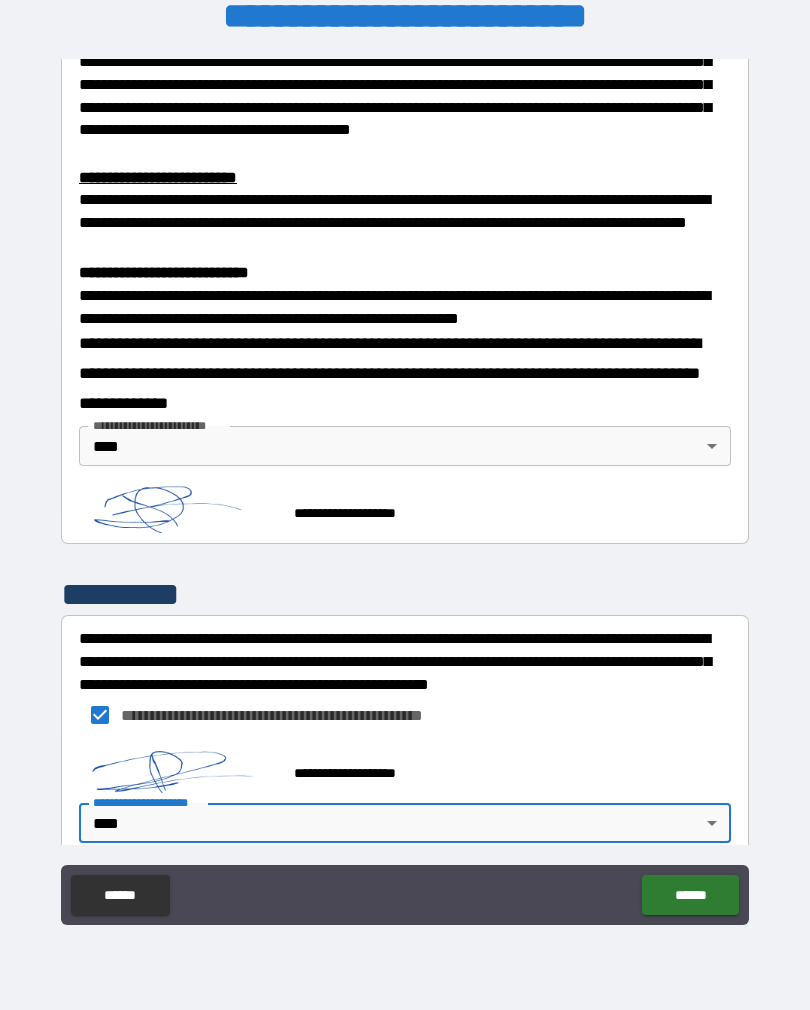 click on "******" at bounding box center [690, 895] 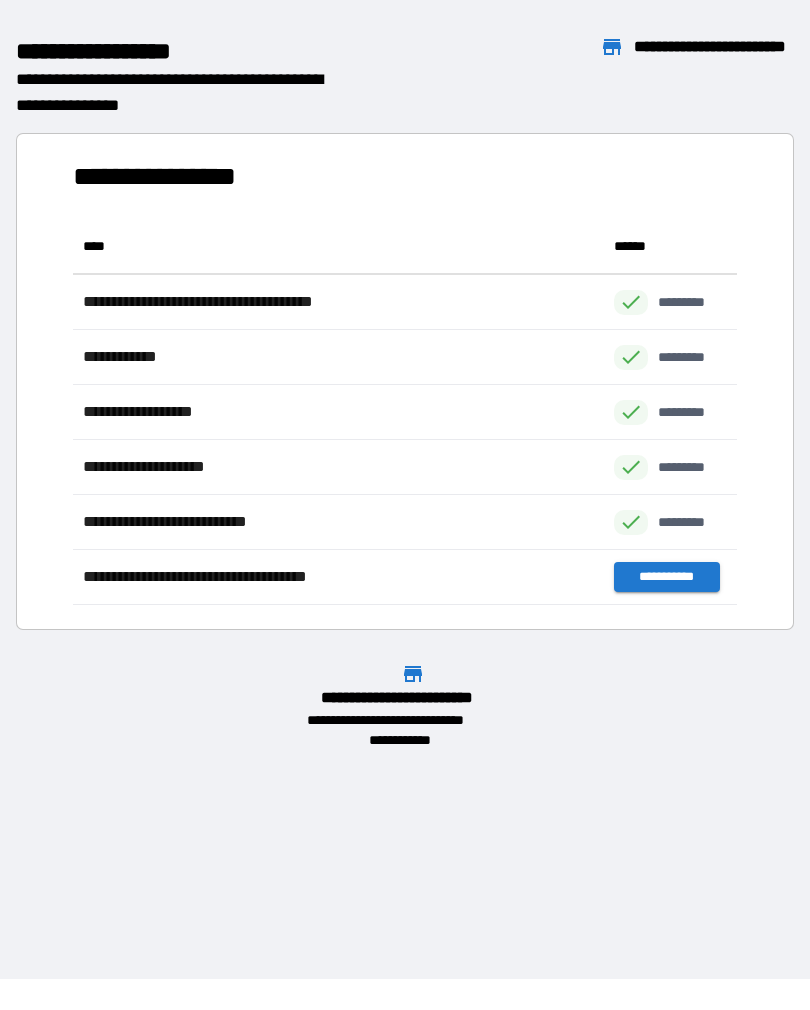 scroll, scrollTop: 1, scrollLeft: 1, axis: both 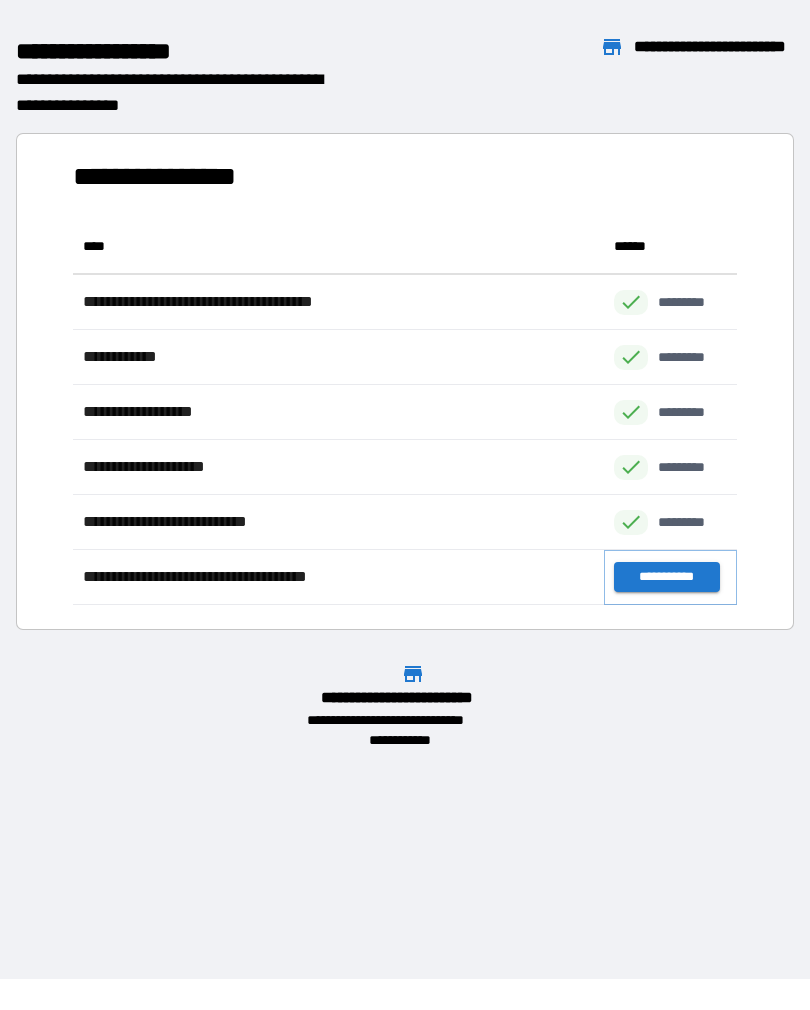 click on "**********" at bounding box center [666, 577] 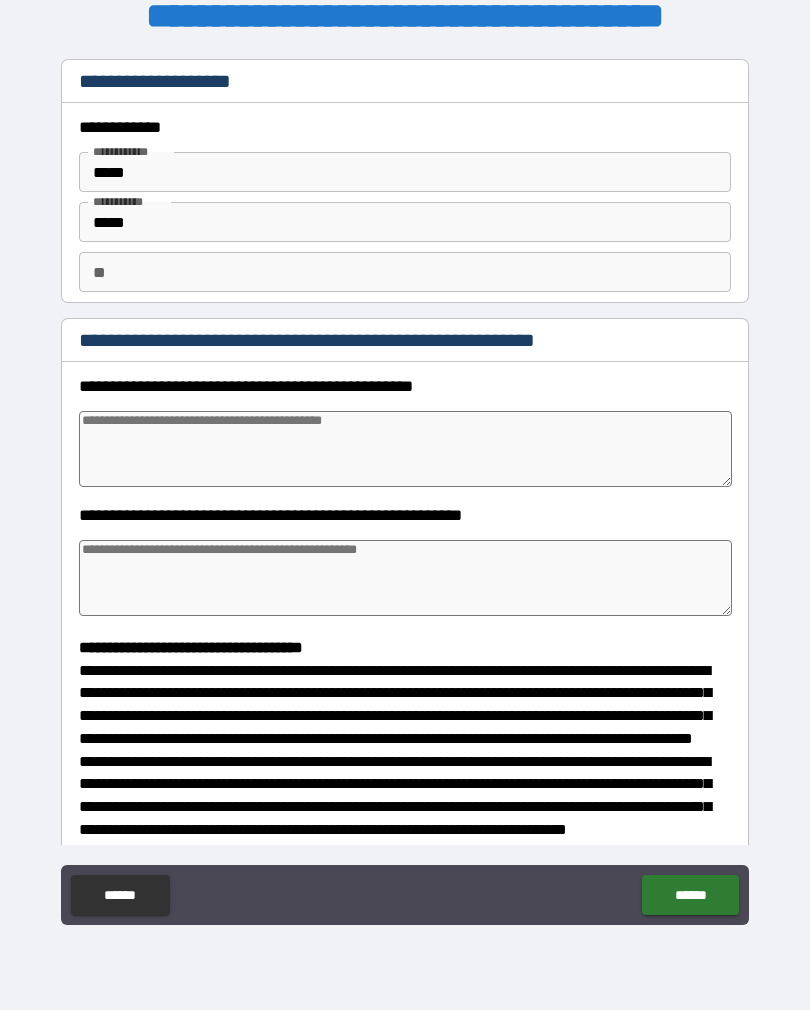 click at bounding box center [405, 449] 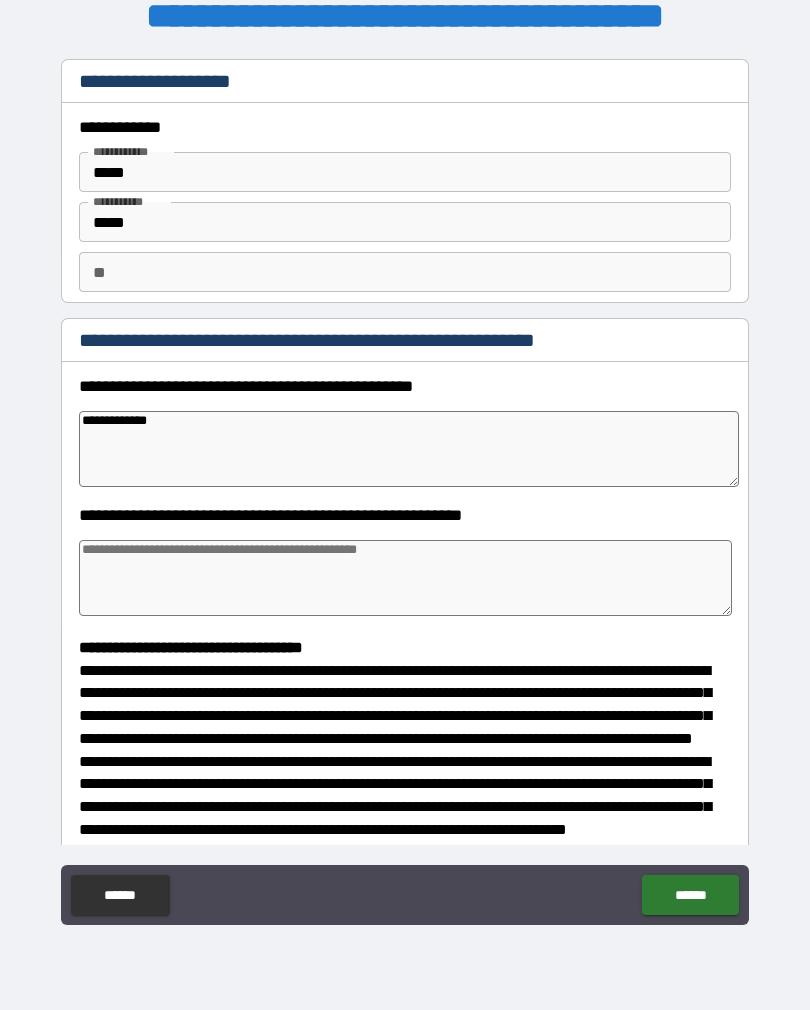 click at bounding box center [405, 578] 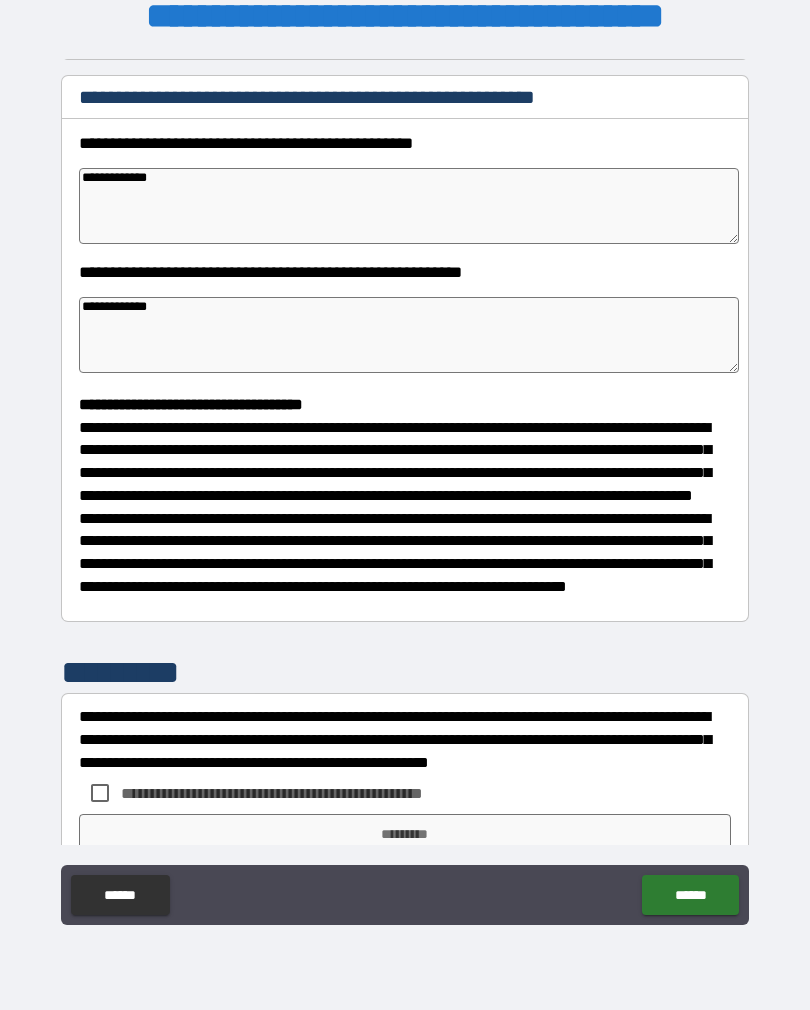 scroll, scrollTop: 244, scrollLeft: 0, axis: vertical 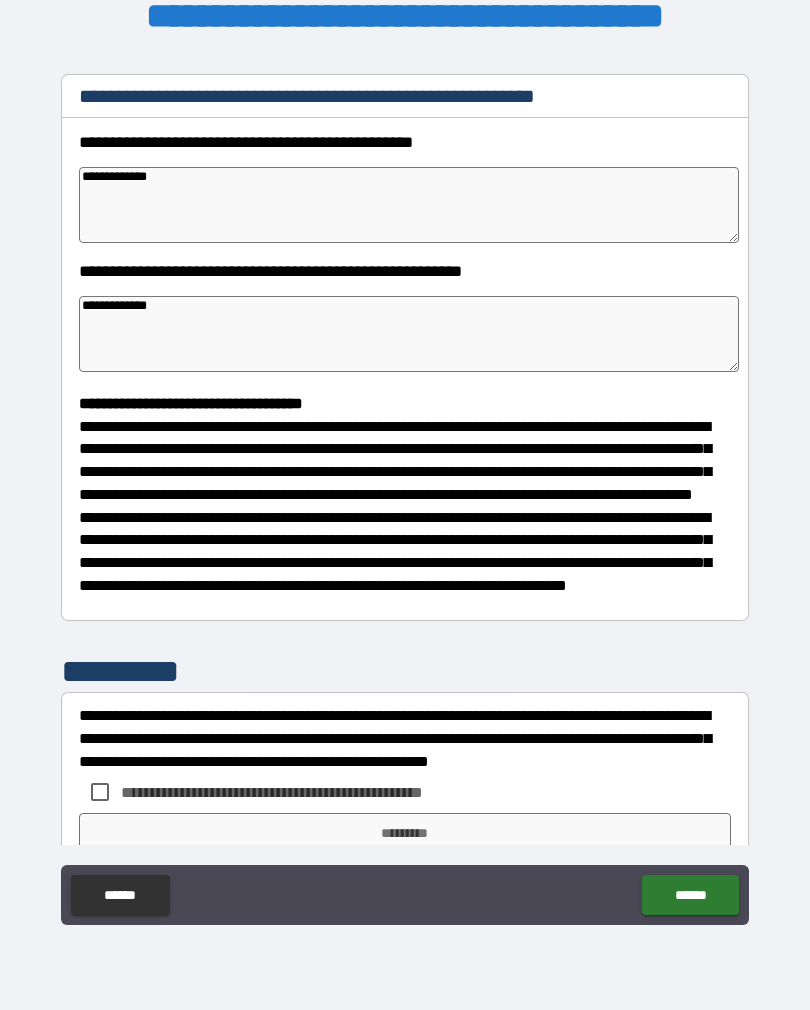 click on "**********" at bounding box center [409, 205] 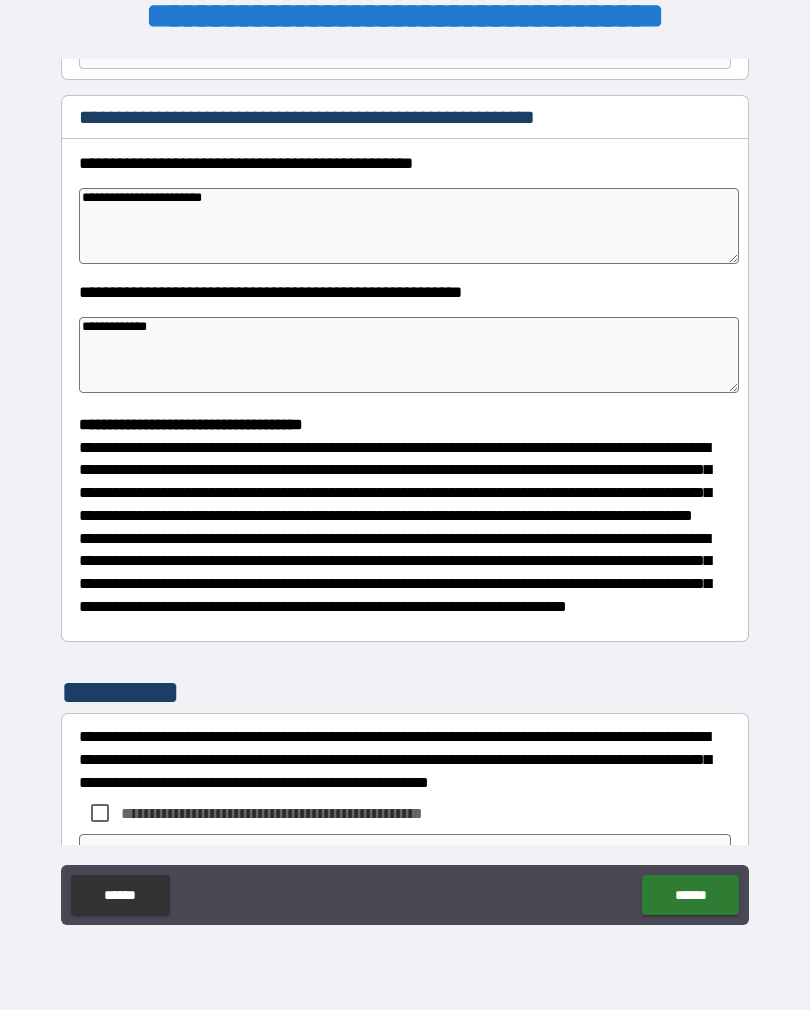 scroll, scrollTop: 195, scrollLeft: 0, axis: vertical 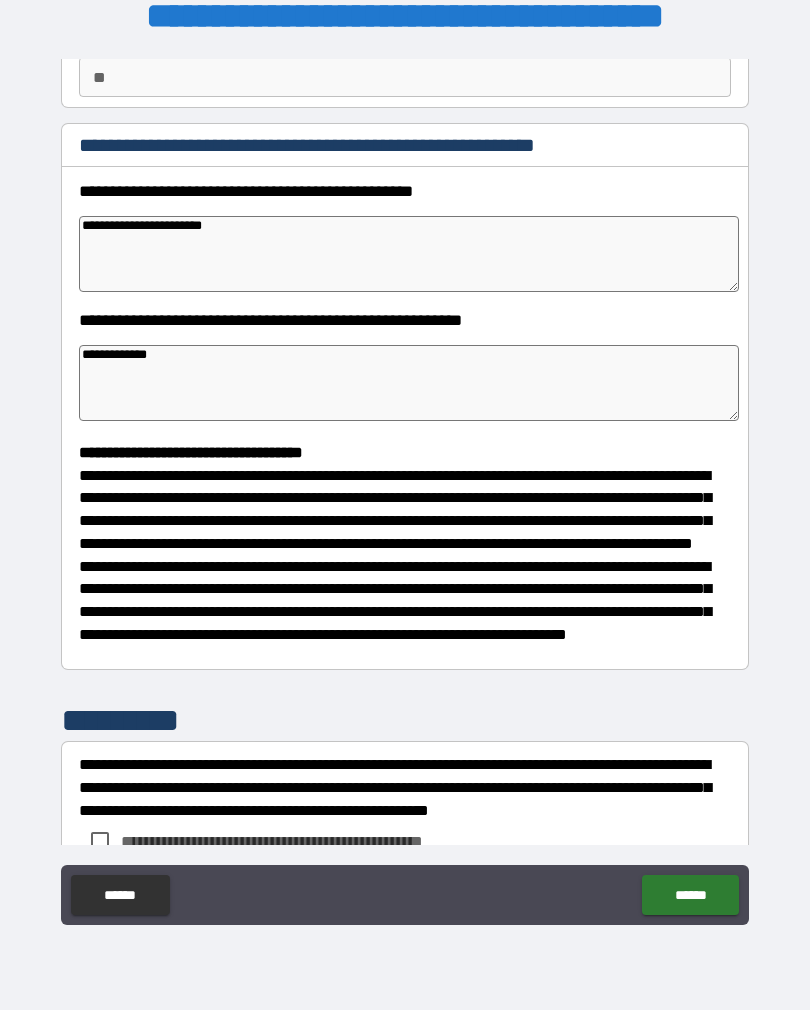 click on "**********" at bounding box center [409, 383] 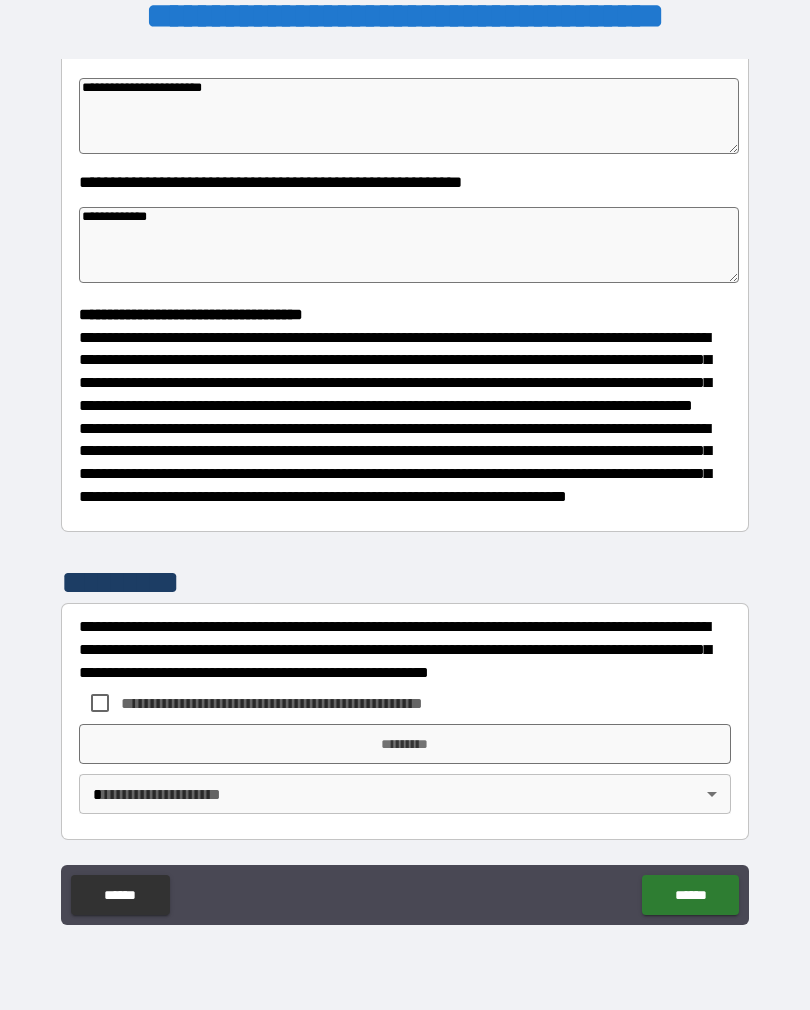 scroll, scrollTop: 370, scrollLeft: 0, axis: vertical 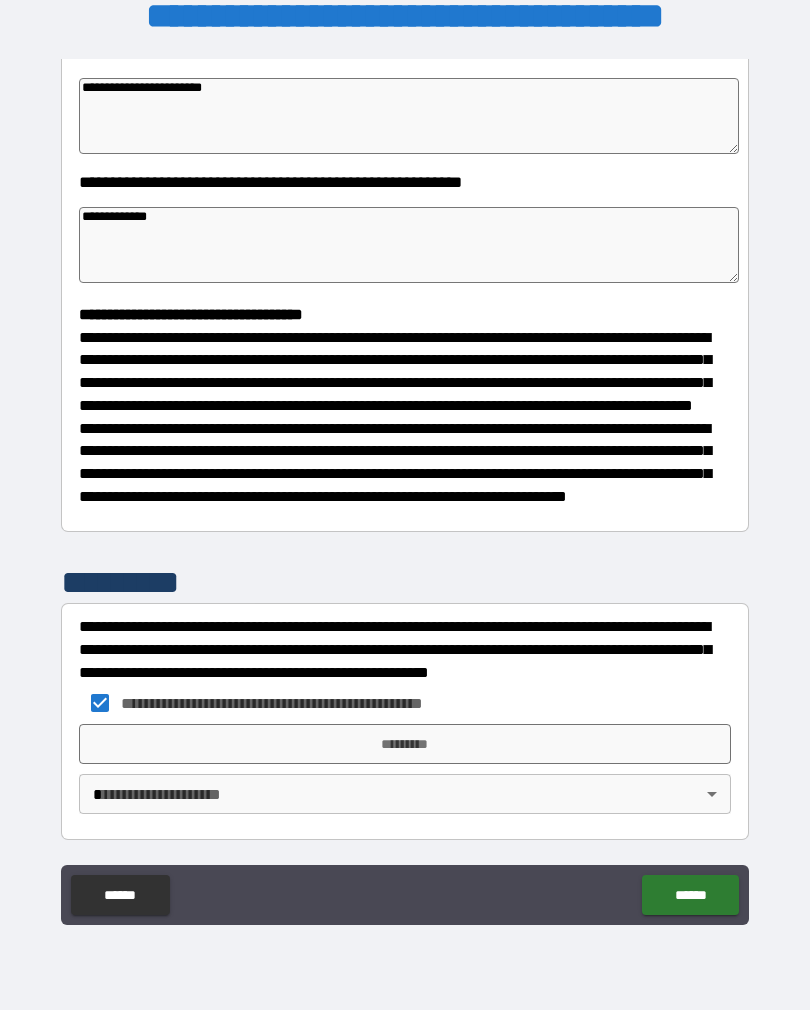 click on "*********" at bounding box center [405, 744] 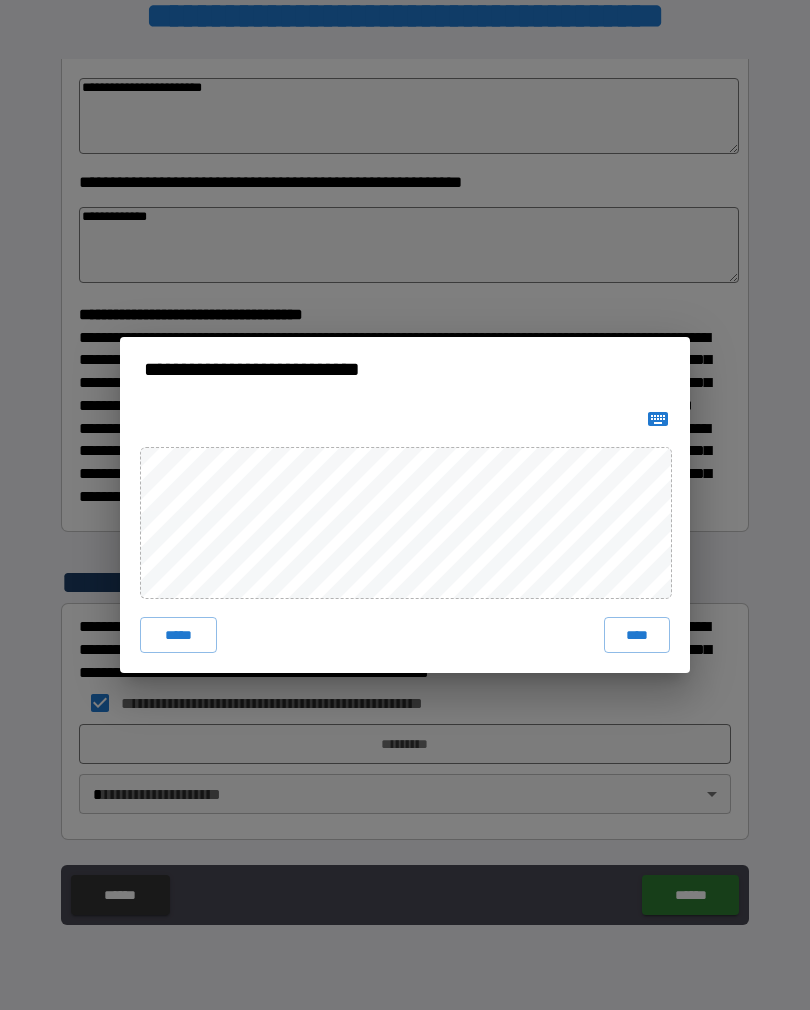 click on "****" at bounding box center (637, 635) 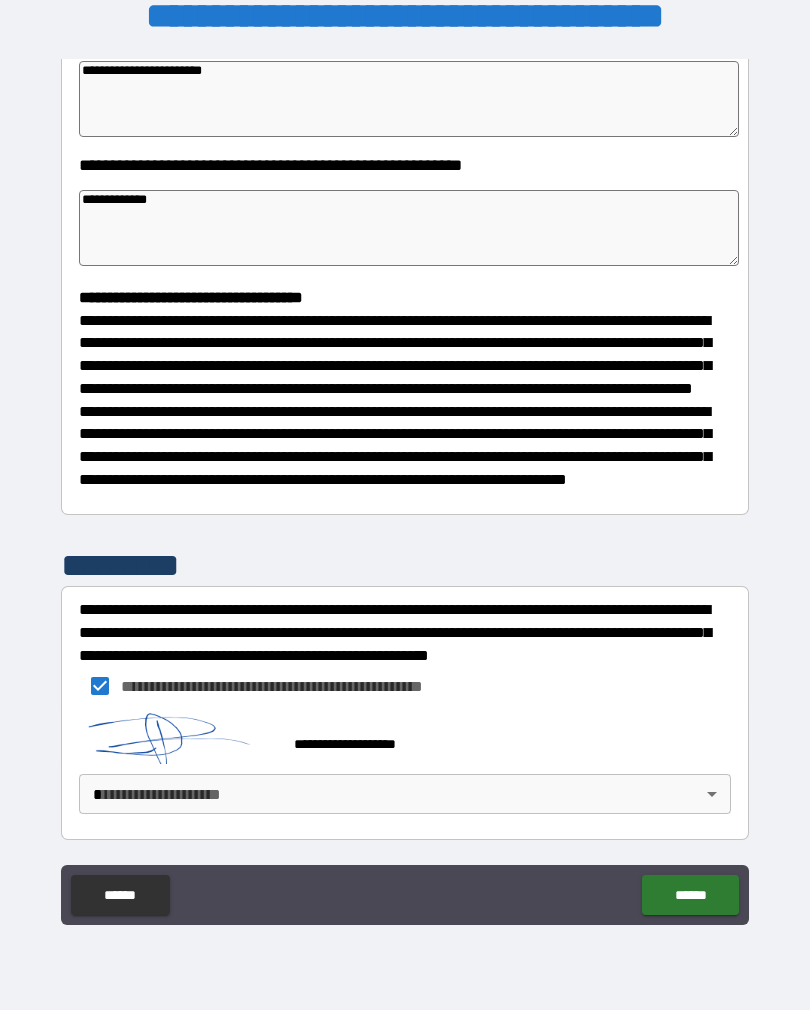 click on "**********" at bounding box center [405, 489] 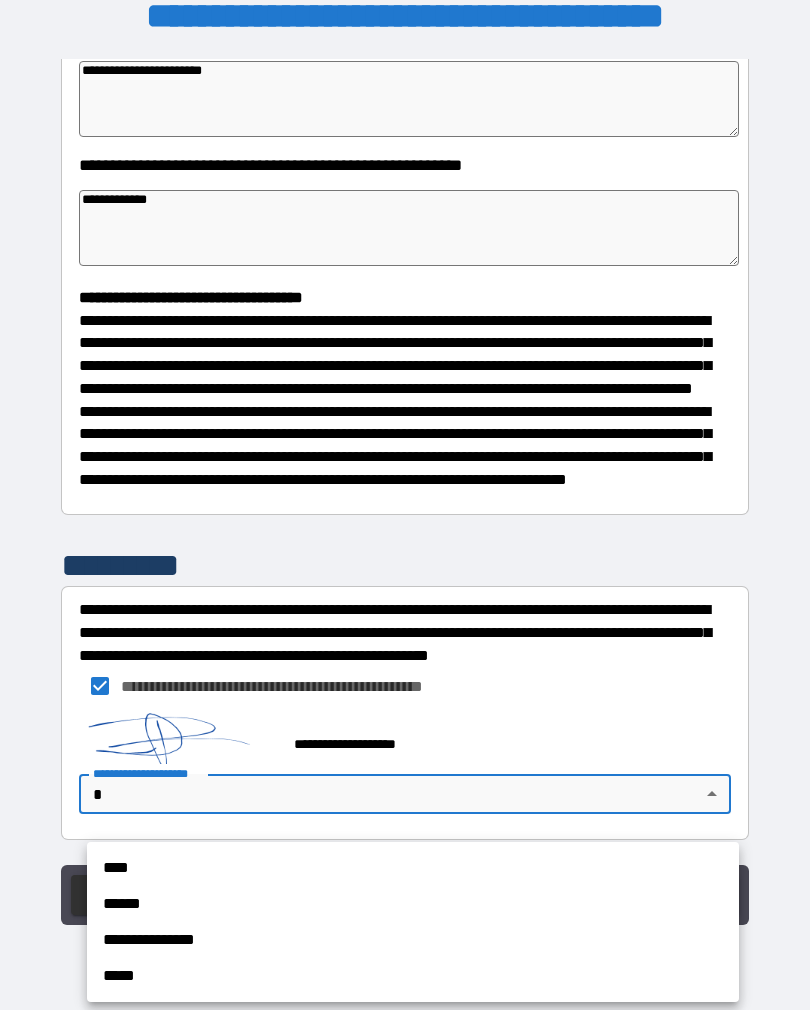 click on "****" at bounding box center (413, 868) 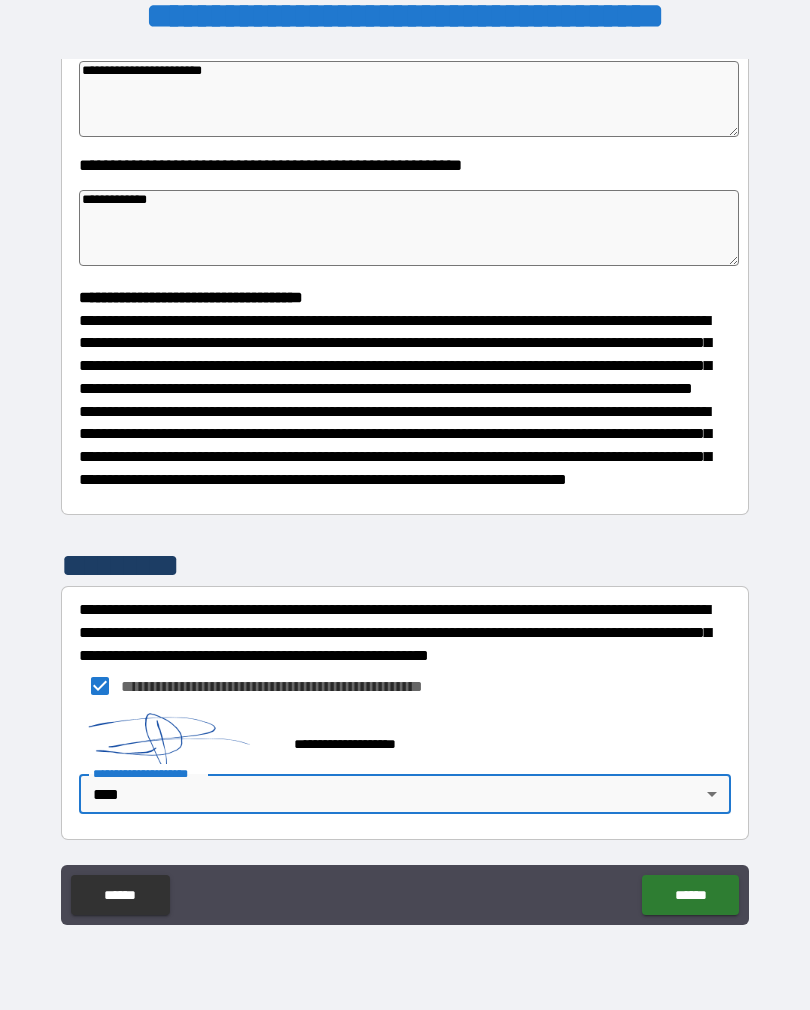 click on "******" at bounding box center (690, 895) 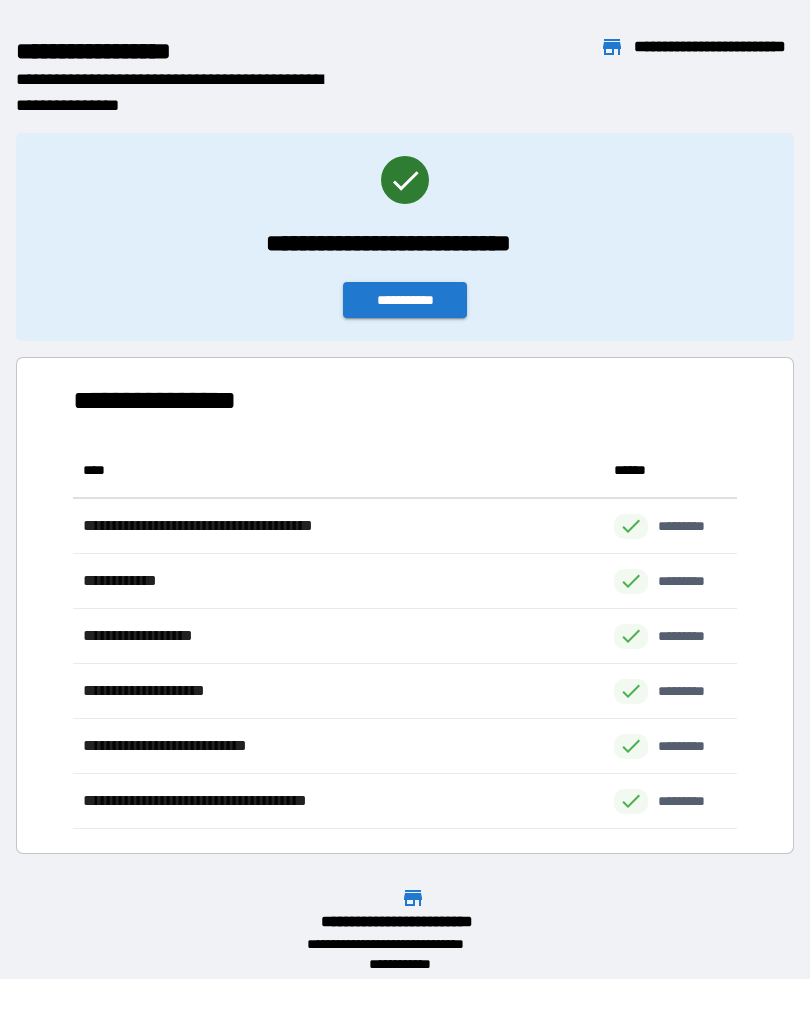 scroll, scrollTop: 1, scrollLeft: 1, axis: both 